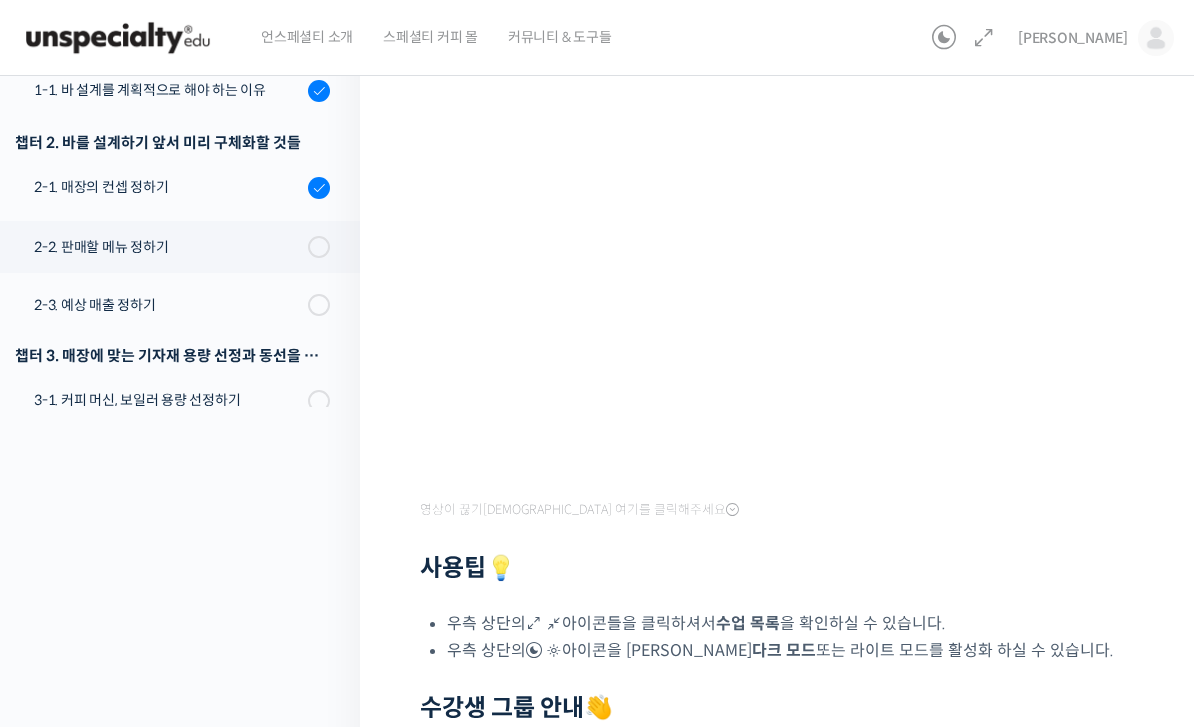 scroll, scrollTop: 0, scrollLeft: 0, axis: both 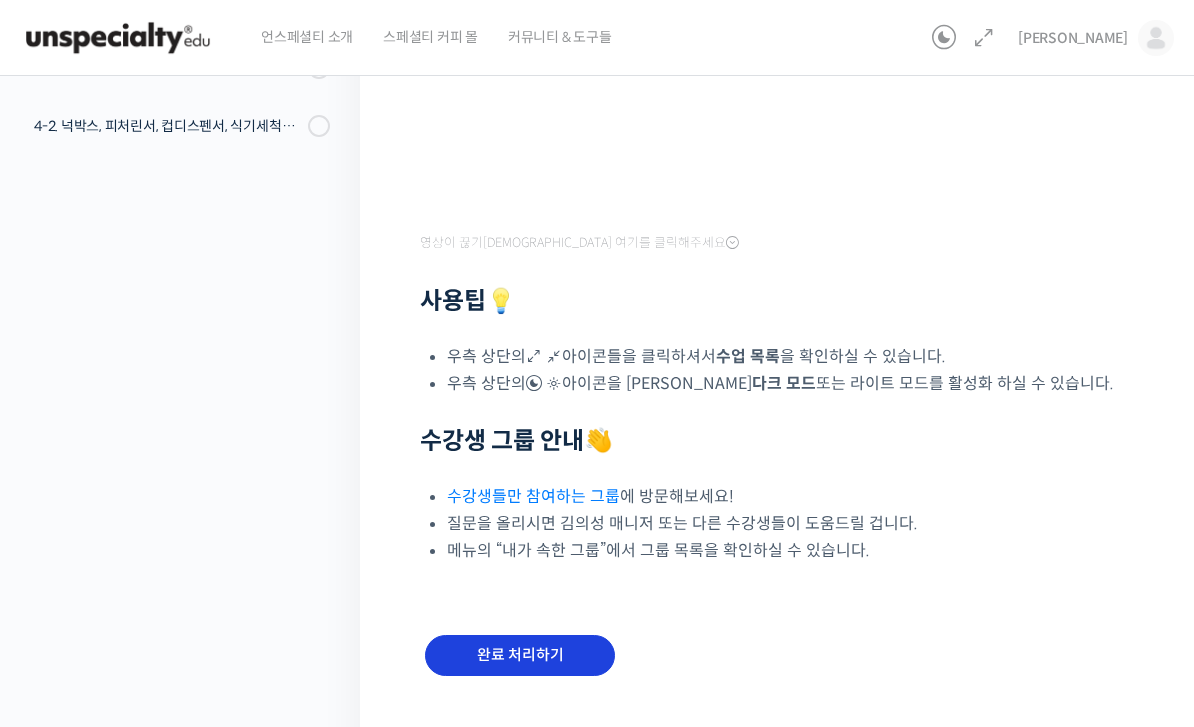 click on "완료 처리하기" at bounding box center (520, 655) 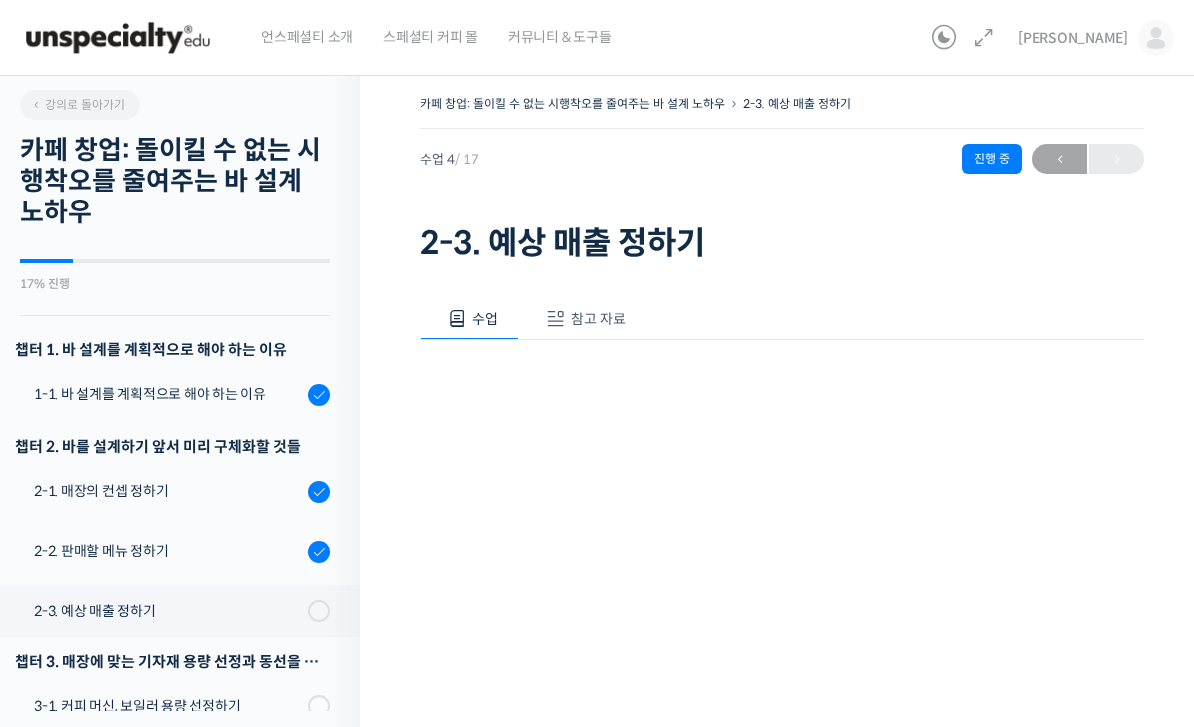 scroll, scrollTop: 0, scrollLeft: 0, axis: both 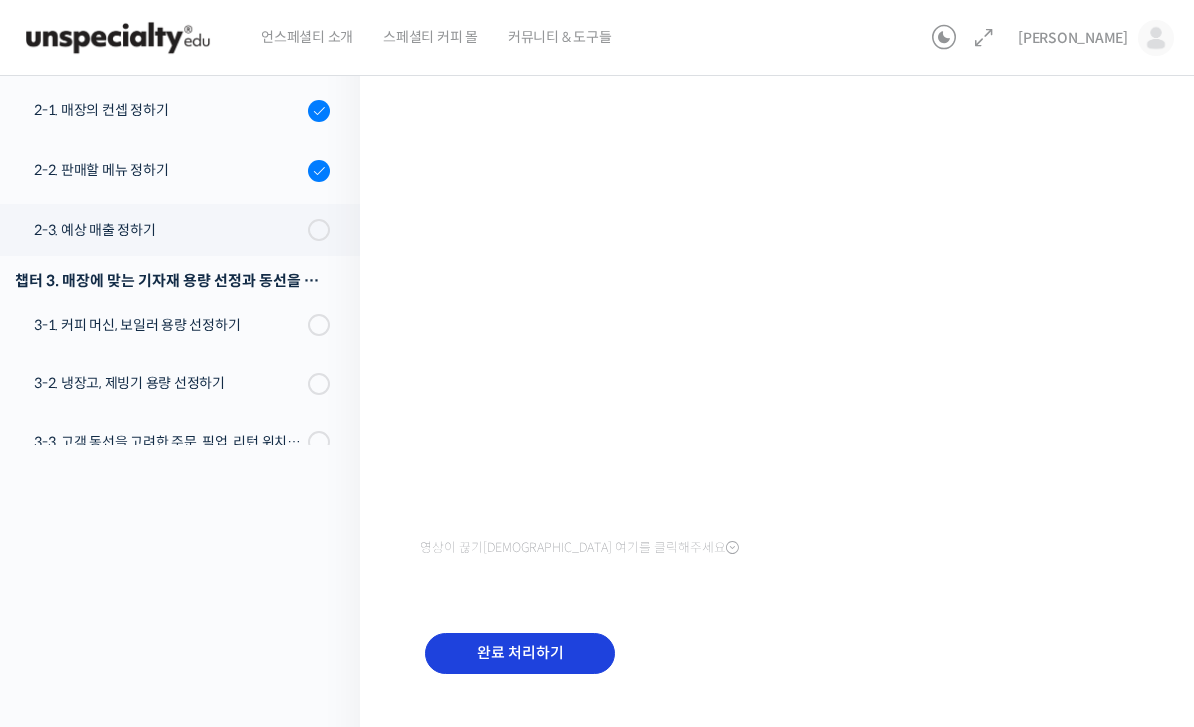 click on "완료 처리하기" at bounding box center [520, 653] 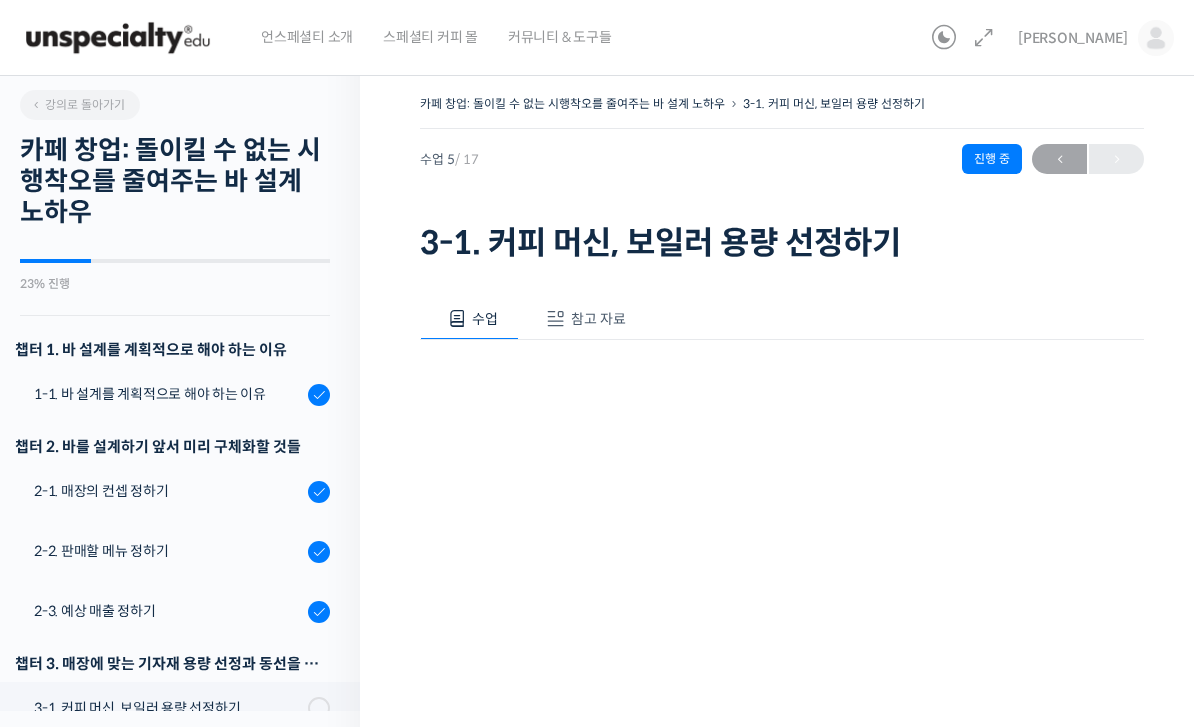 scroll, scrollTop: 0, scrollLeft: 0, axis: both 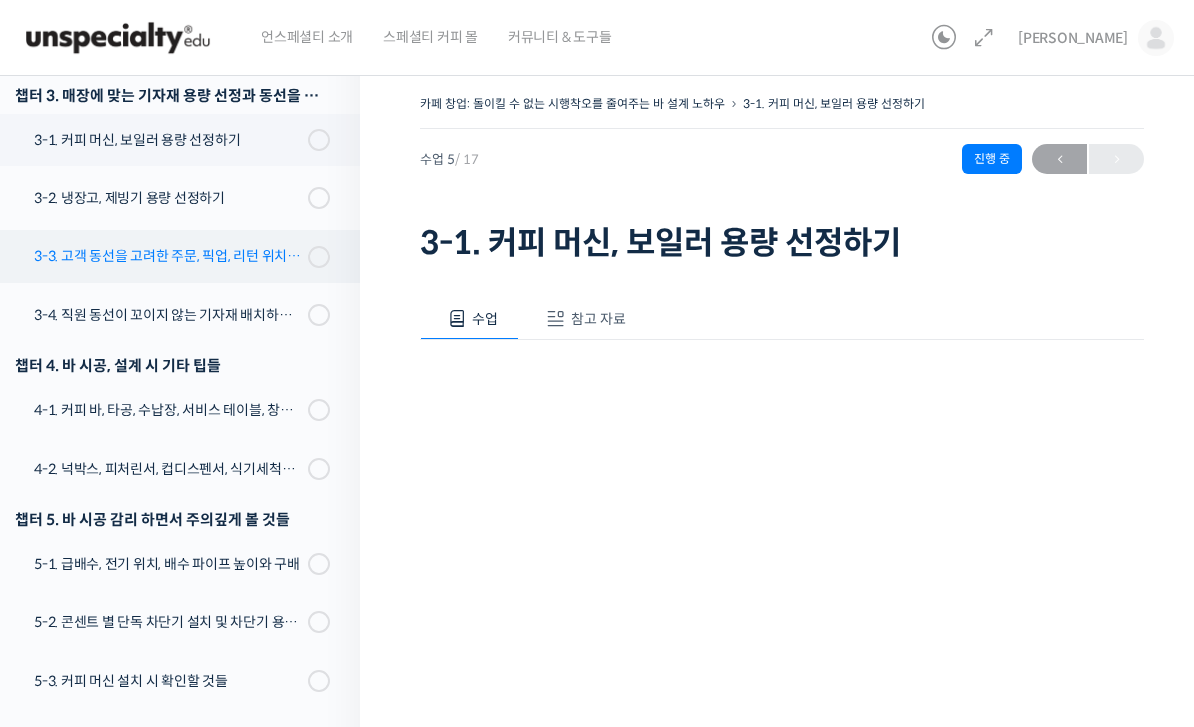 click on "3-3. 고객 동선을 고려한 주문, 픽업, 리턴 위치 정하기" at bounding box center [168, 256] 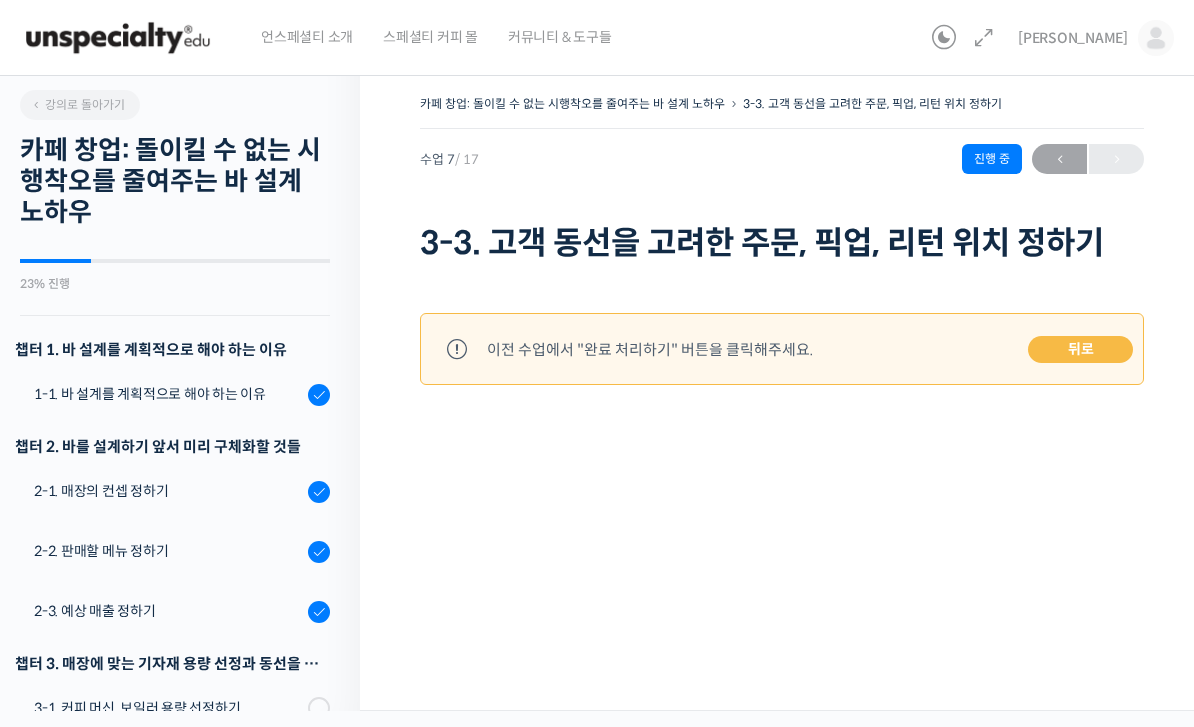 scroll, scrollTop: 0, scrollLeft: 0, axis: both 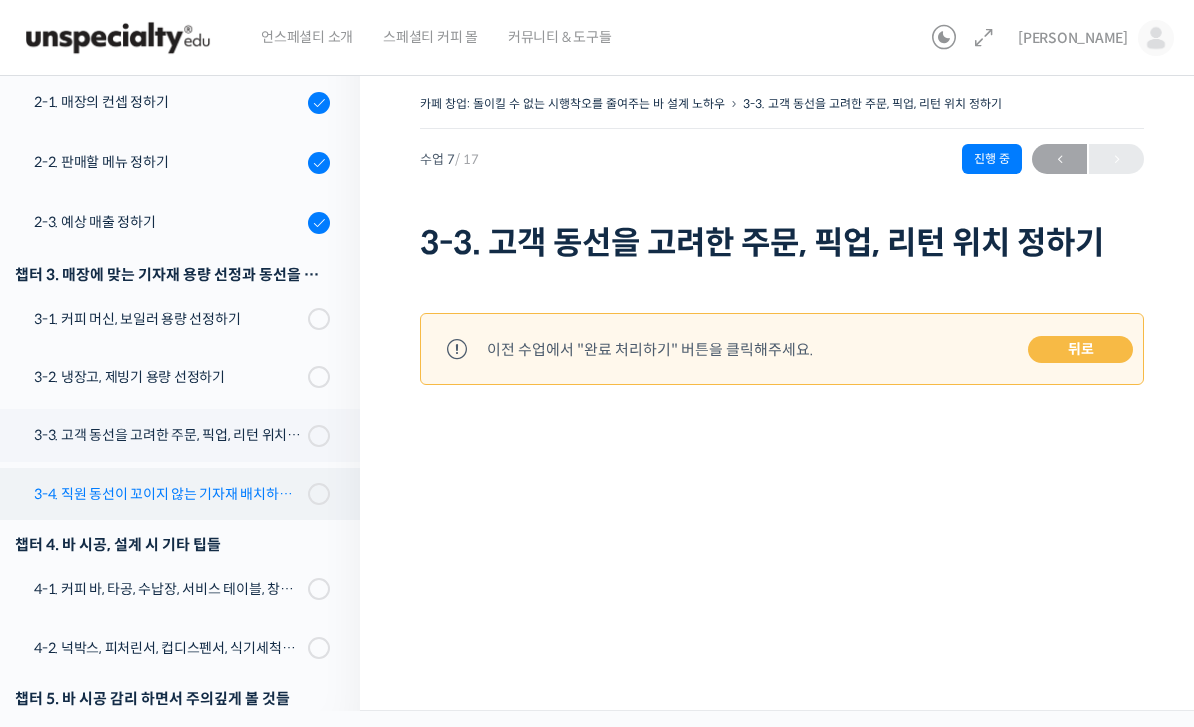 click on "3-4. 직원 동선이 꼬이지 않는 기자재 배치하는 방법" at bounding box center (168, 494) 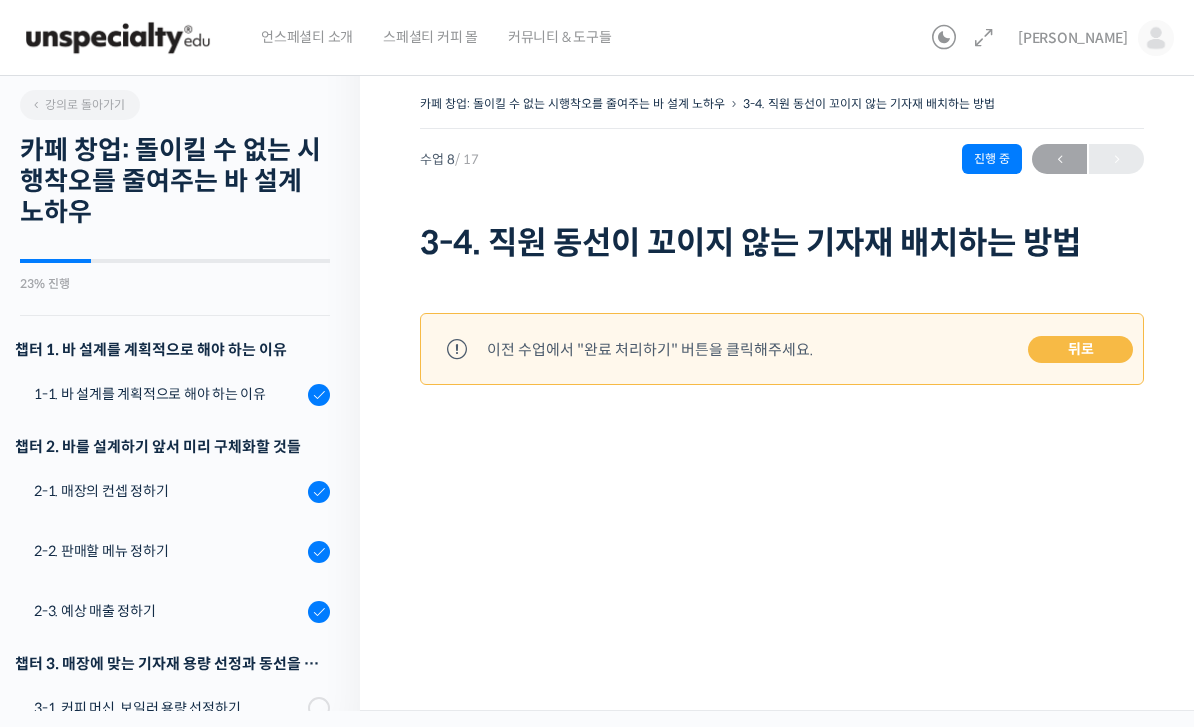 scroll, scrollTop: 0, scrollLeft: 0, axis: both 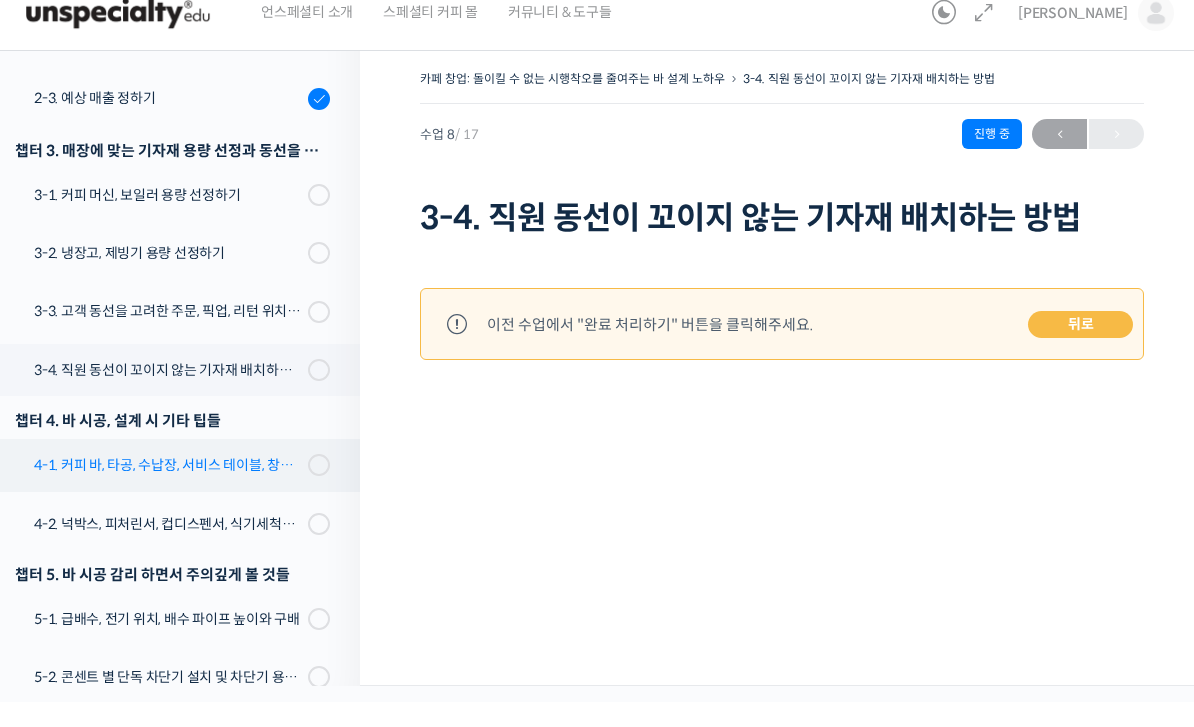 click on "4-1. 커피 바, 타공, 수납장, 서비스 테이블, 창고 및 직원 휴게실" at bounding box center (168, 490) 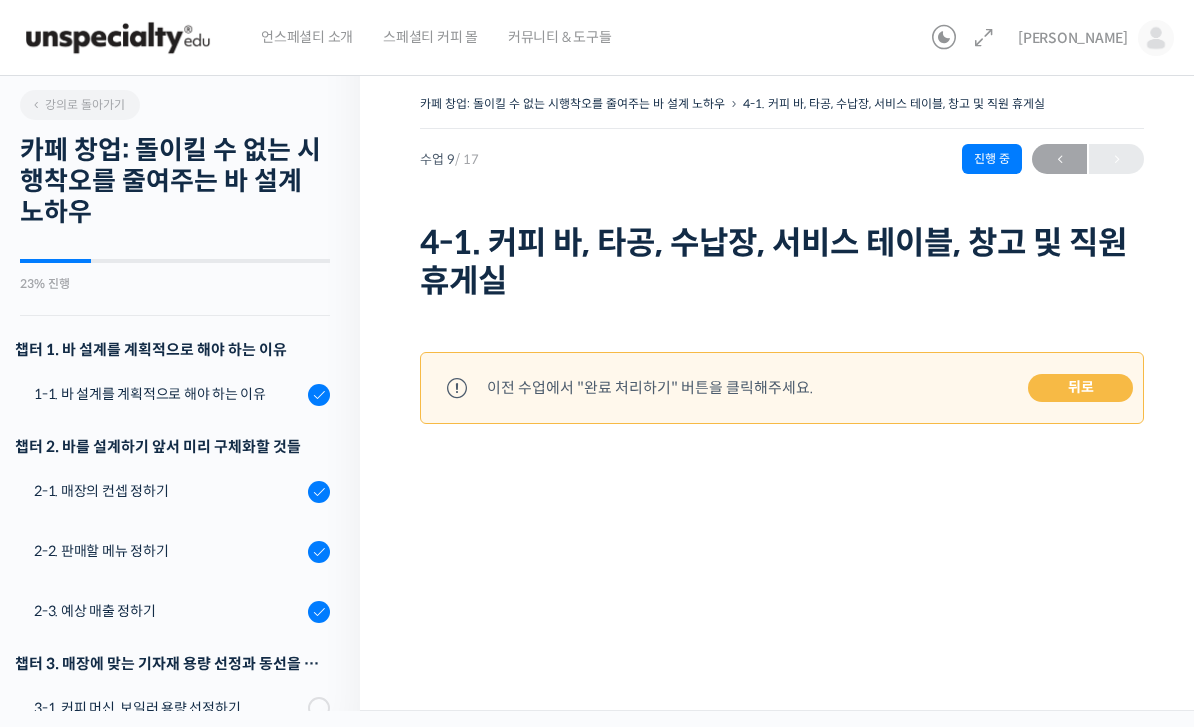scroll, scrollTop: 0, scrollLeft: 0, axis: both 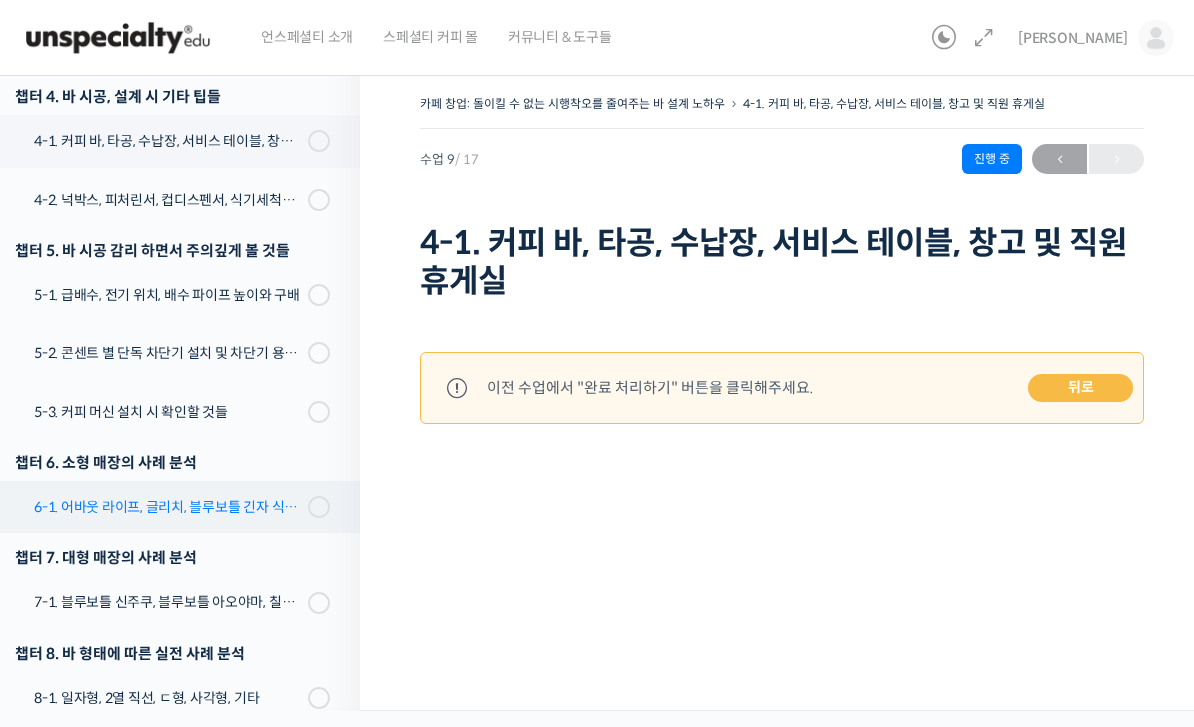click on "6-1. 어바웃 라이프, 글리치, 블루보틀 긴자 식스, 로로움" at bounding box center (168, 507) 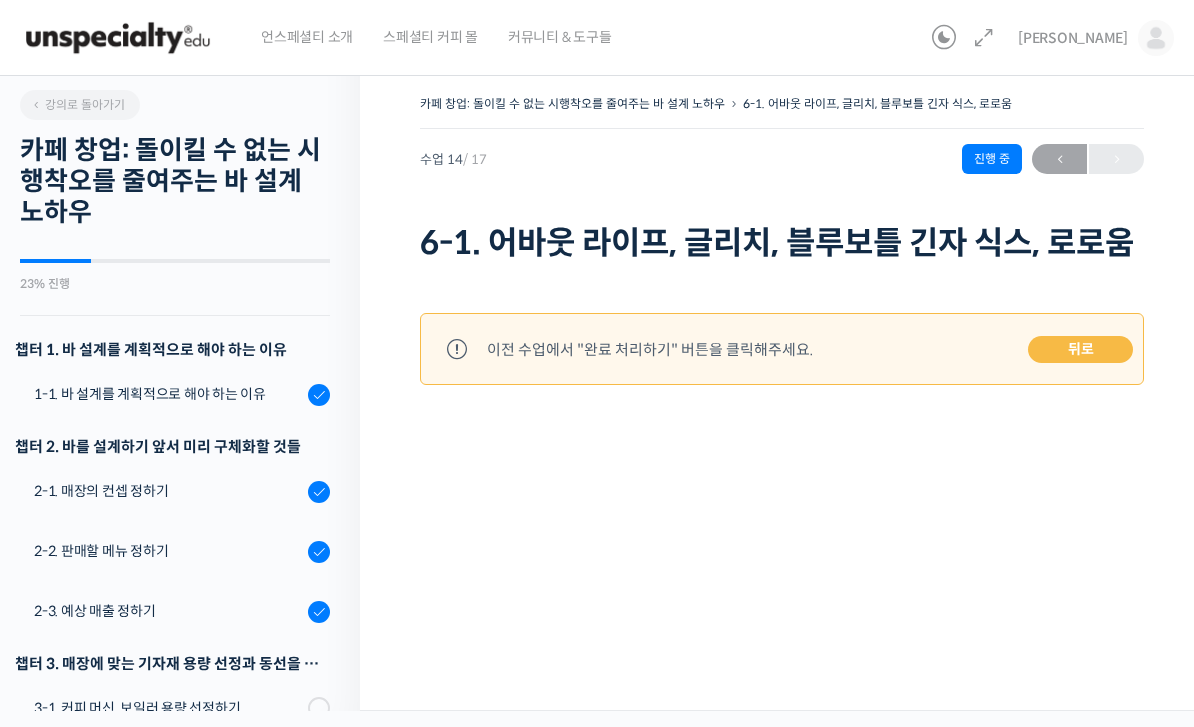 scroll, scrollTop: 0, scrollLeft: 0, axis: both 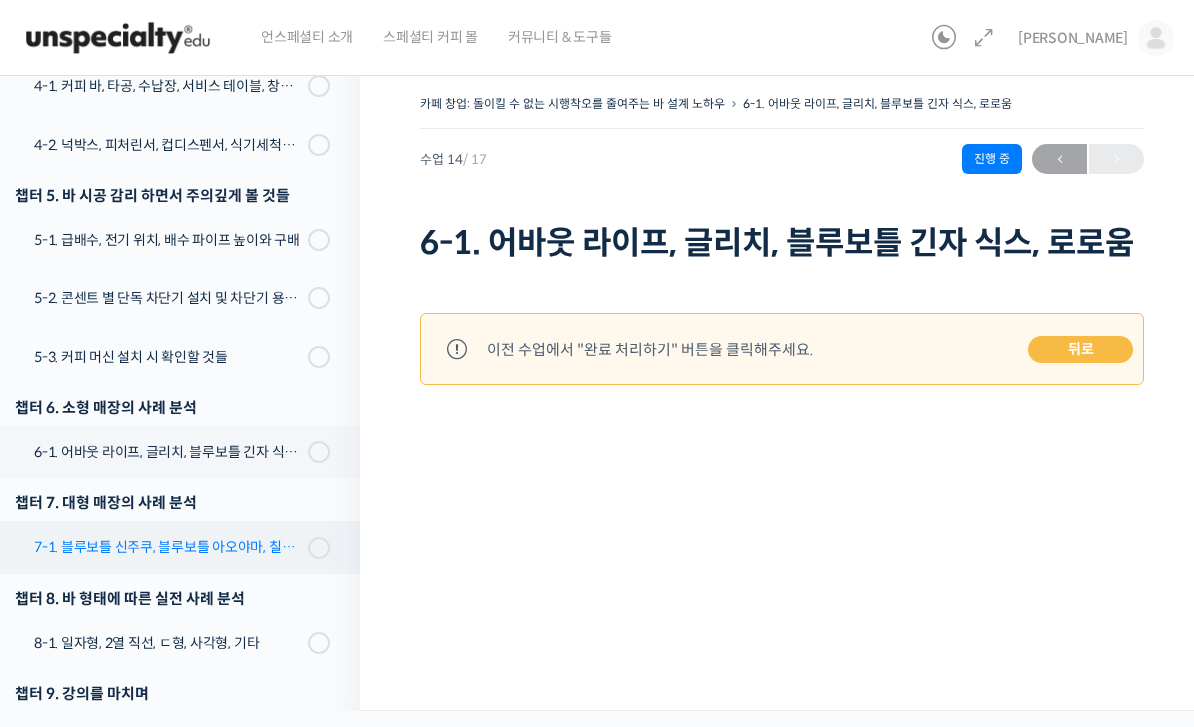 click on "7-1. 블루보틀 신주쿠, 블루보틀 아오야마, 칠성조선소, 히어리스트" at bounding box center (168, 547) 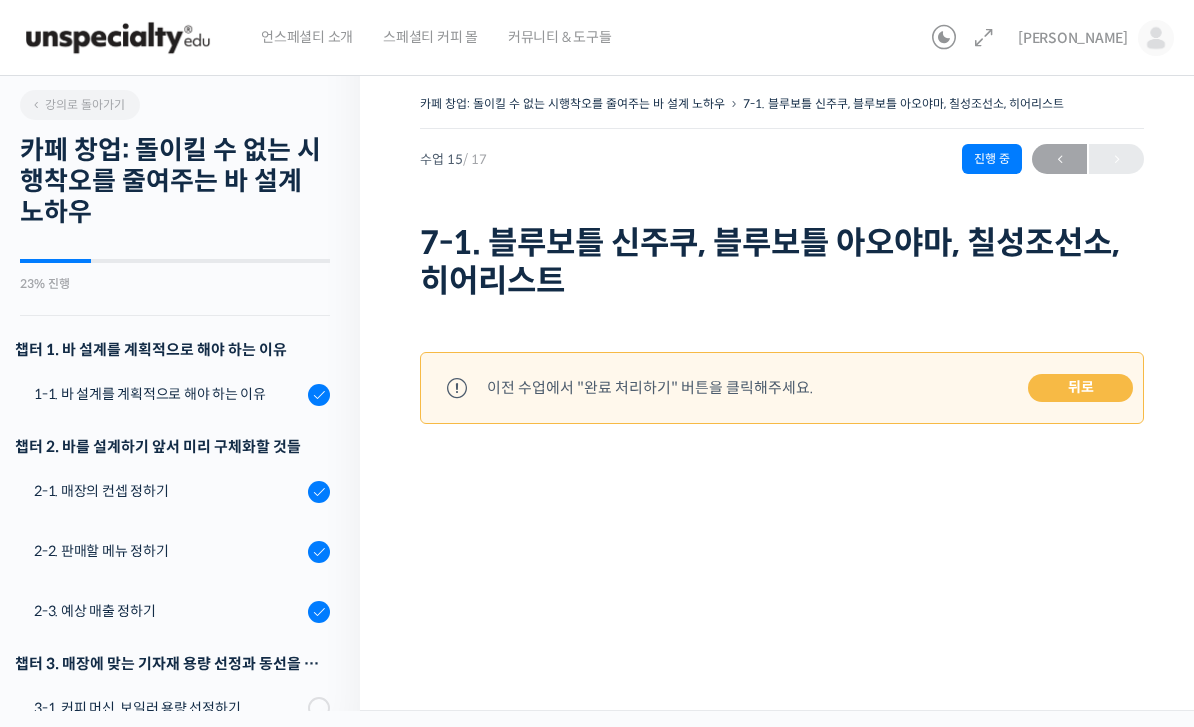 scroll, scrollTop: 0, scrollLeft: 0, axis: both 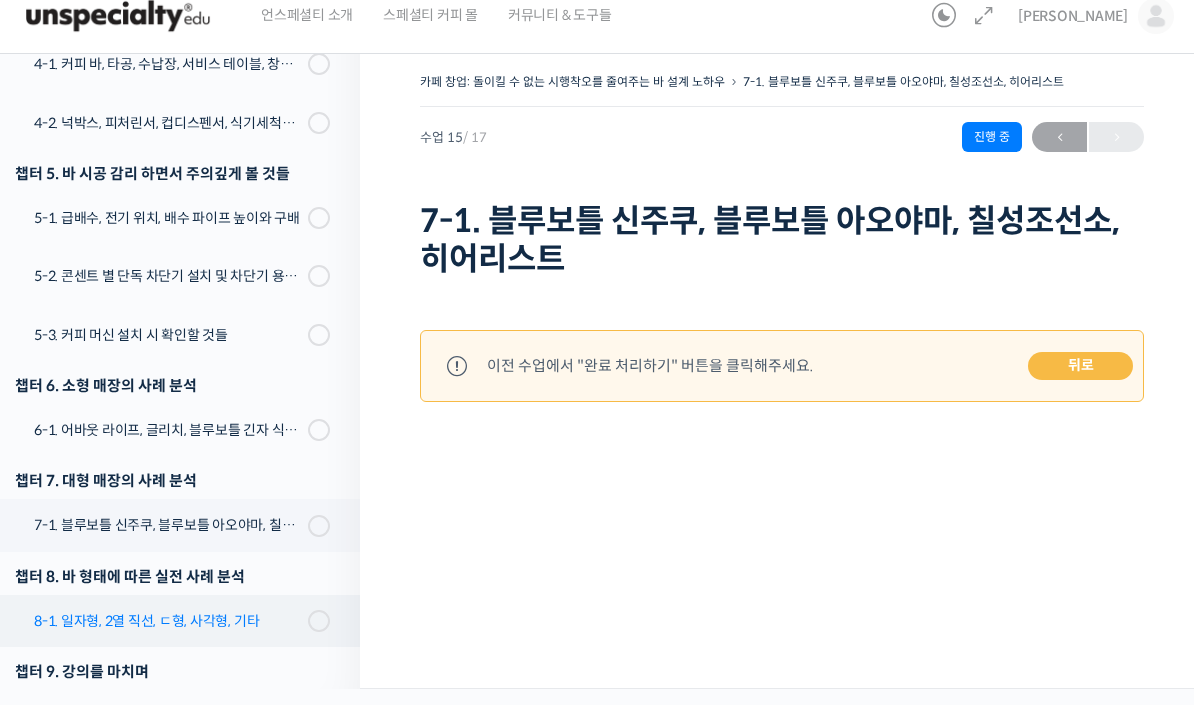 click on "8-1. 일자형, 2열 직선, ㄷ형, 사각형, 기타" at bounding box center (168, 643) 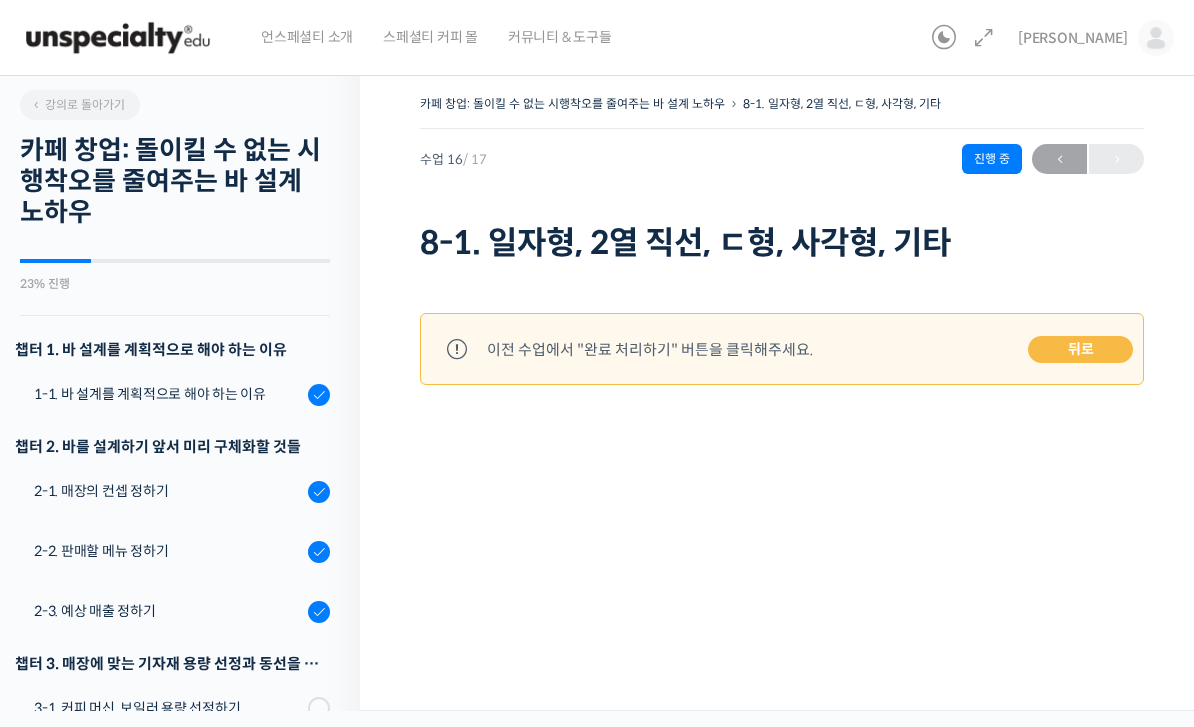 scroll, scrollTop: 0, scrollLeft: 0, axis: both 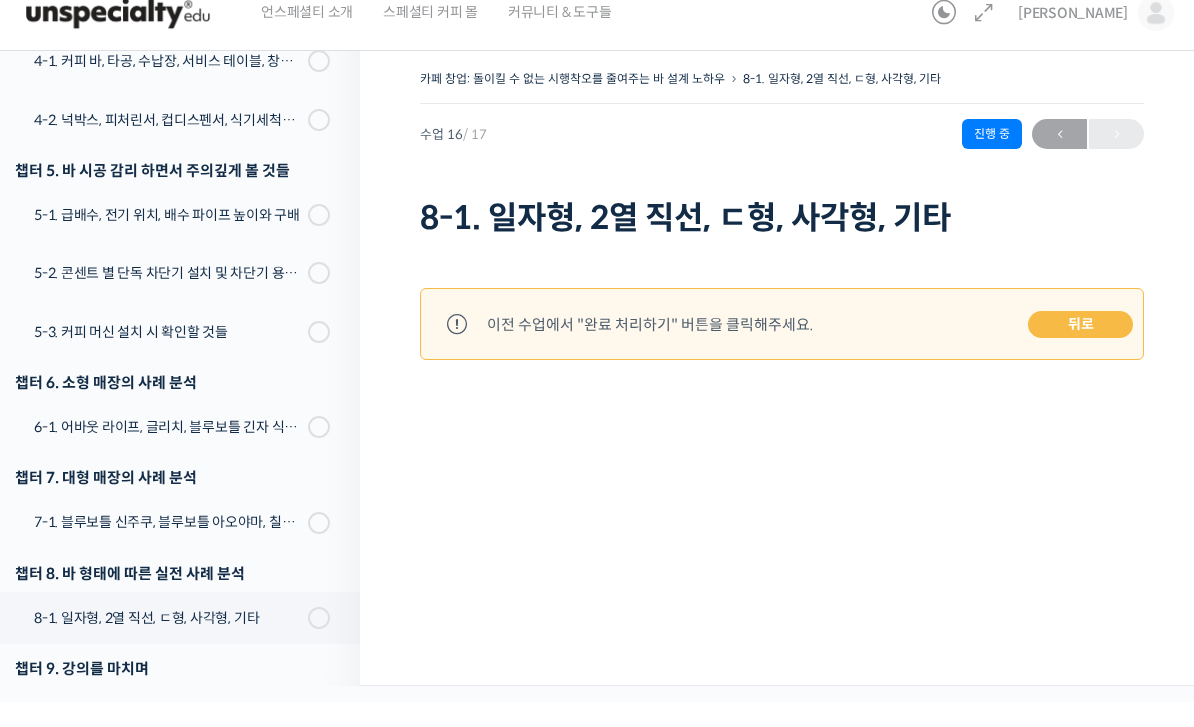 click on "9-1. 과제 설명, 강의를 마치며" at bounding box center [168, 738] 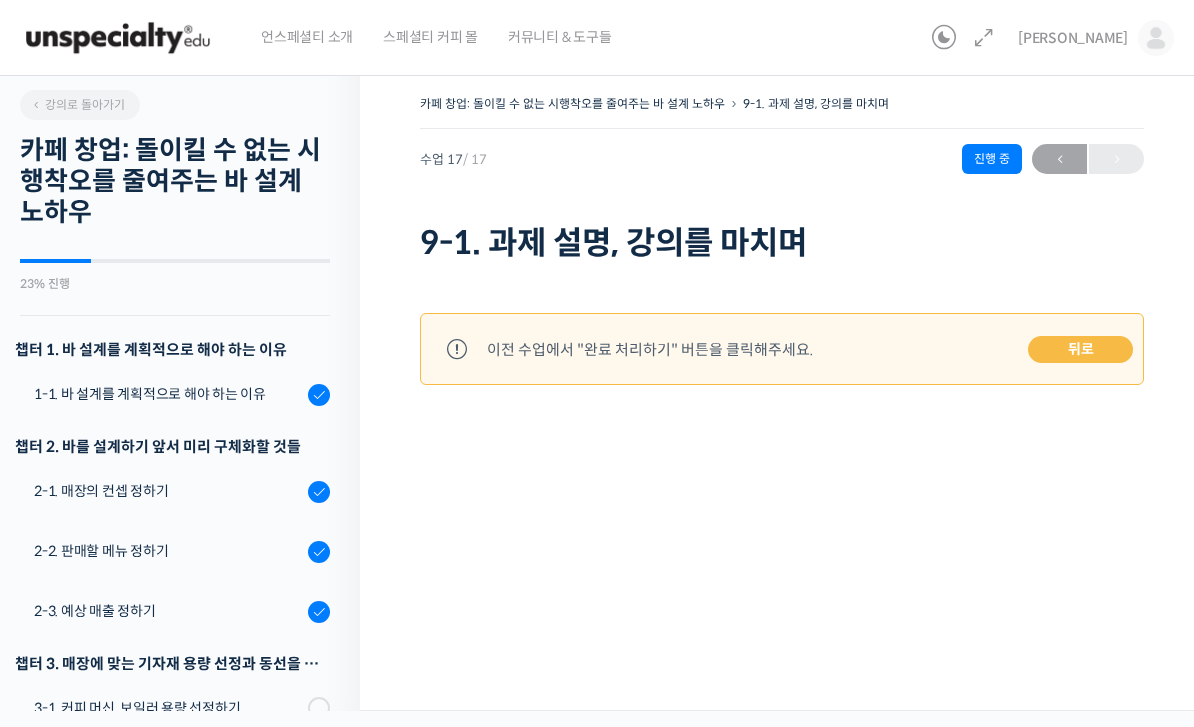 scroll, scrollTop: 0, scrollLeft: 0, axis: both 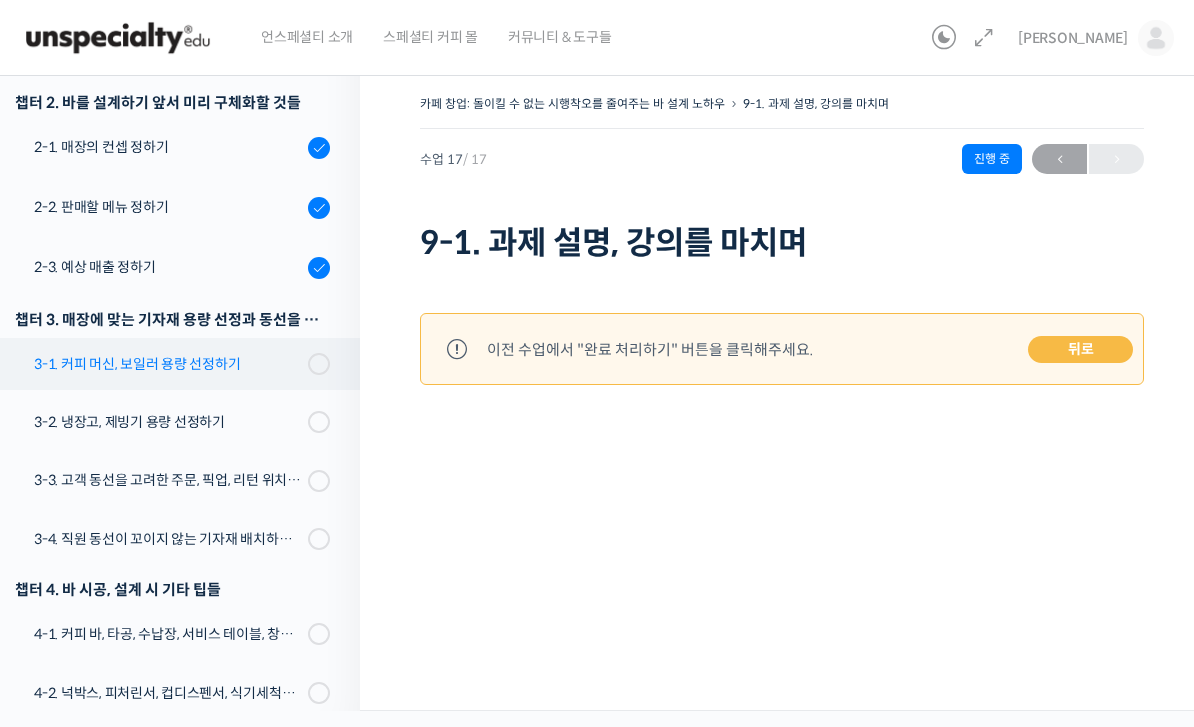 click on "3-1. 커피 머신, 보일러 용량 선정하기" at bounding box center [168, 364] 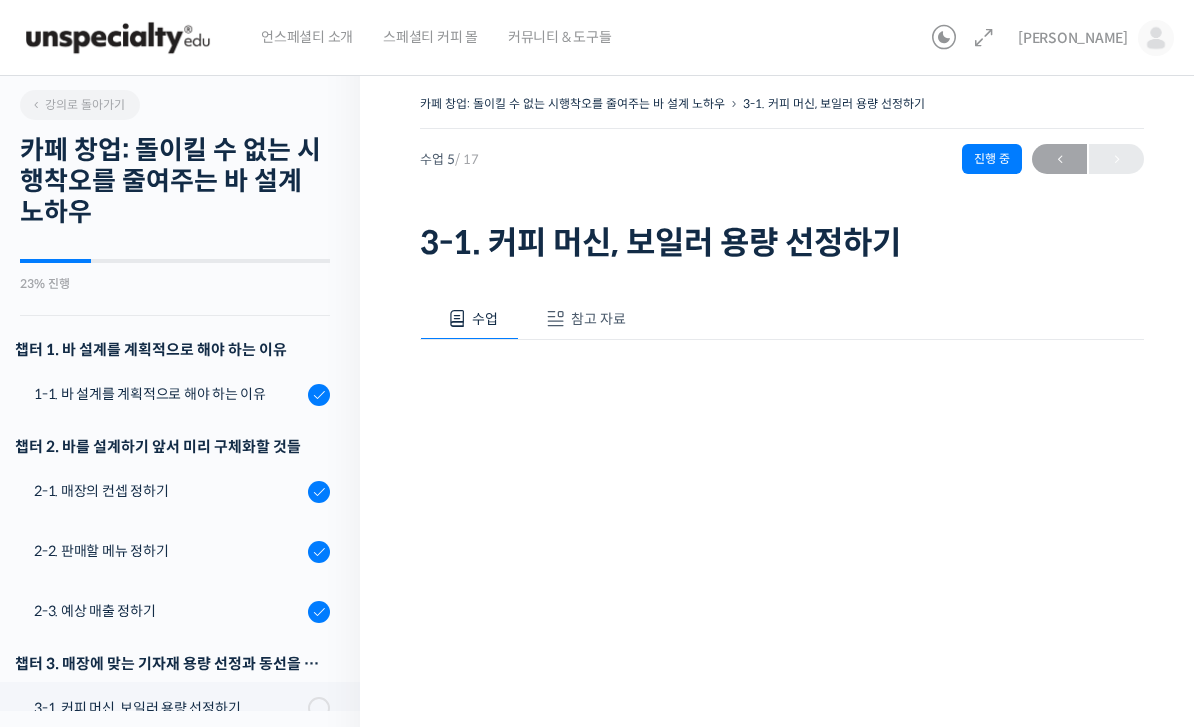 scroll, scrollTop: 0, scrollLeft: 0, axis: both 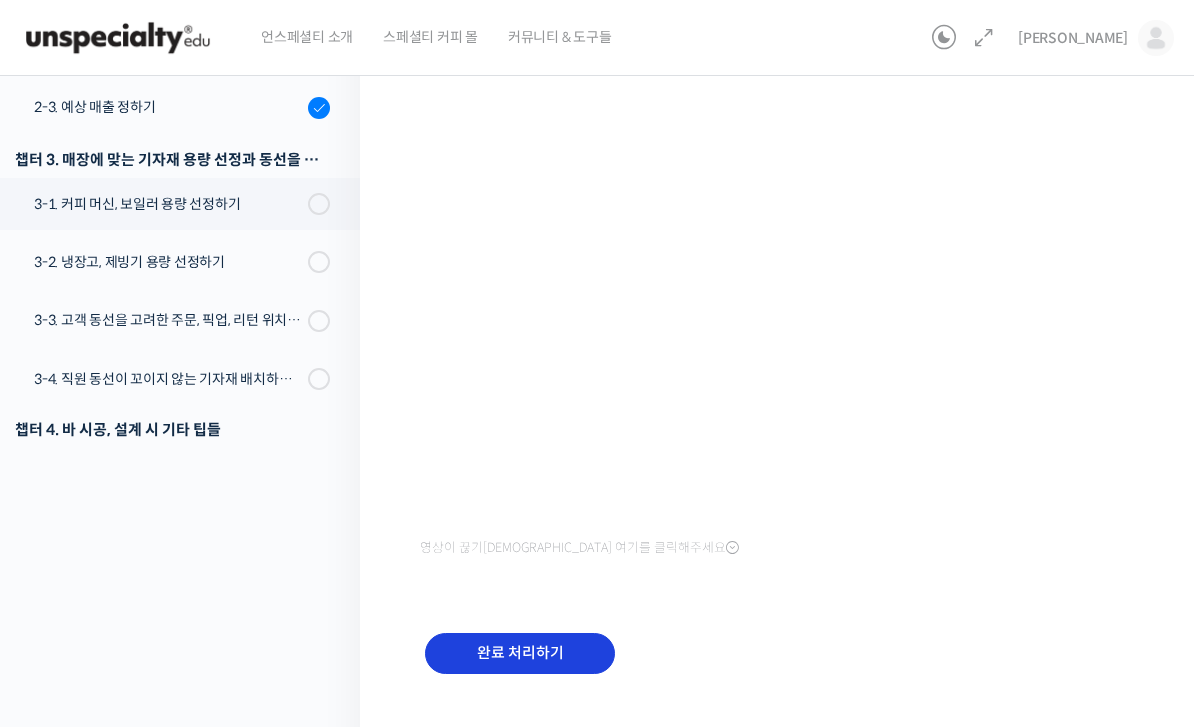 click on "완료 처리하기" at bounding box center [520, 653] 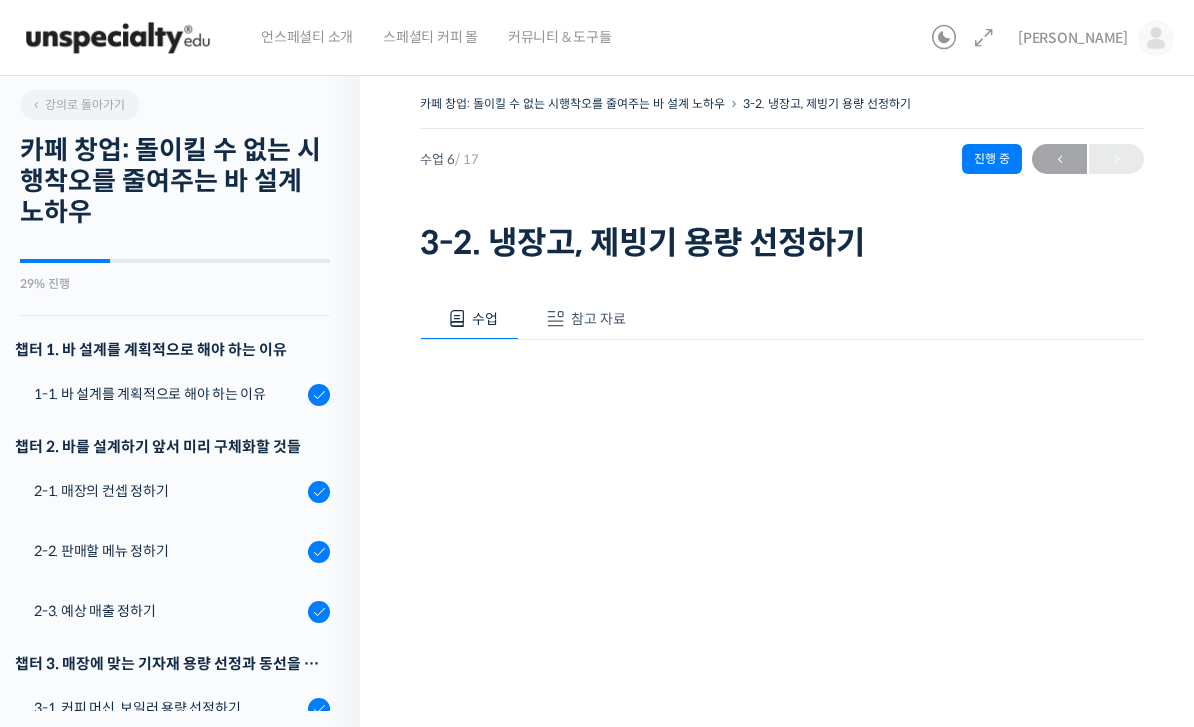 scroll, scrollTop: 0, scrollLeft: 0, axis: both 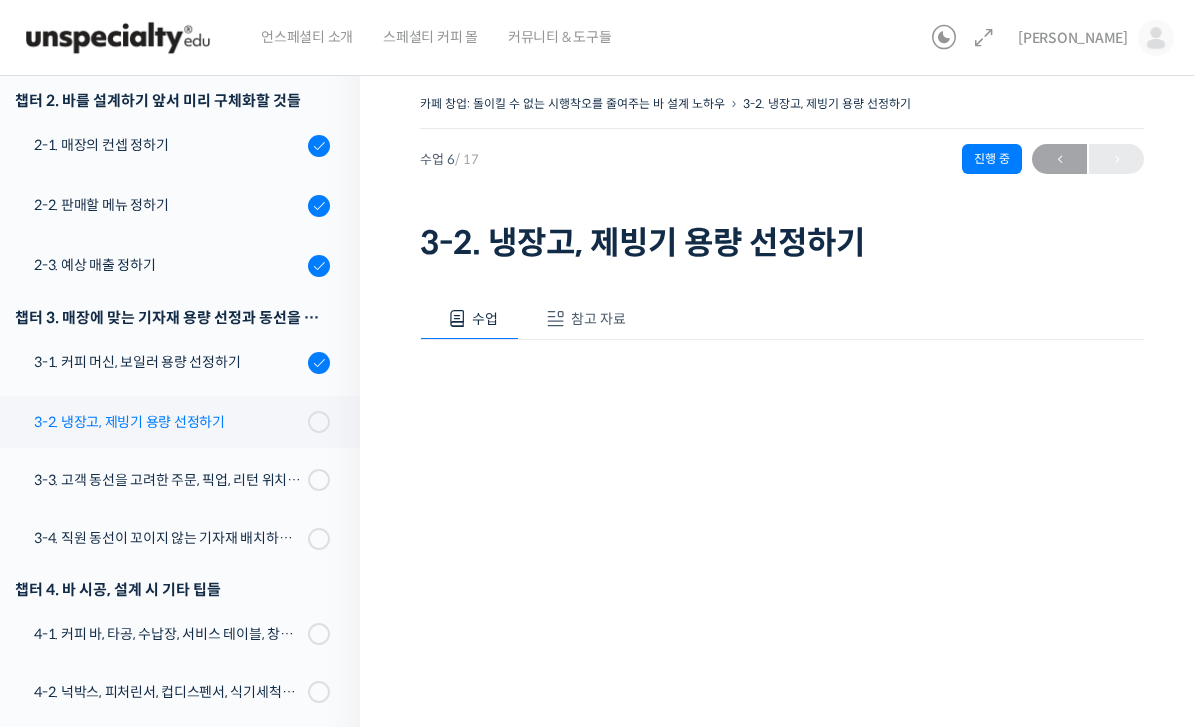 click on "3-2. 냉장고, 제빙기 용량 선정하기" at bounding box center [168, 422] 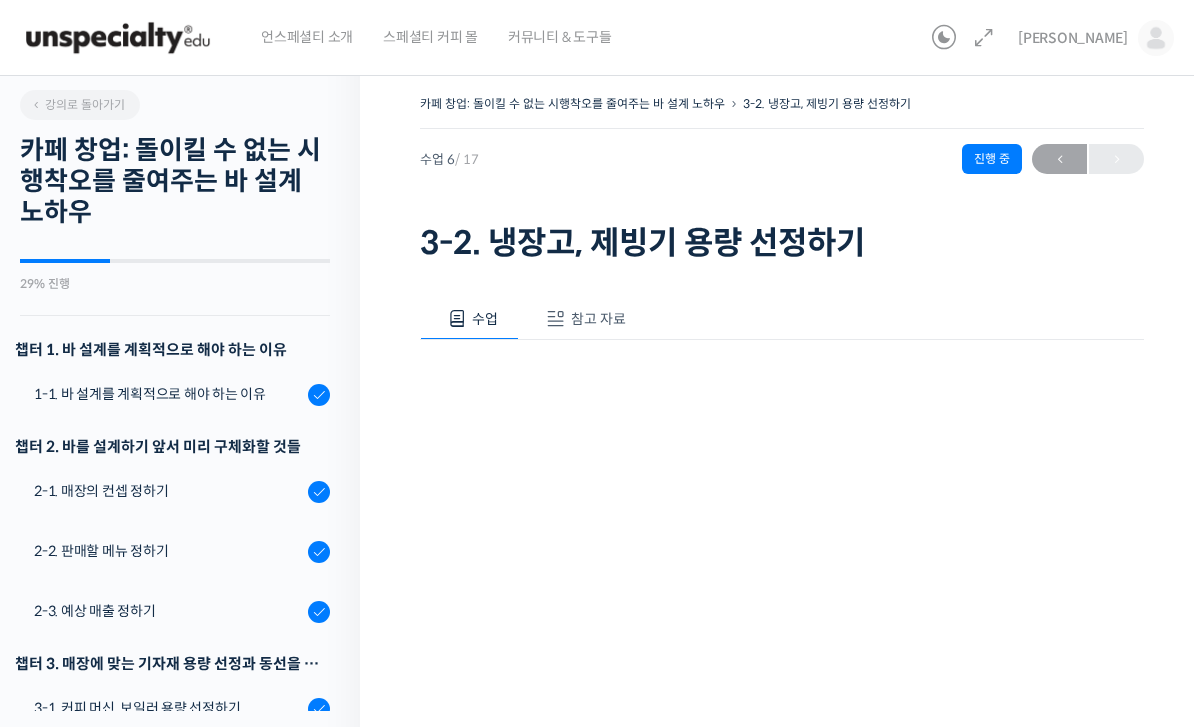 scroll, scrollTop: 0, scrollLeft: 0, axis: both 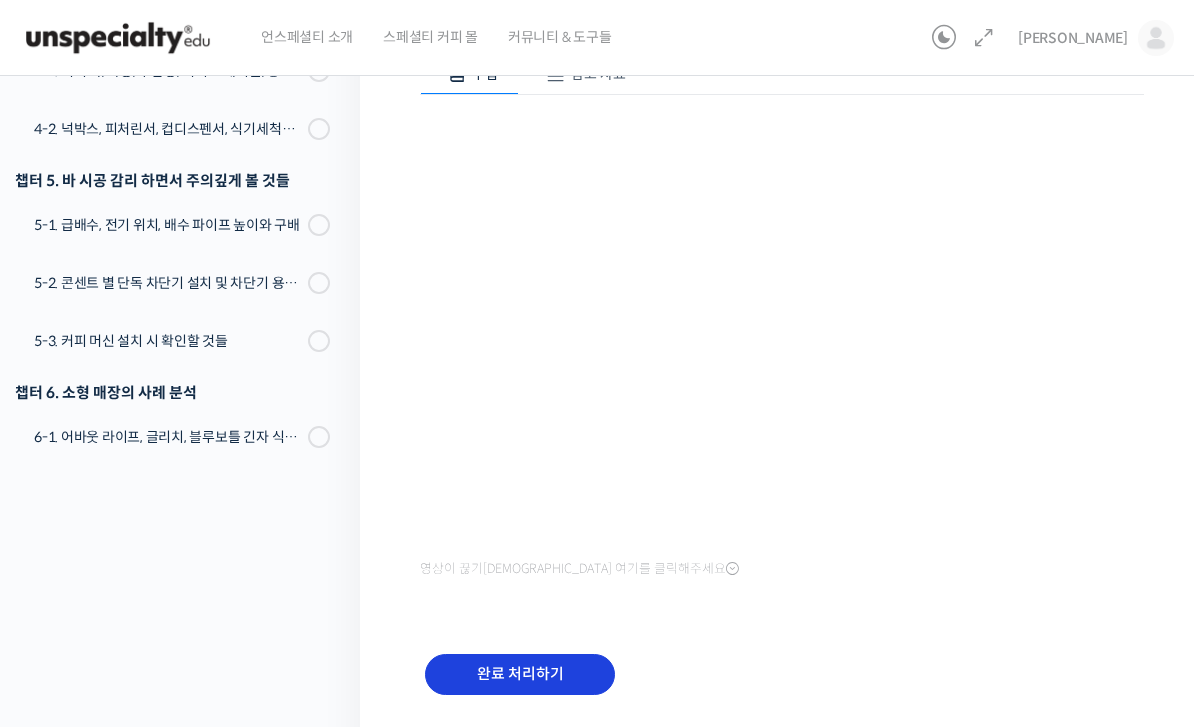click on "완료 처리하기" at bounding box center (520, 674) 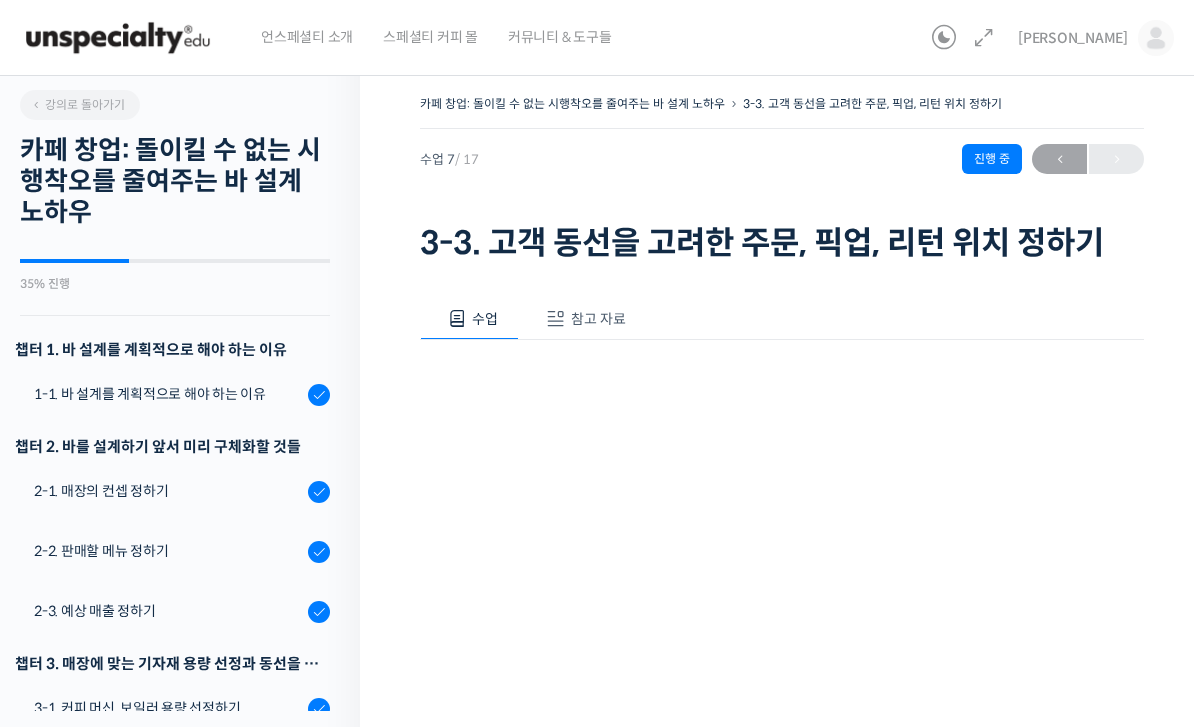 scroll, scrollTop: 0, scrollLeft: 0, axis: both 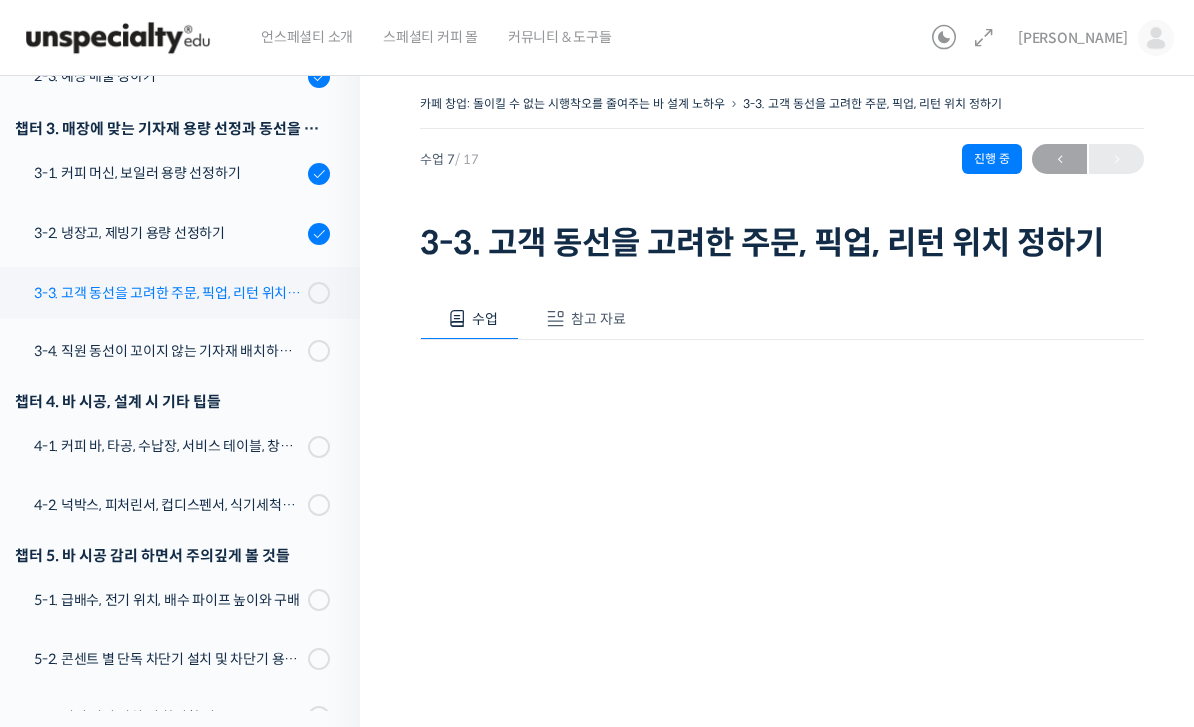 click on "3-3. 고객 동선을 고려한 주문, 픽업, 리턴 위치 정하기" at bounding box center [168, 293] 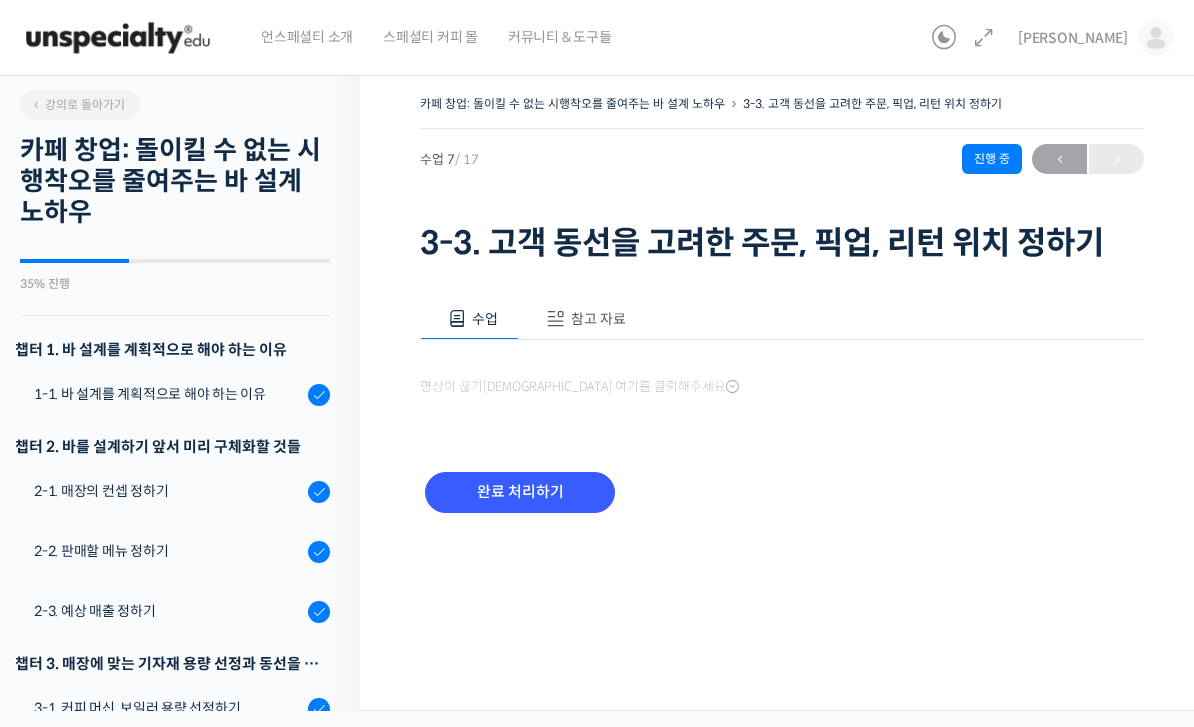 scroll, scrollTop: 0, scrollLeft: 0, axis: both 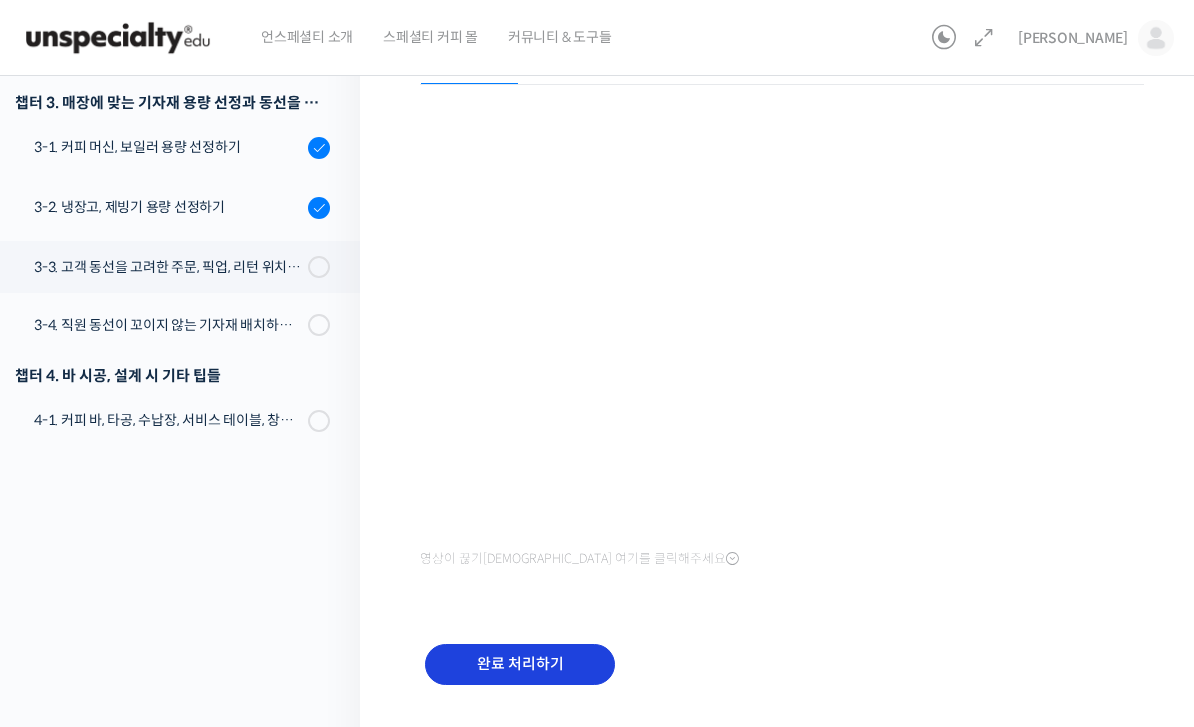 click on "완료 처리하기" at bounding box center [520, 664] 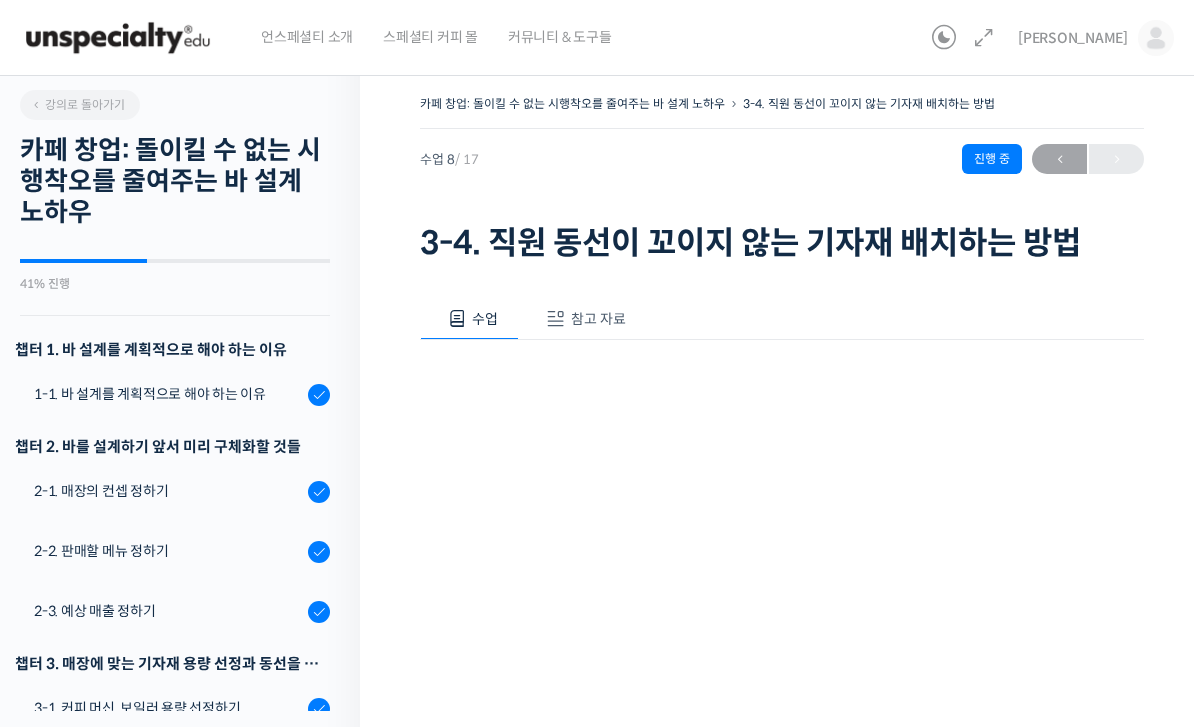 scroll, scrollTop: 0, scrollLeft: 0, axis: both 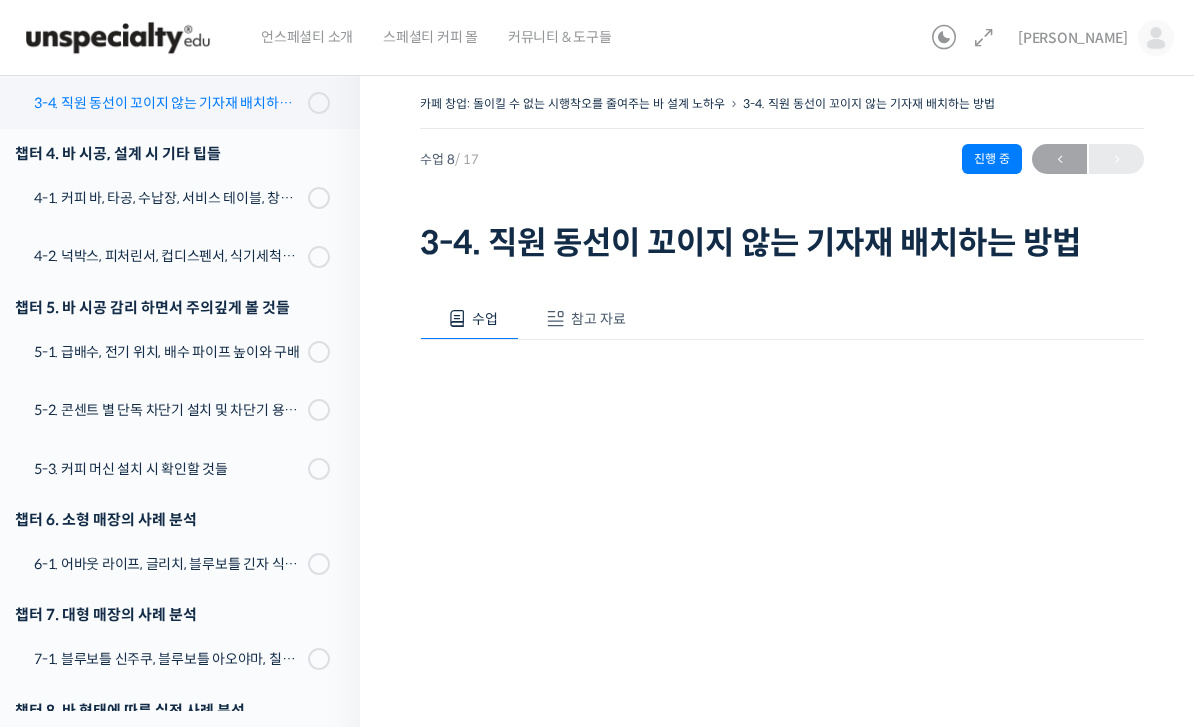 click on "3-4. 직원 동선이 꼬이지 않는 기자재 배치하는 방법" at bounding box center (168, 103) 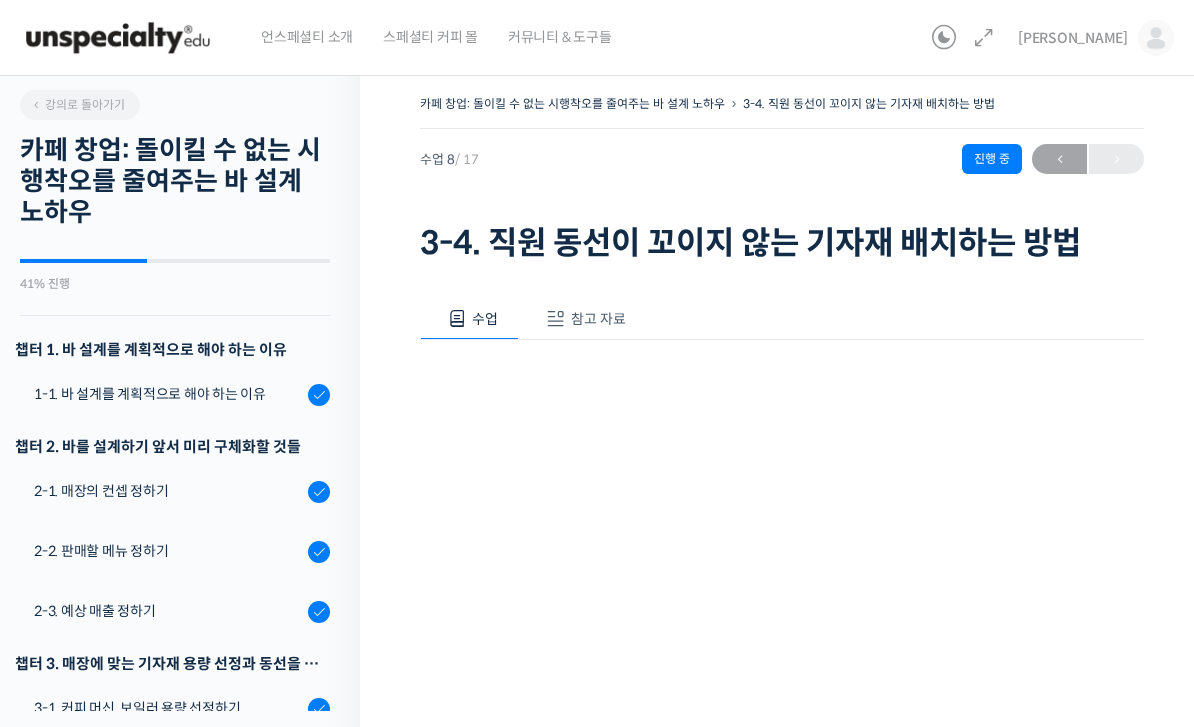 scroll, scrollTop: 0, scrollLeft: 0, axis: both 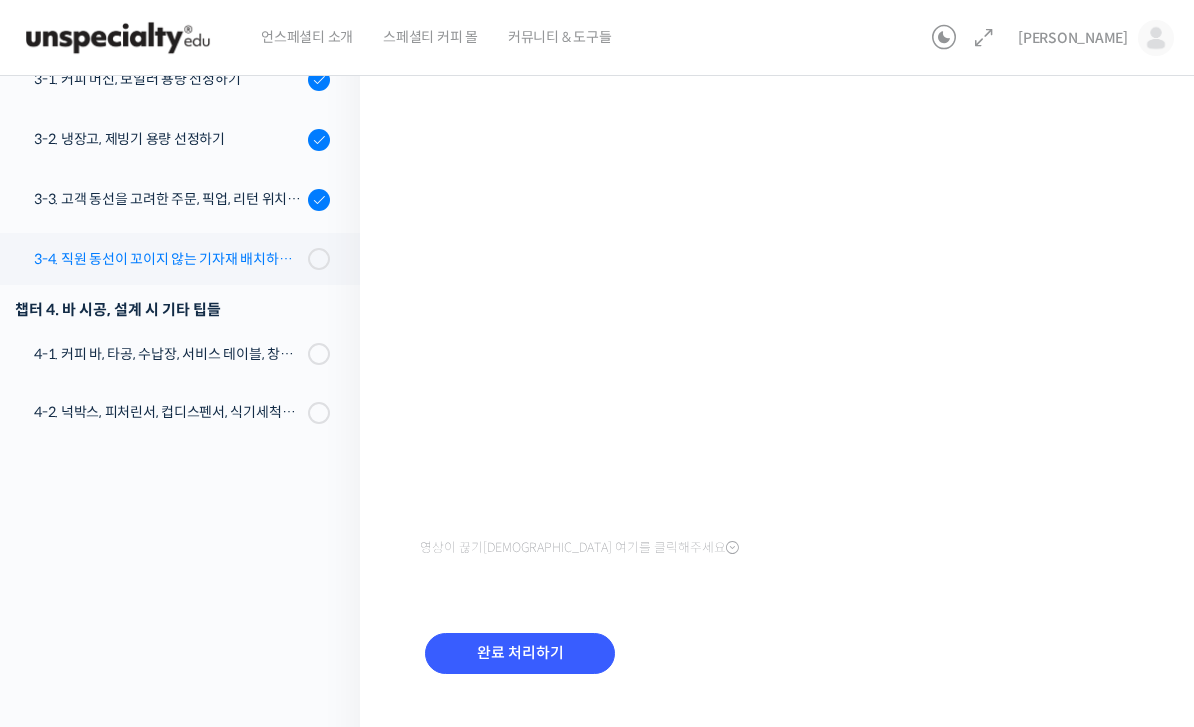 click on "3-4. 직원 동선이 꼬이지 않는 기자재 배치하는 방법" at bounding box center (168, 259) 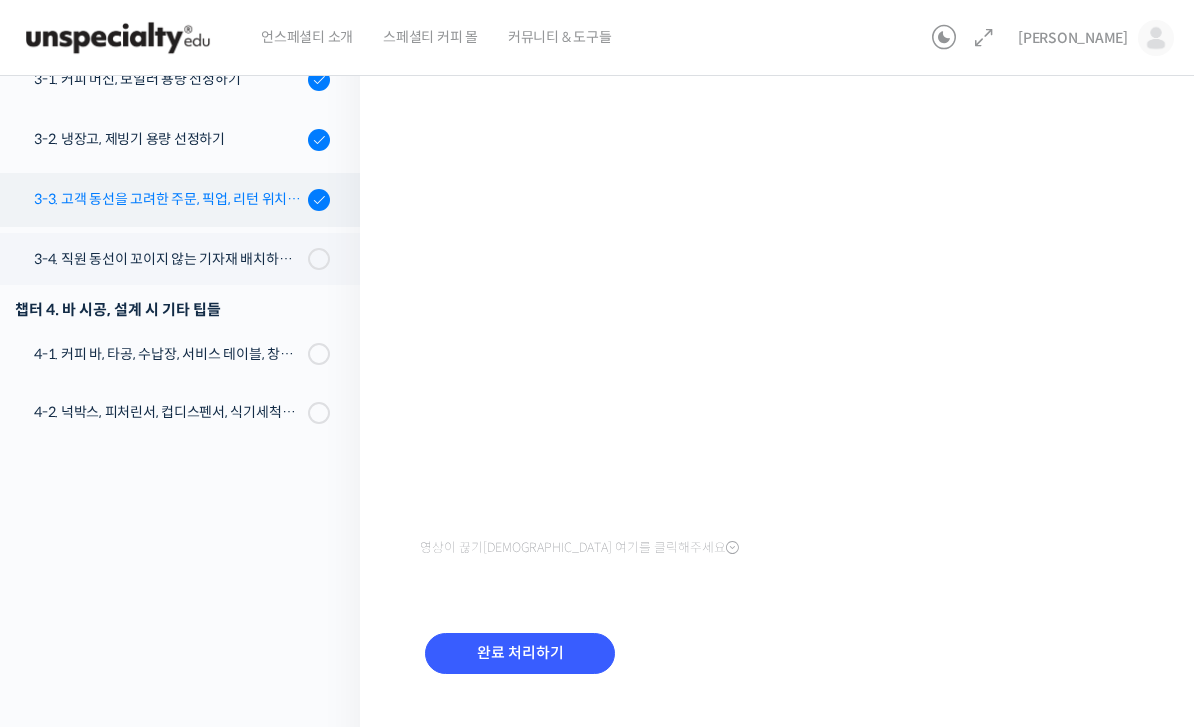 click on "3-3. 고객 동선을 고려한 주문, 픽업, 리턴 위치 정하기" at bounding box center (168, 199) 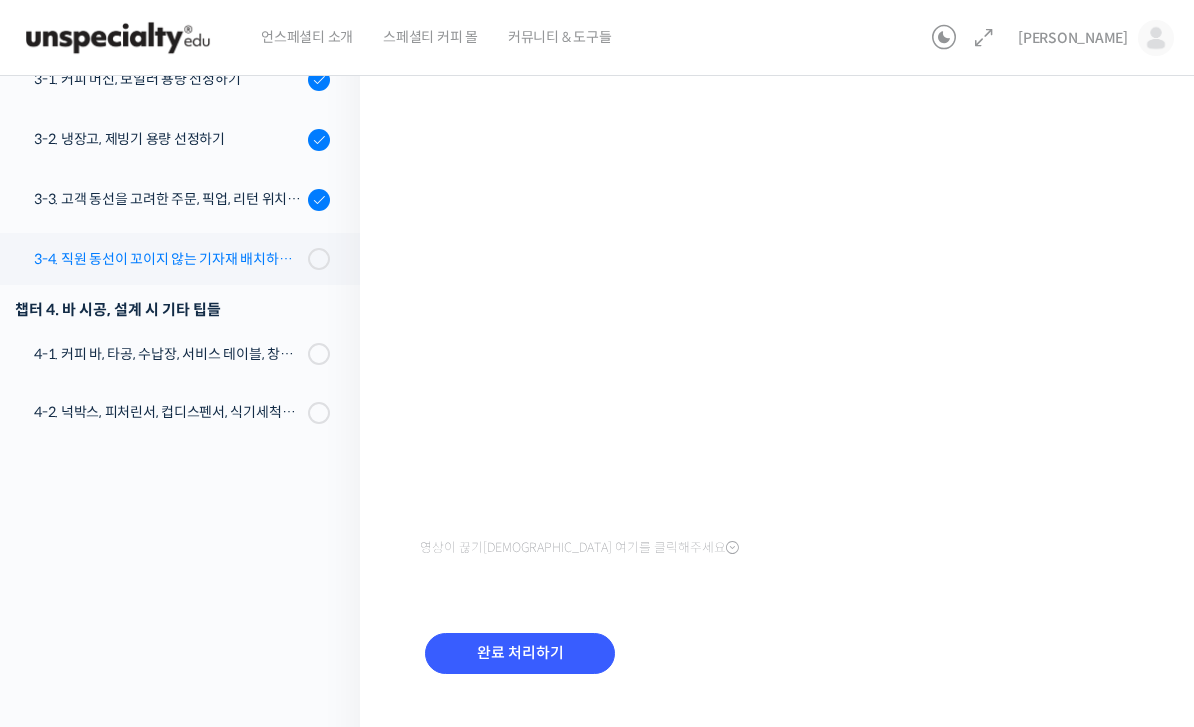 click on "3-4. 직원 동선이 꼬이지 않는 기자재 배치하는 방법" at bounding box center (168, 259) 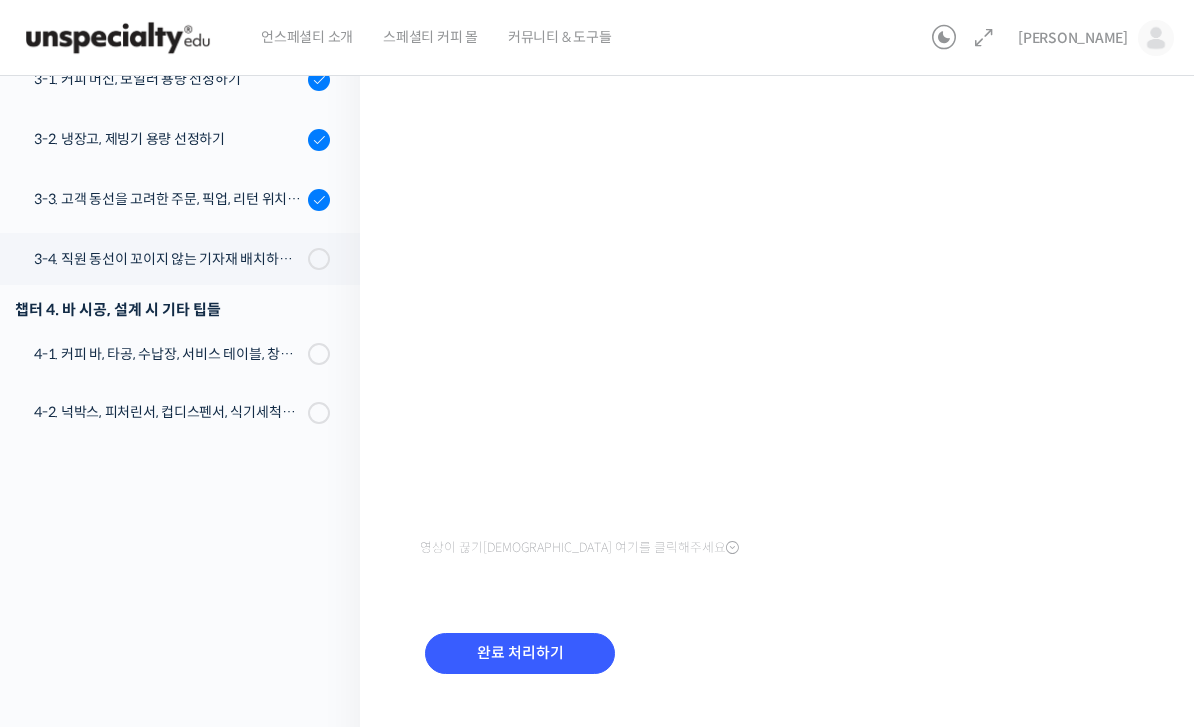 click on "참고 자료" at bounding box center [598, 53] 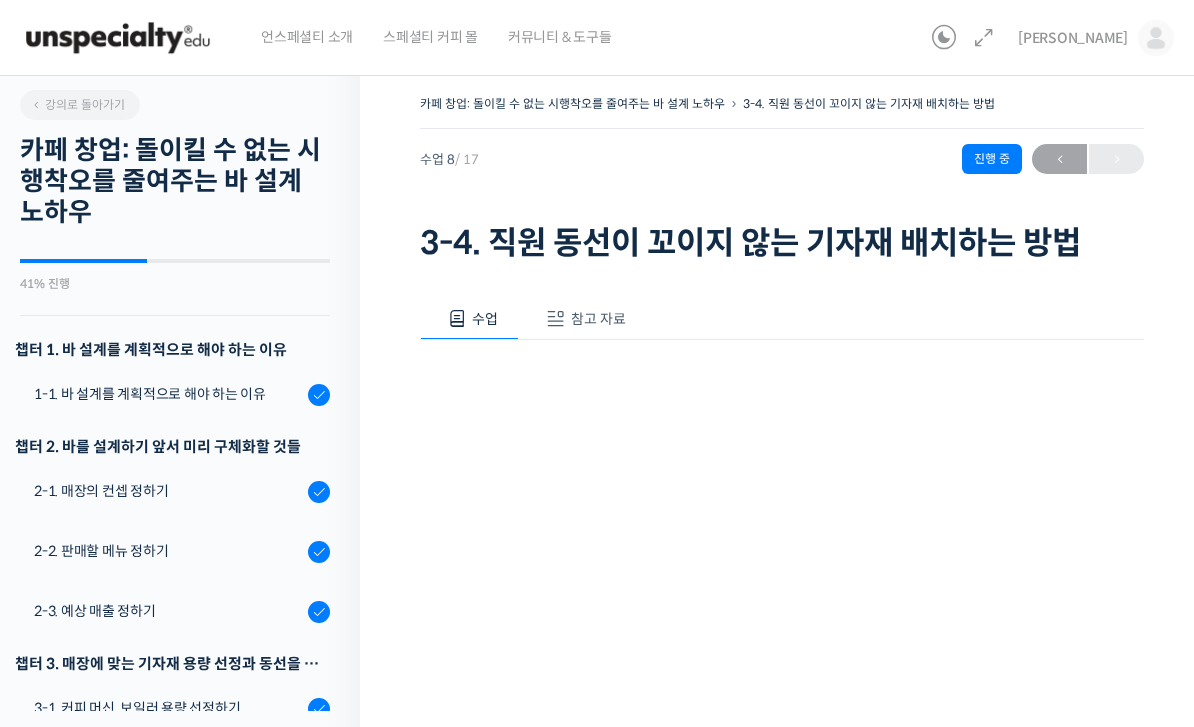 scroll, scrollTop: 0, scrollLeft: 0, axis: both 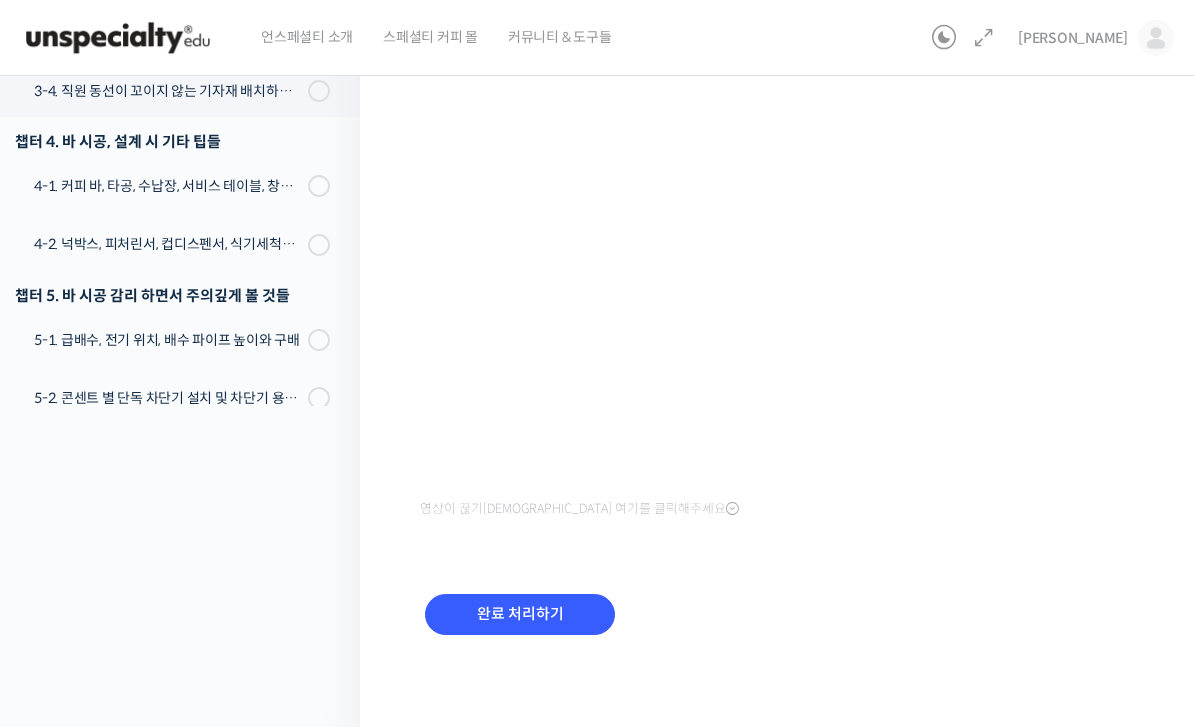 click at bounding box center [118, 38] 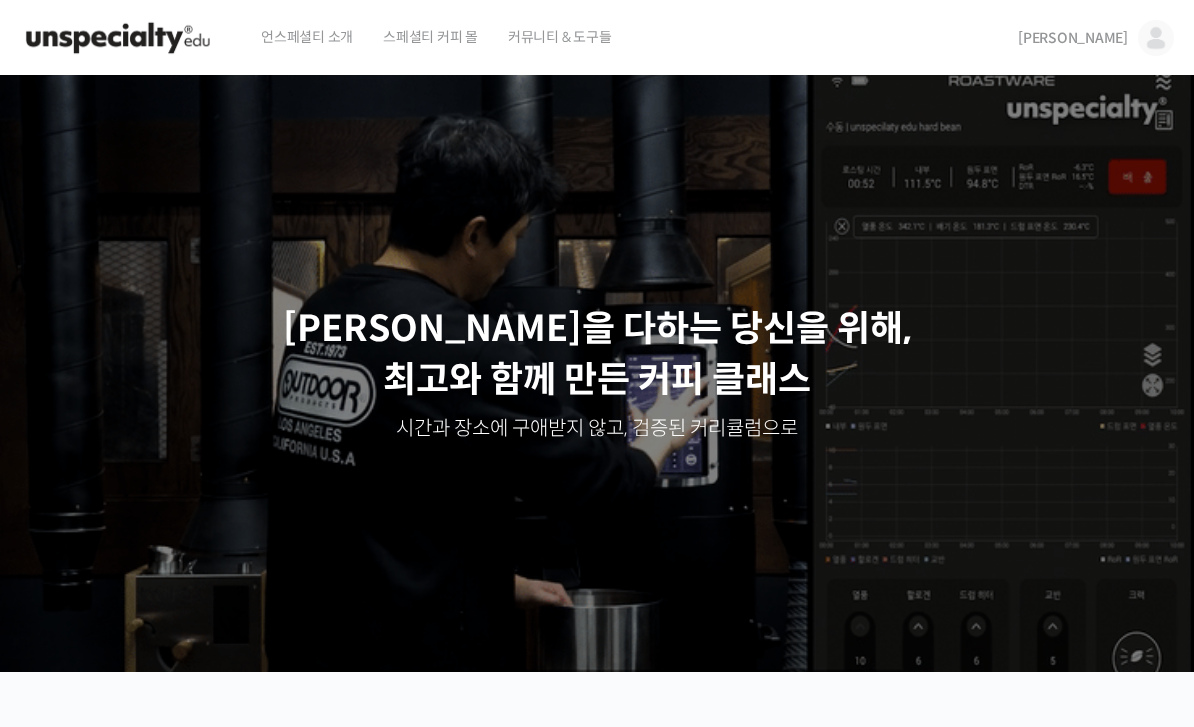 scroll, scrollTop: 0, scrollLeft: 0, axis: both 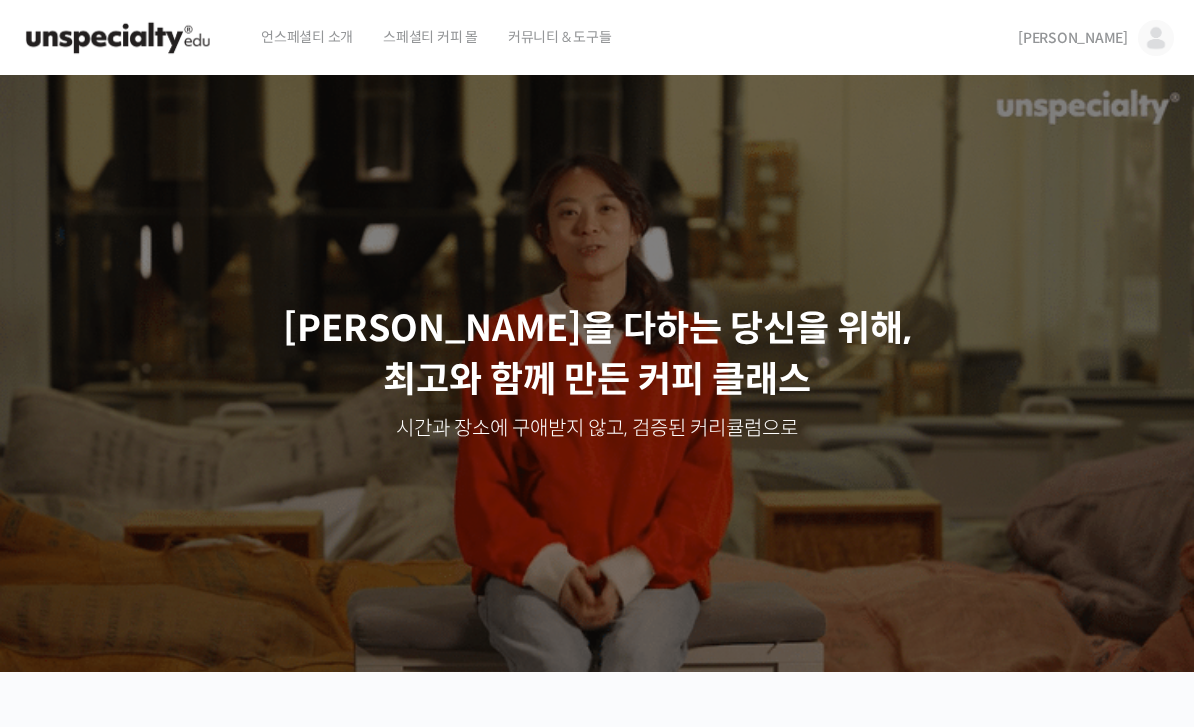 click at bounding box center (1156, 38) 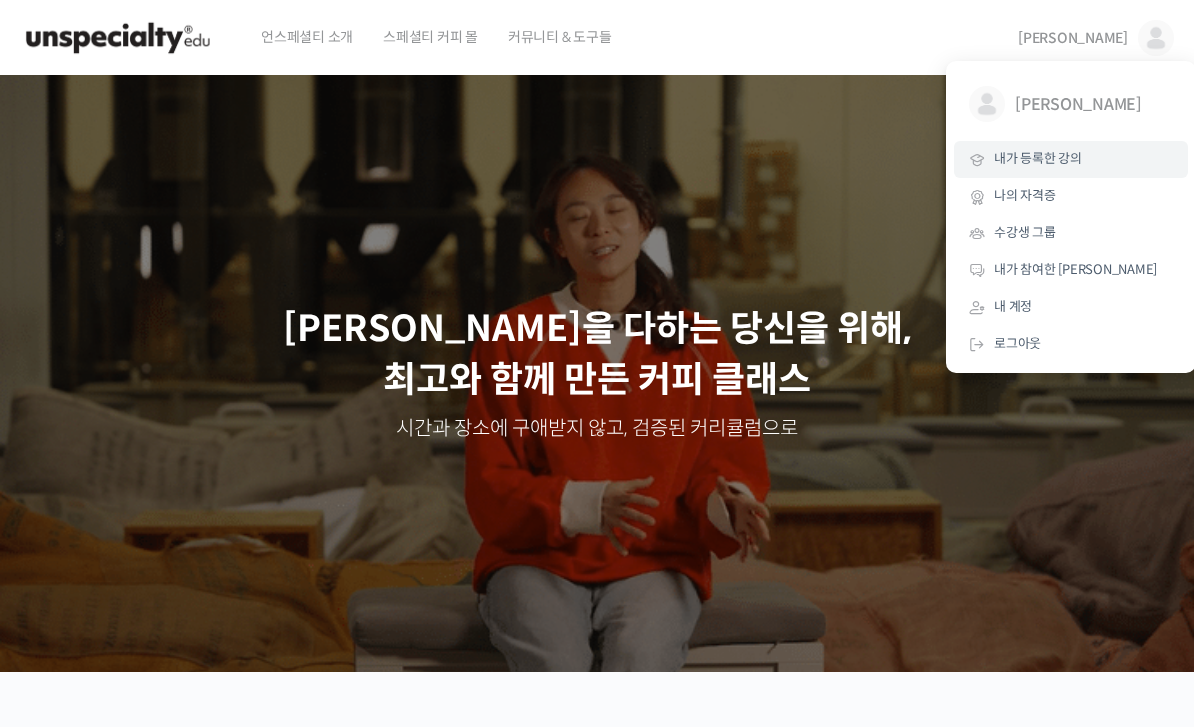 click on "내가 등록한 강의" at bounding box center [1038, 158] 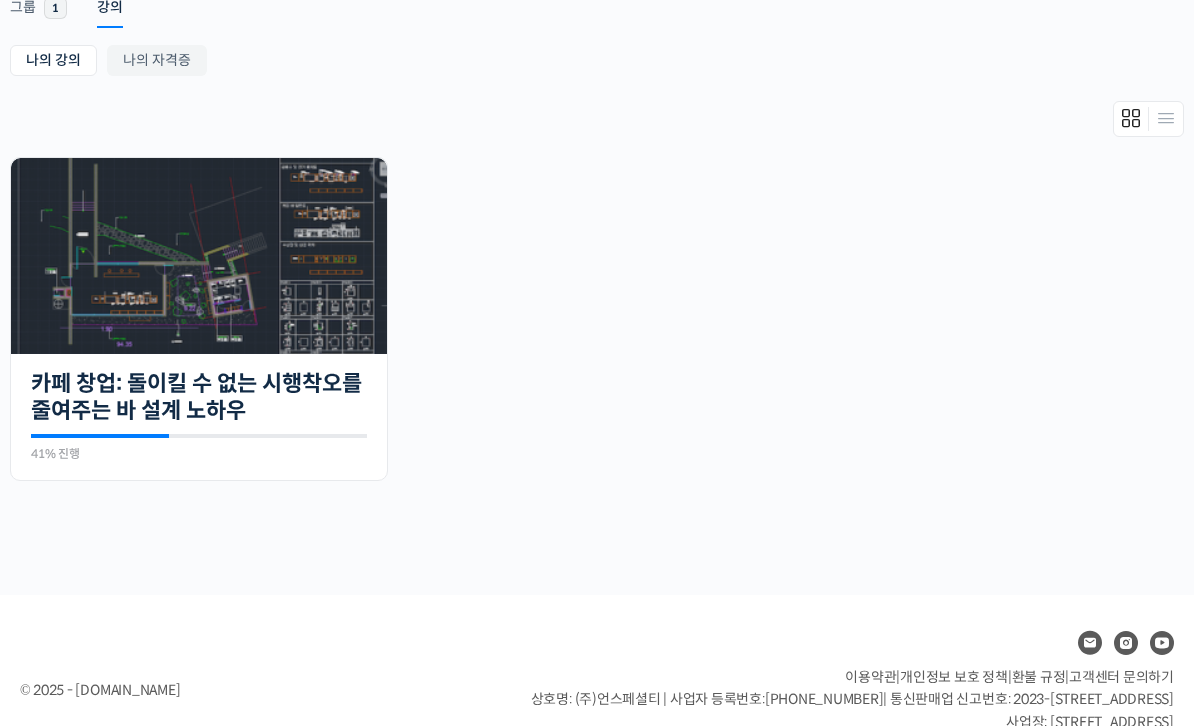 scroll, scrollTop: 373, scrollLeft: 0, axis: vertical 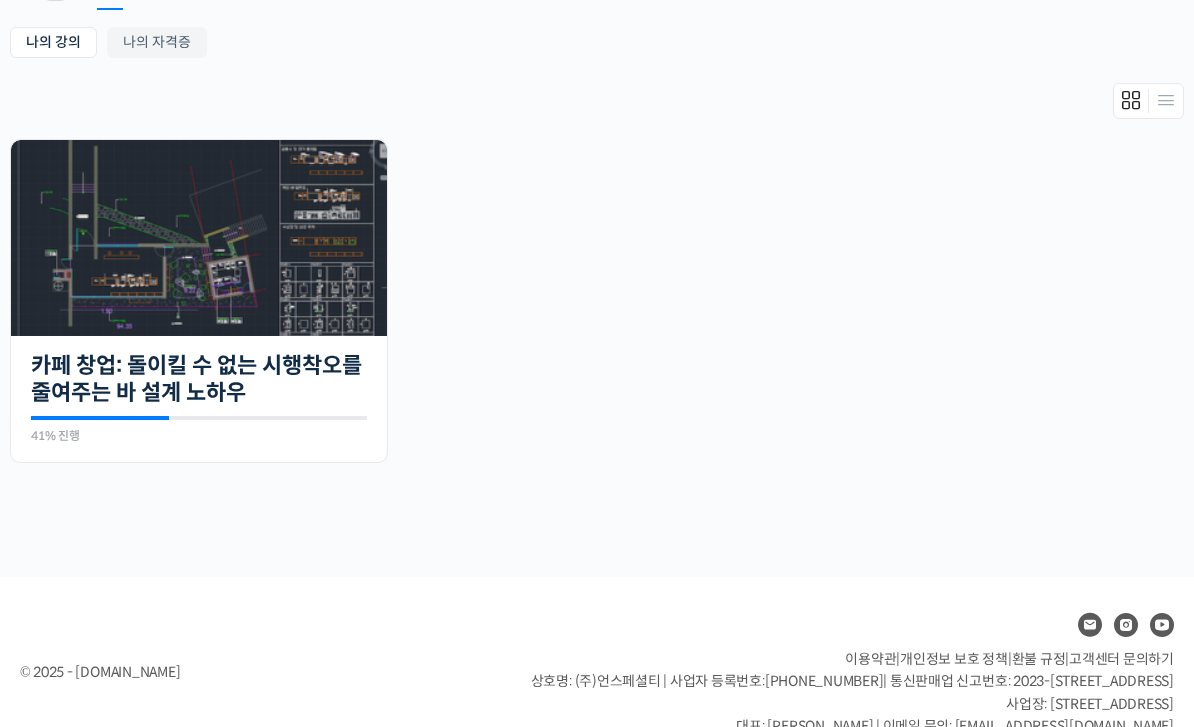 click on "고객센터 문의하기" at bounding box center (1121, 659) 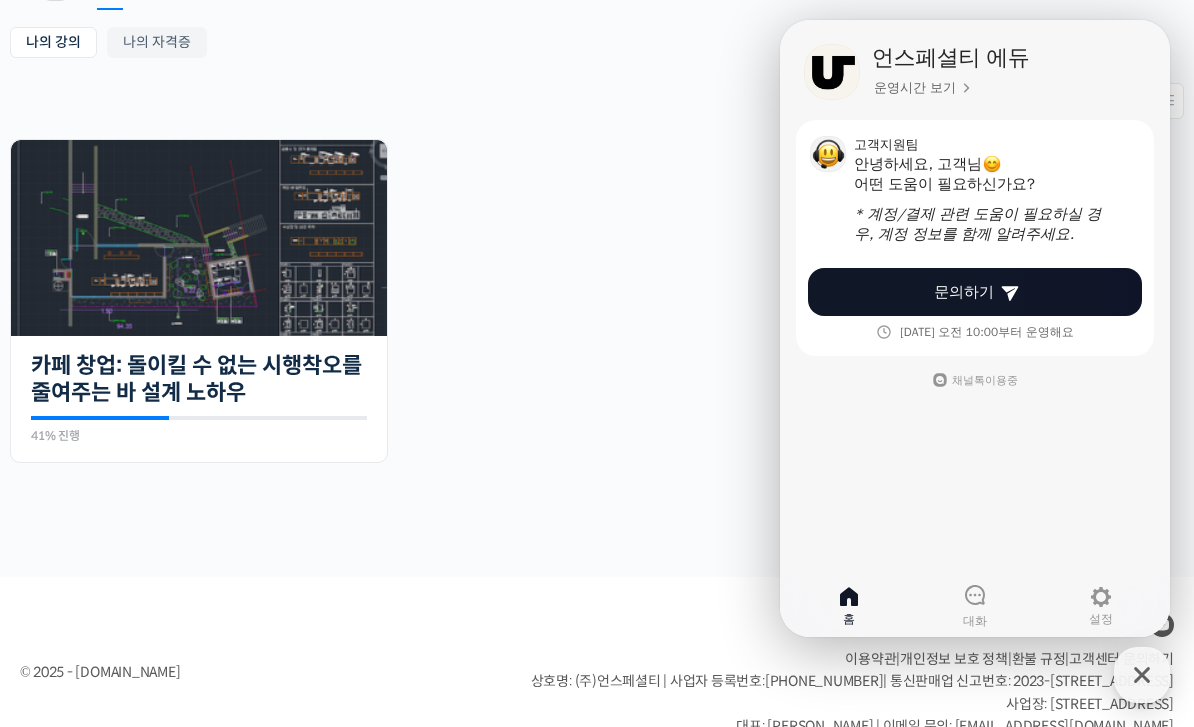 click on "언스페셜티 에듀 운영시간 보기 고객지원팀 안녕하세요, 고객님  어떤 도움이 필요하신가요? * 계정/결제 관련 도움이 필요하실 경우, 계정 정보를 함께 알려주세요. 문의하기 내일 오전 10:00부터 운영해요  Navigate to Channel Talk page  채널톡  이용중" at bounding box center [975, 328] 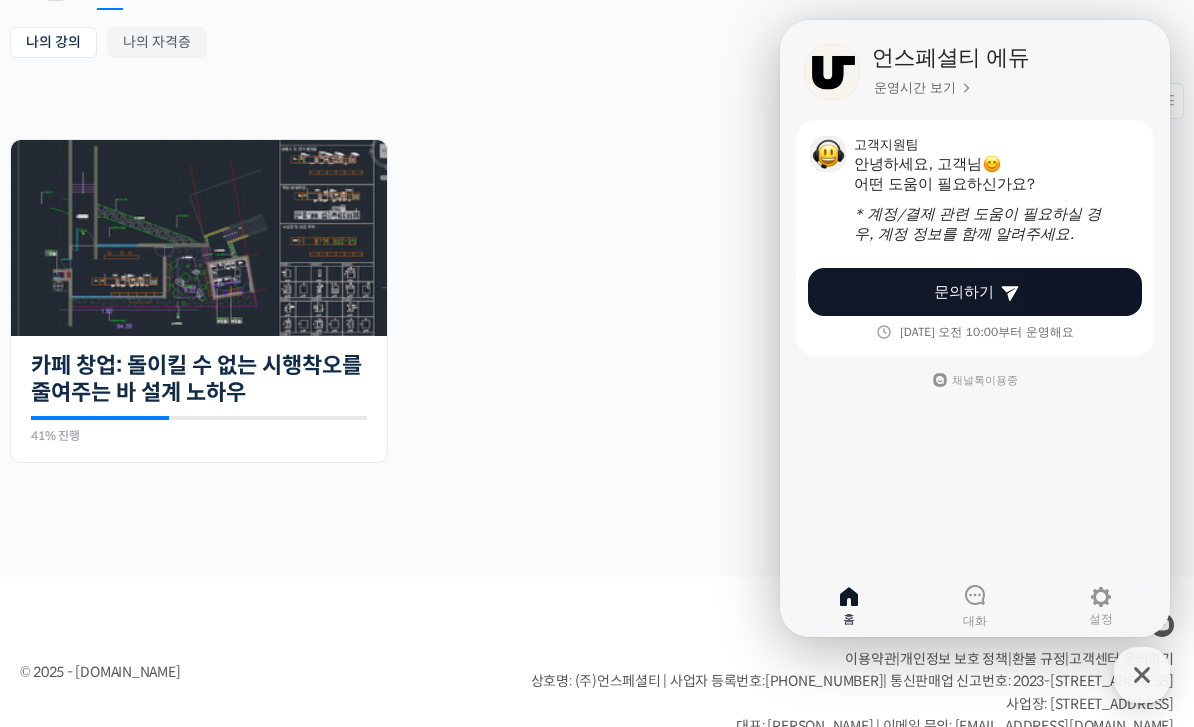 click on "문의하기" at bounding box center (964, 292) 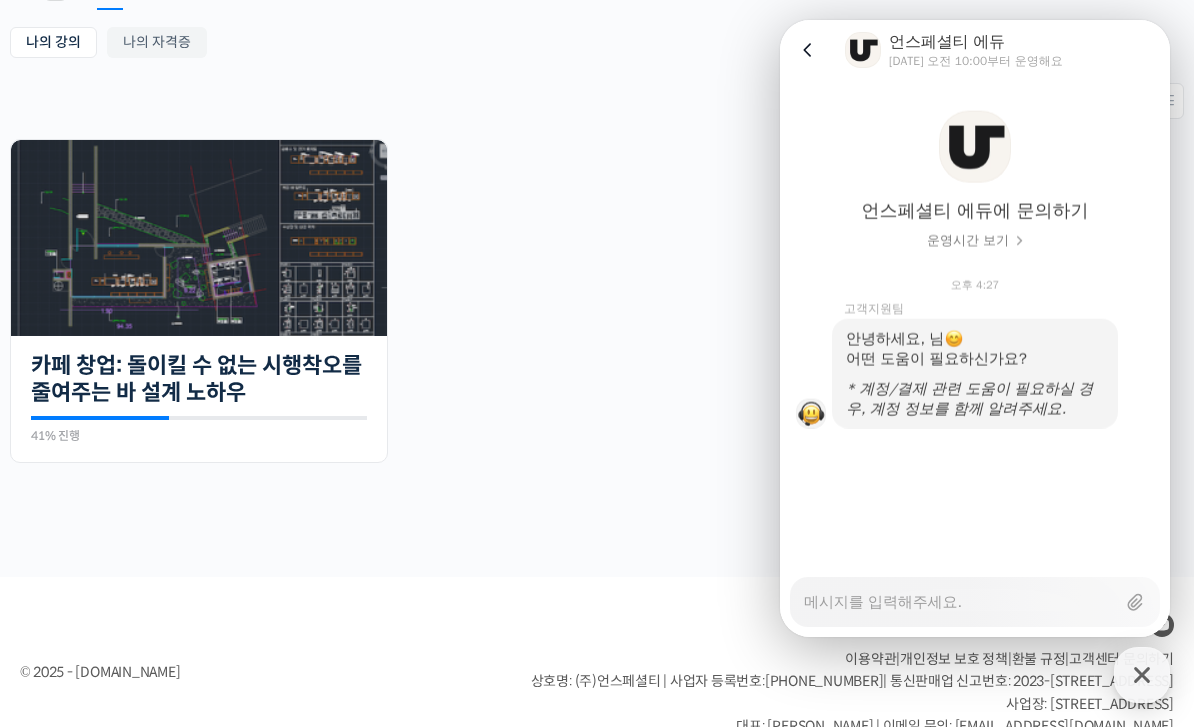 click on "Messenger Input Textarea" at bounding box center [959, 595] 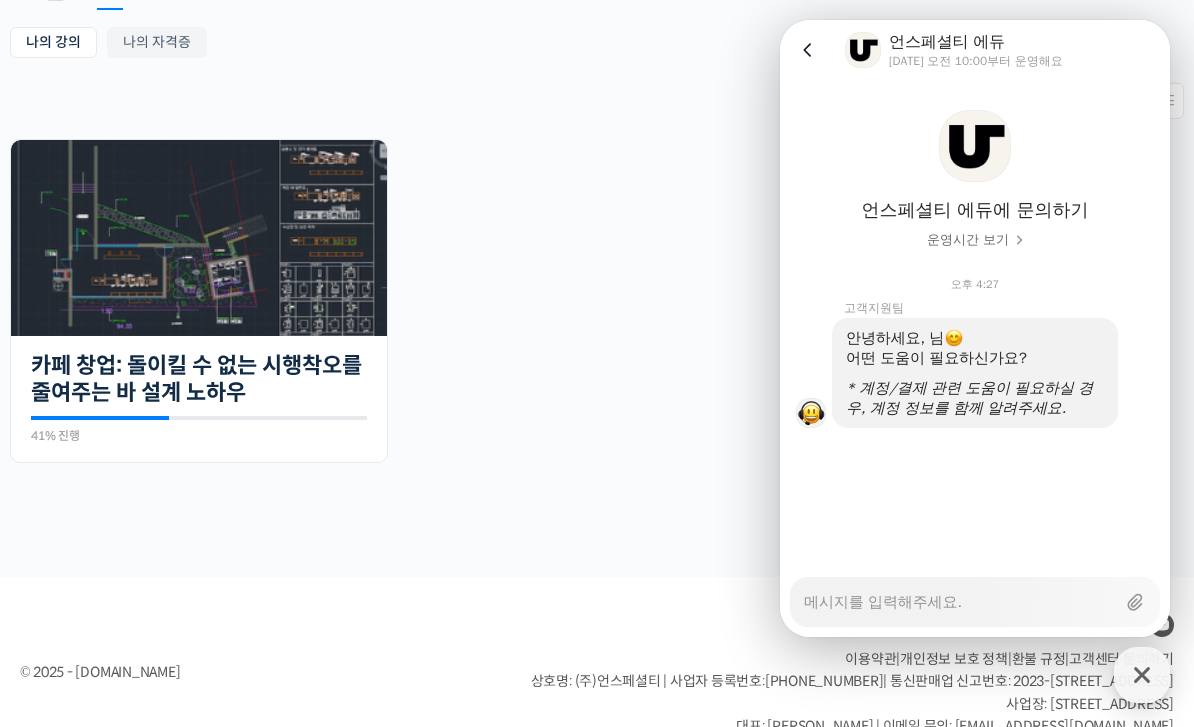 type on "x" 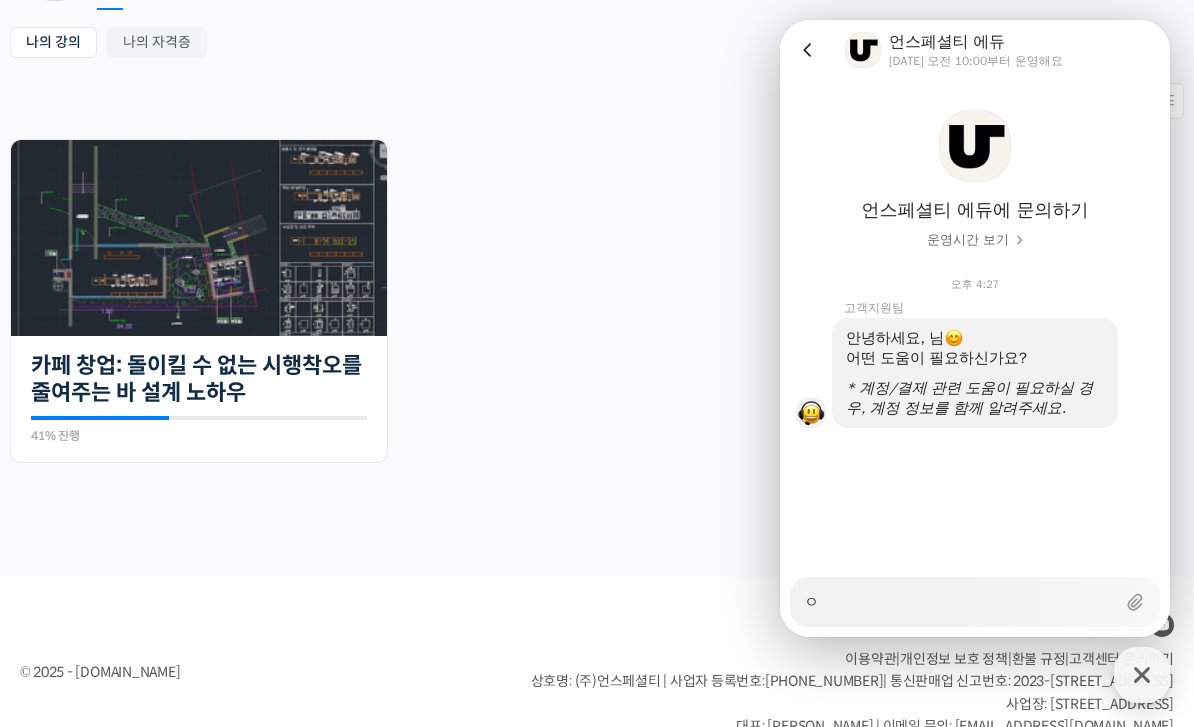 type on "x" 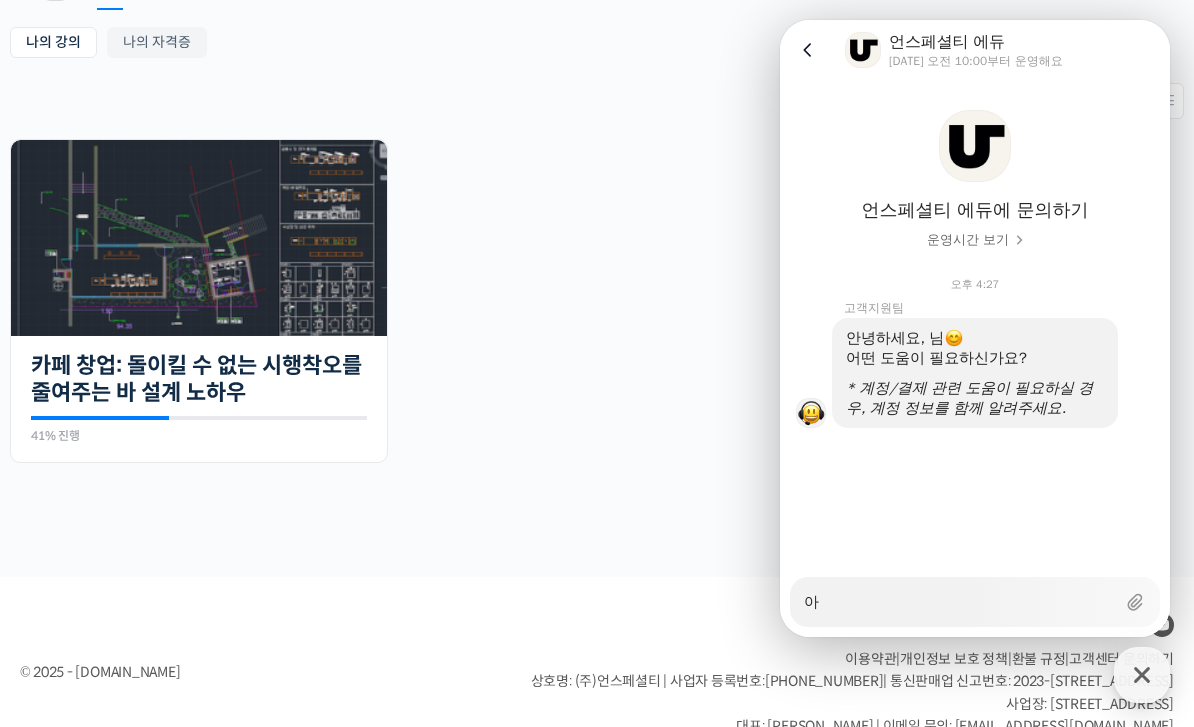 type on "x" 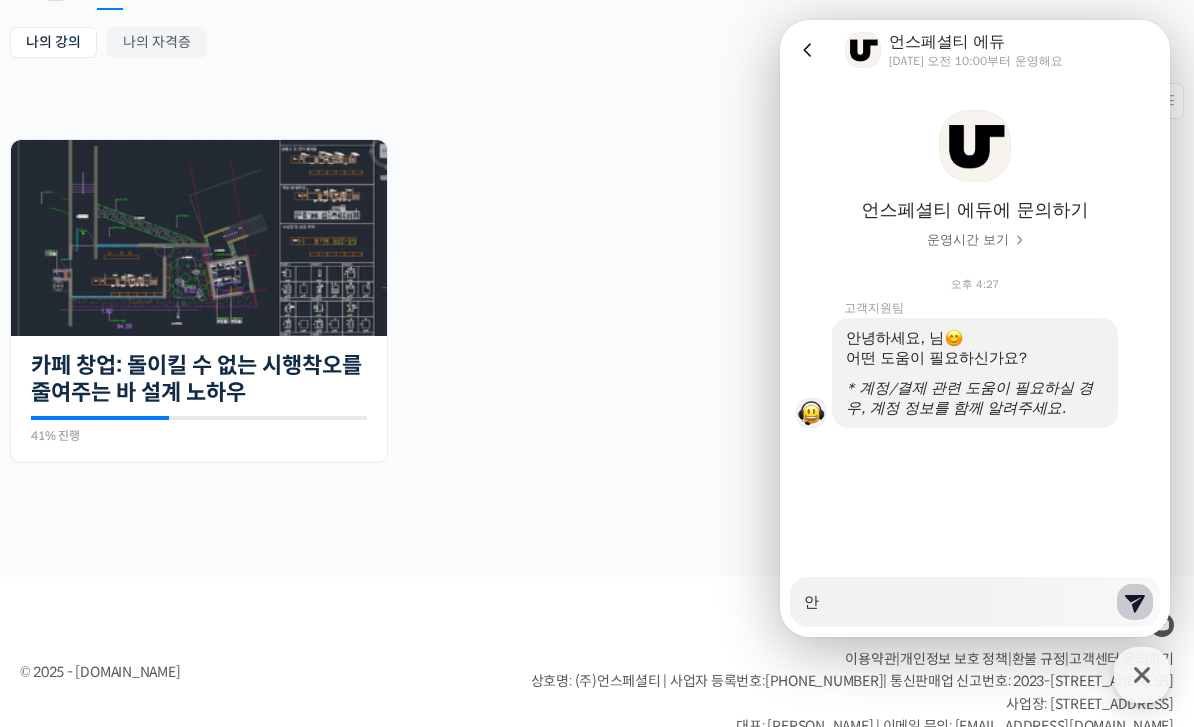 type on "x" 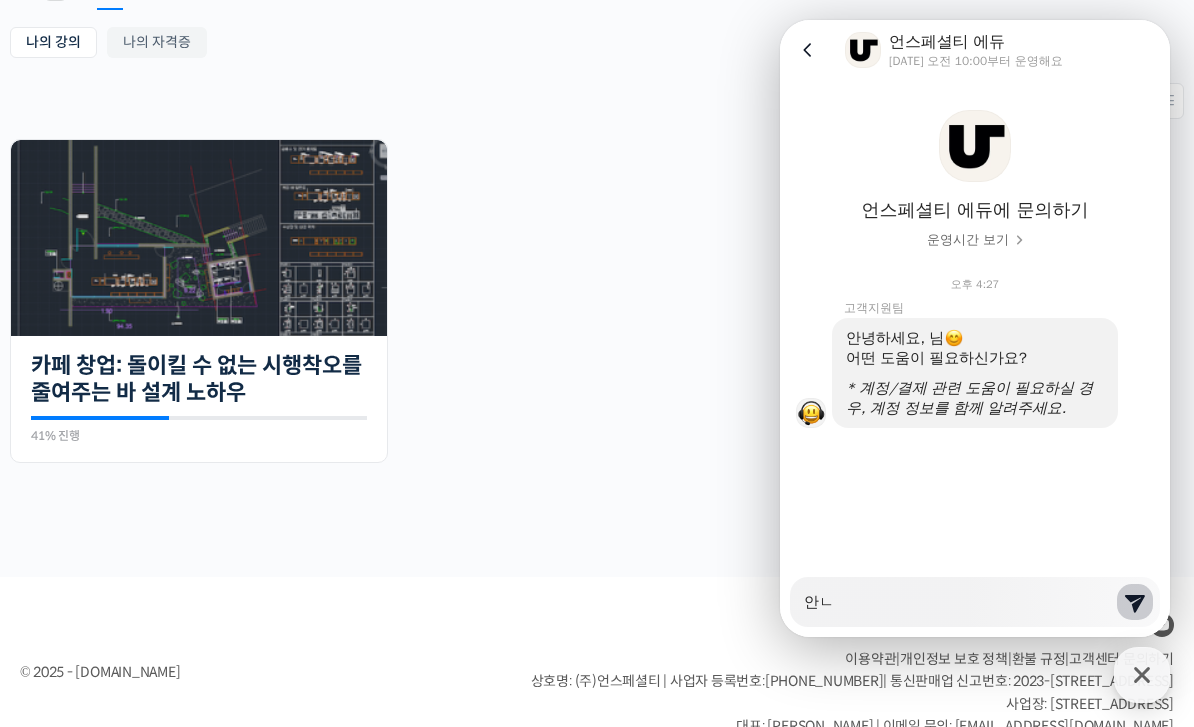 type on "x" 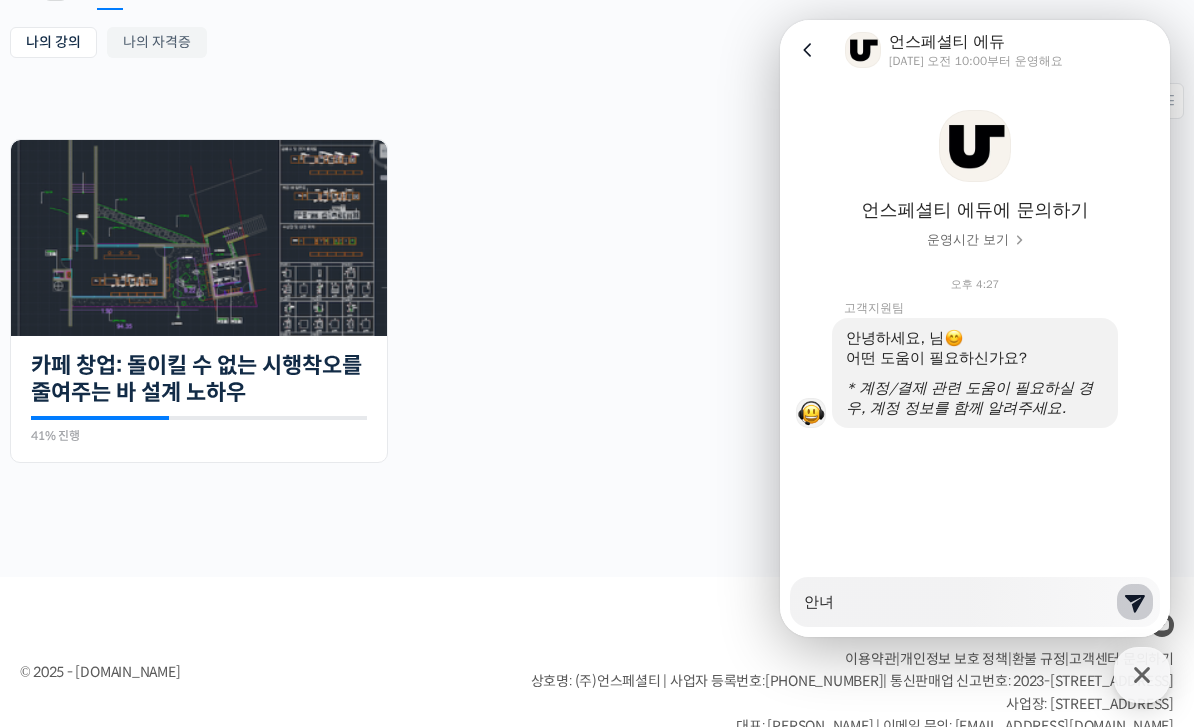 type on "x" 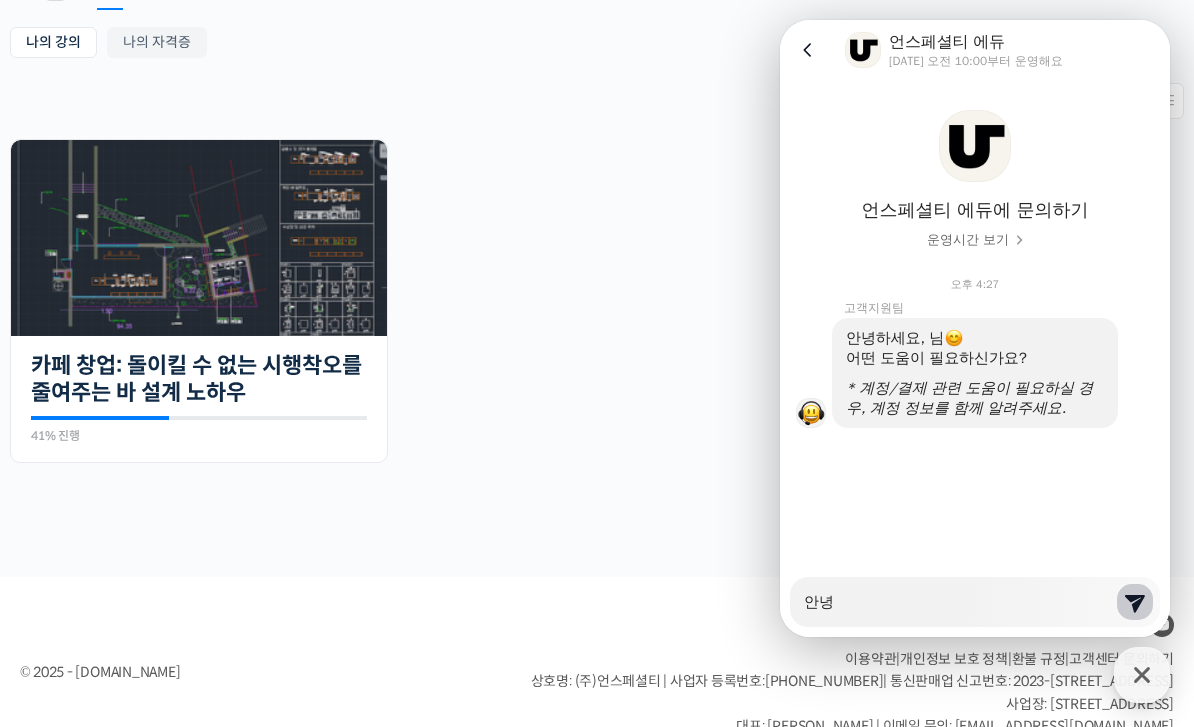 type on "x" 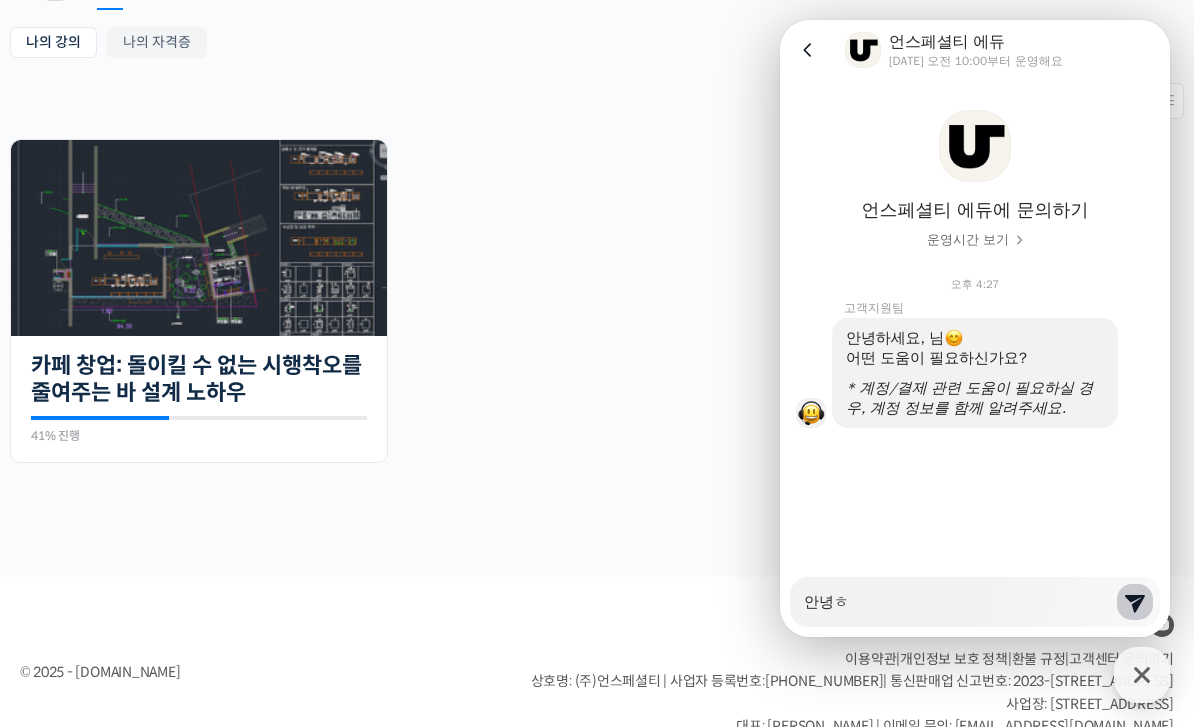 type on "x" 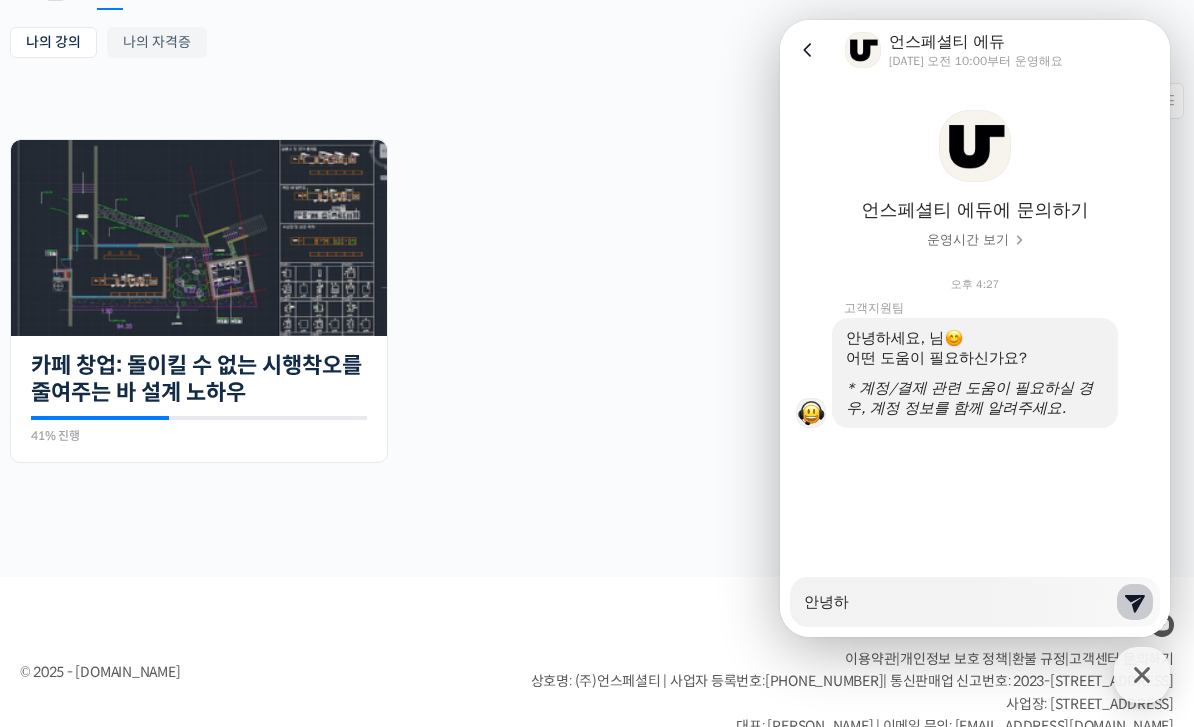 type on "x" 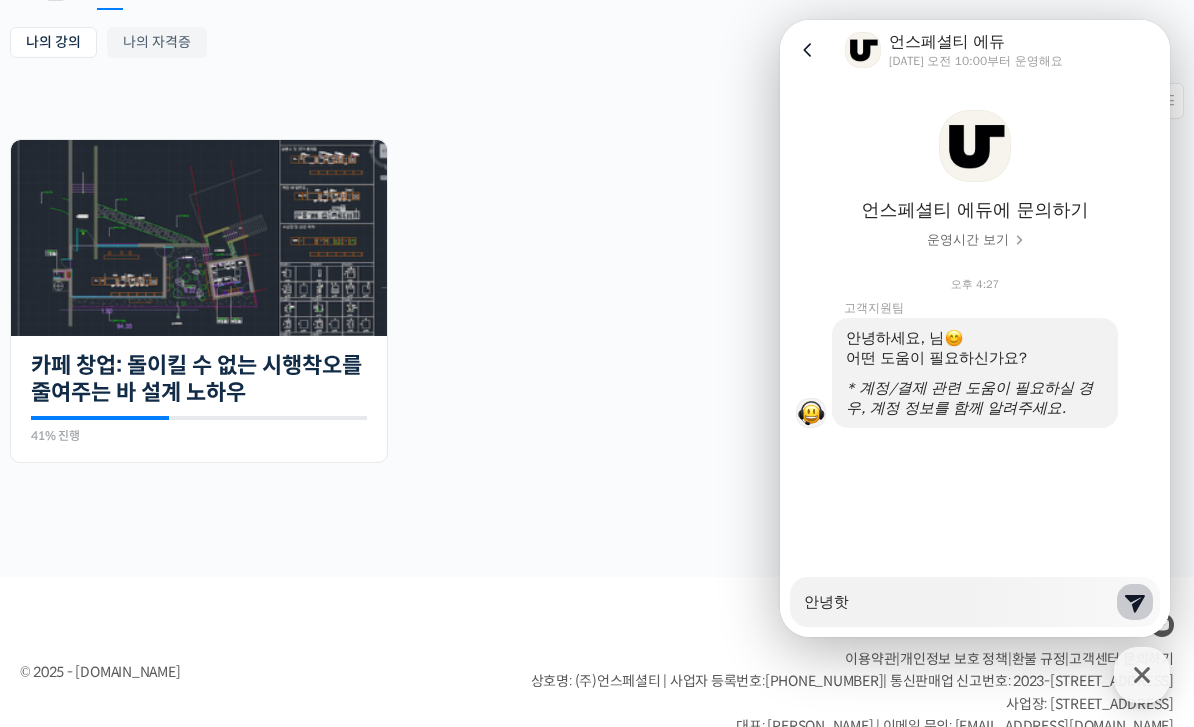 type on "x" 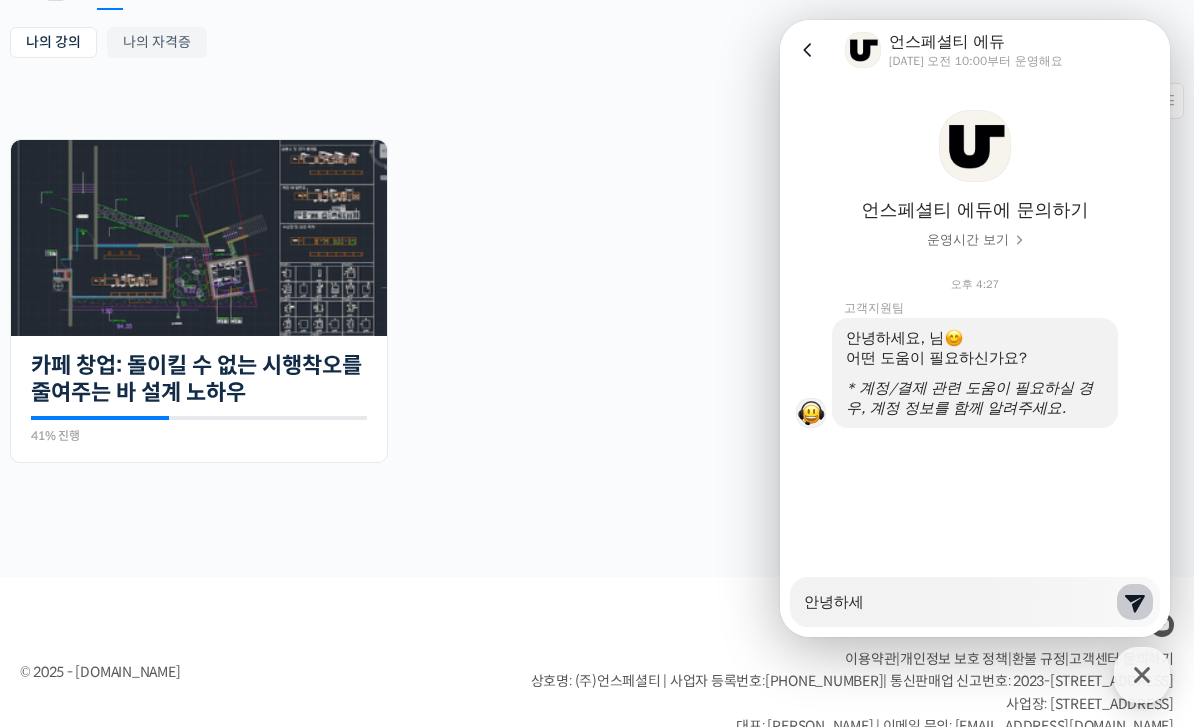 type on "x" 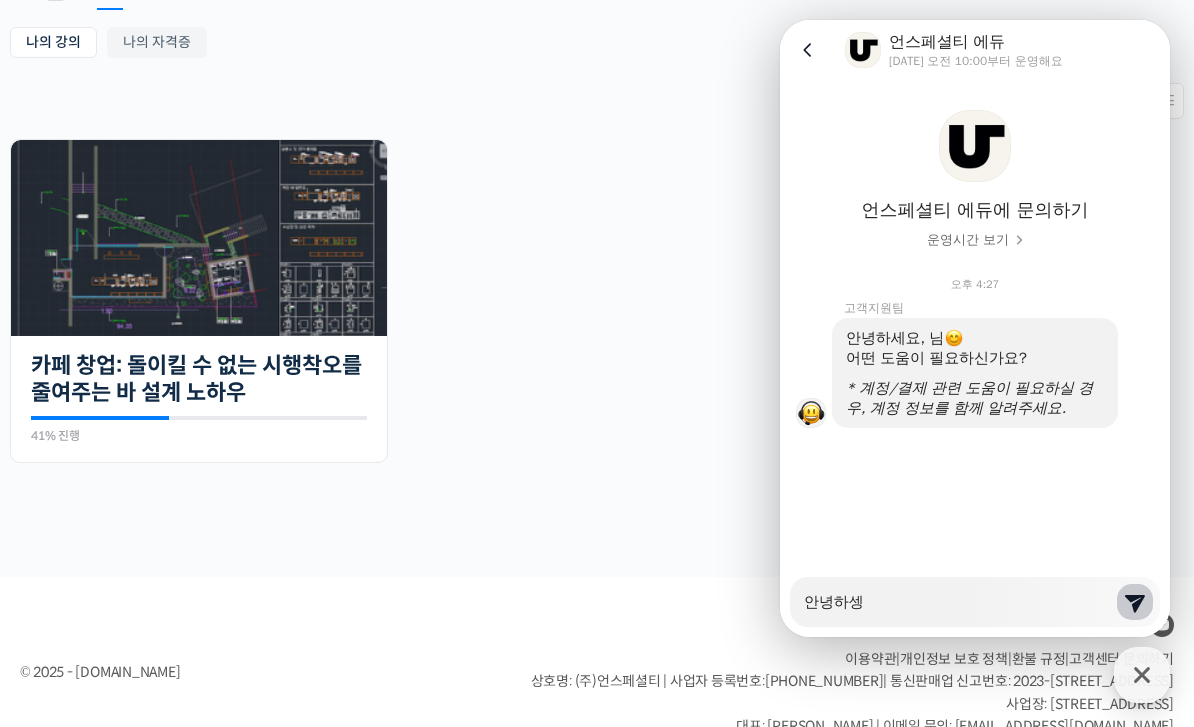 type on "x" 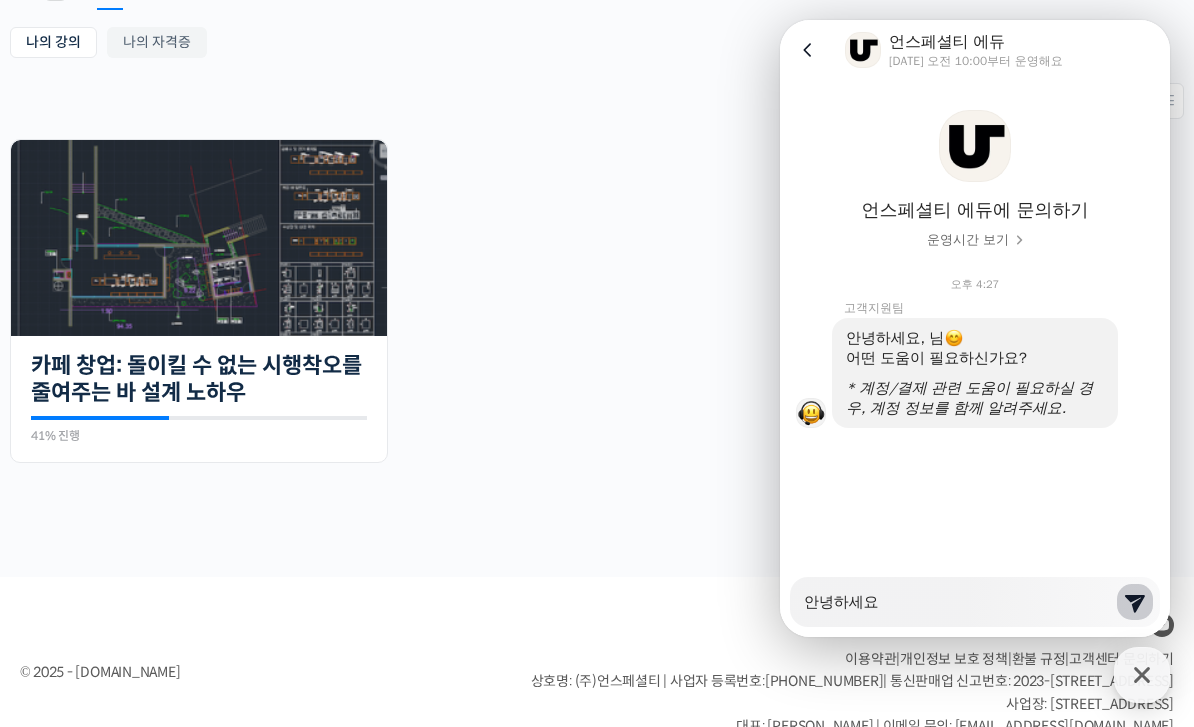 type on "x" 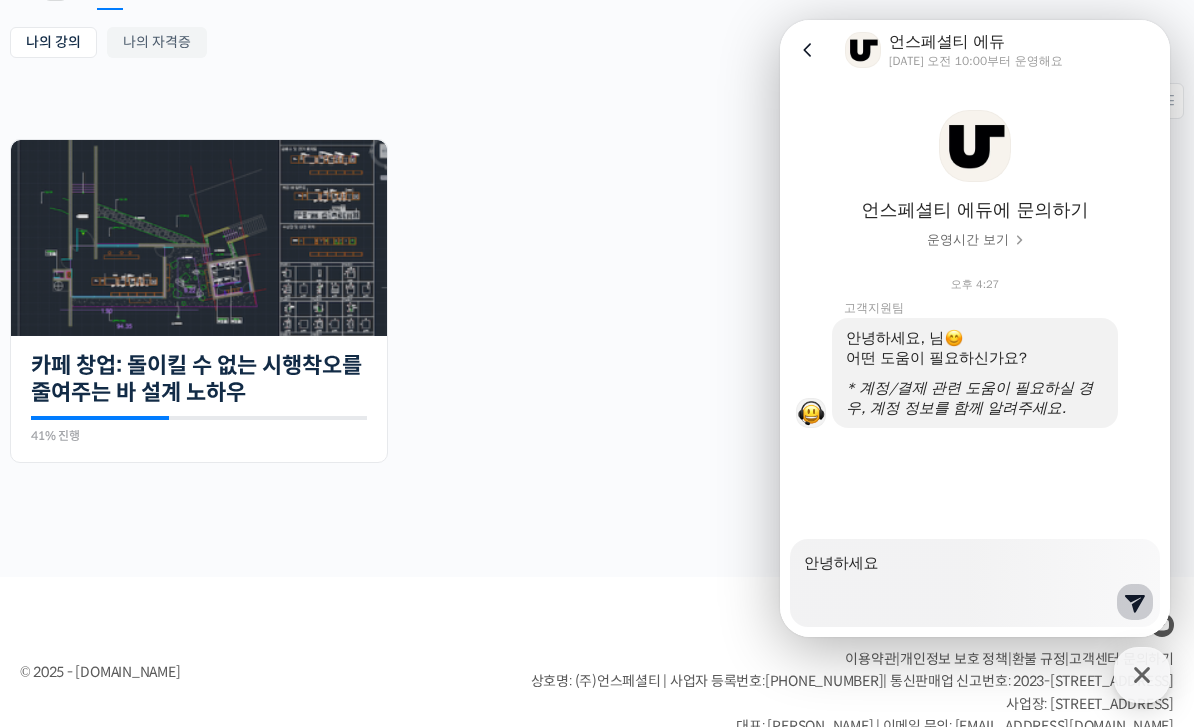 type on "x" 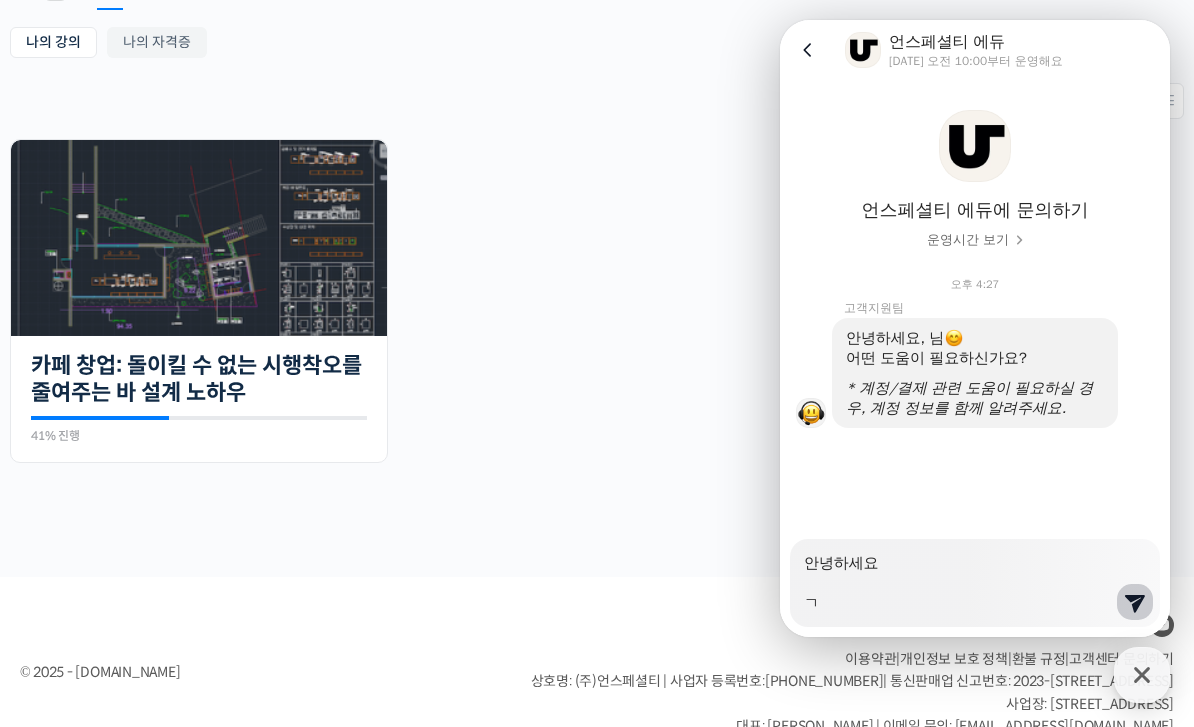 type on "x" 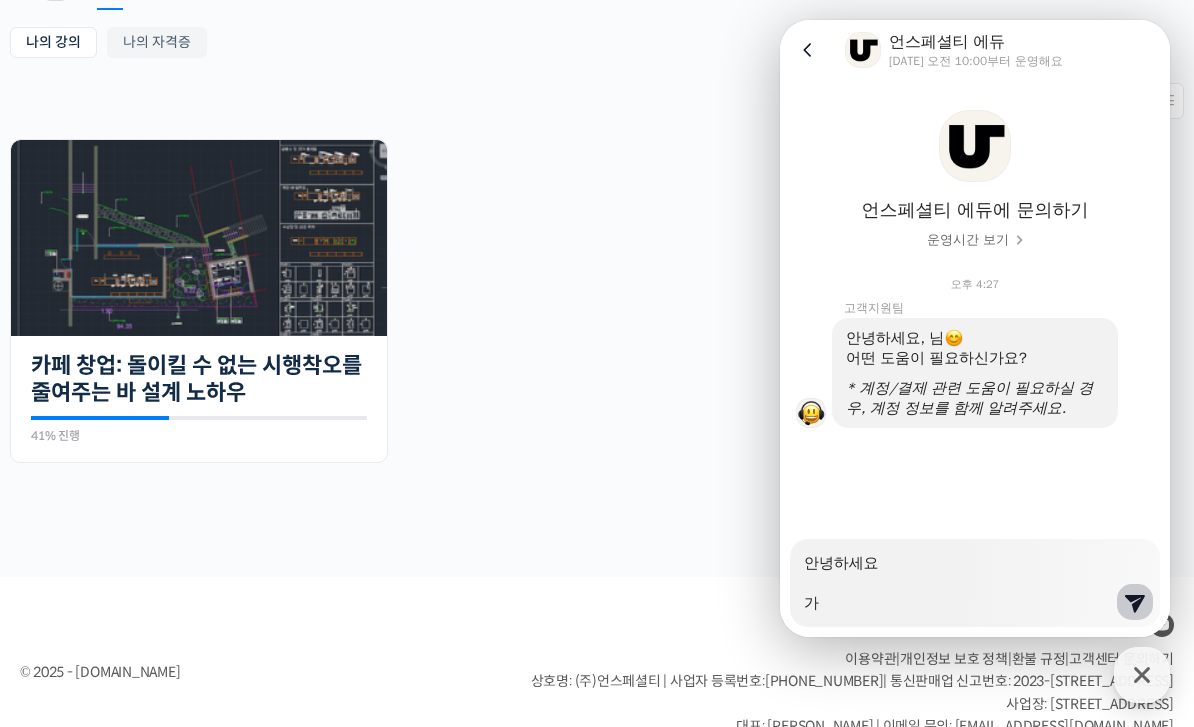 type on "x" 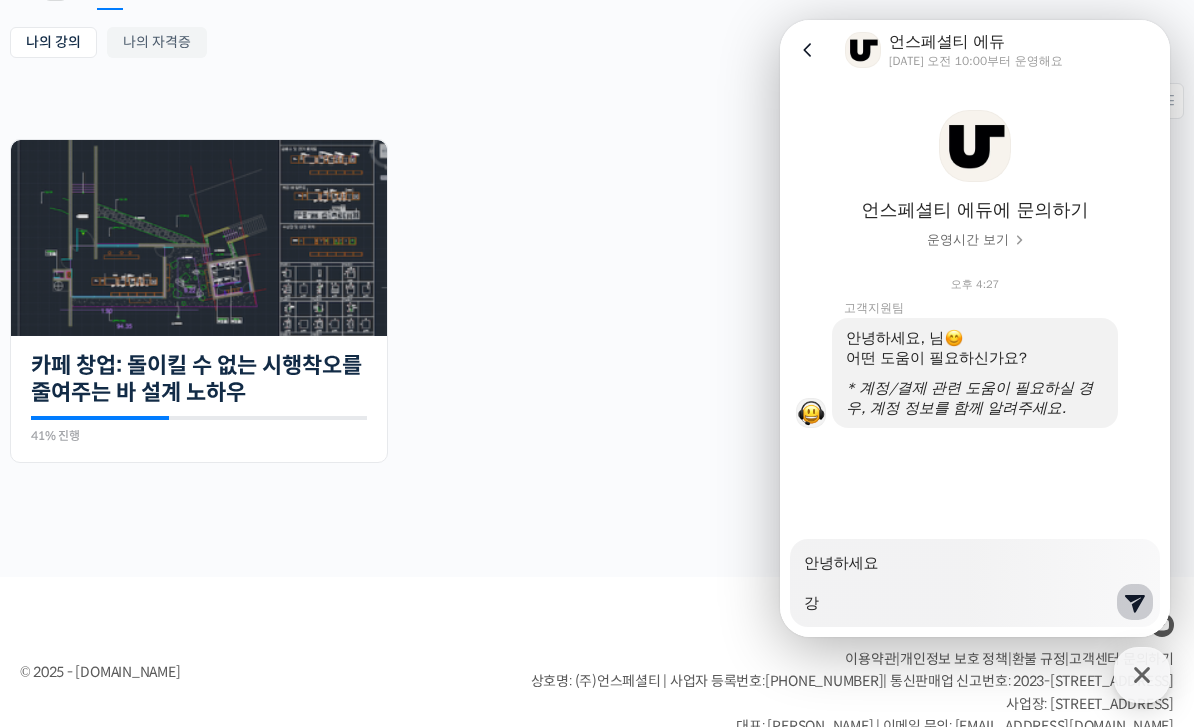 type on "x" 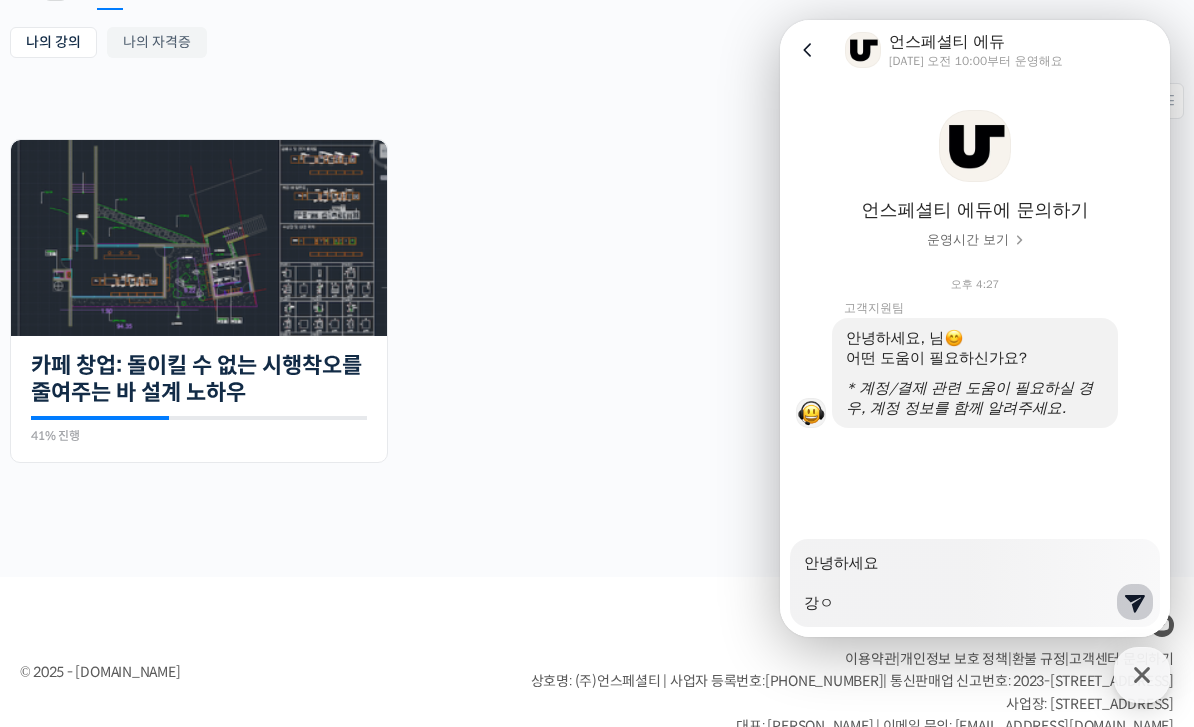 type on "x" 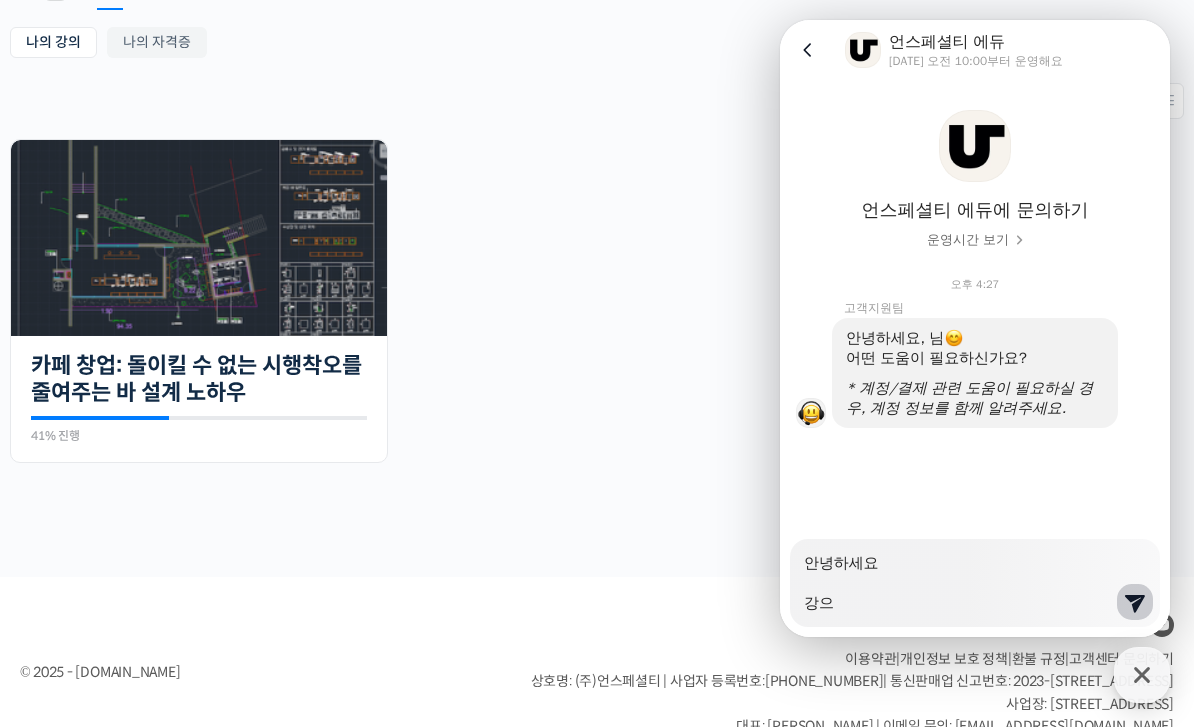 type on "x" 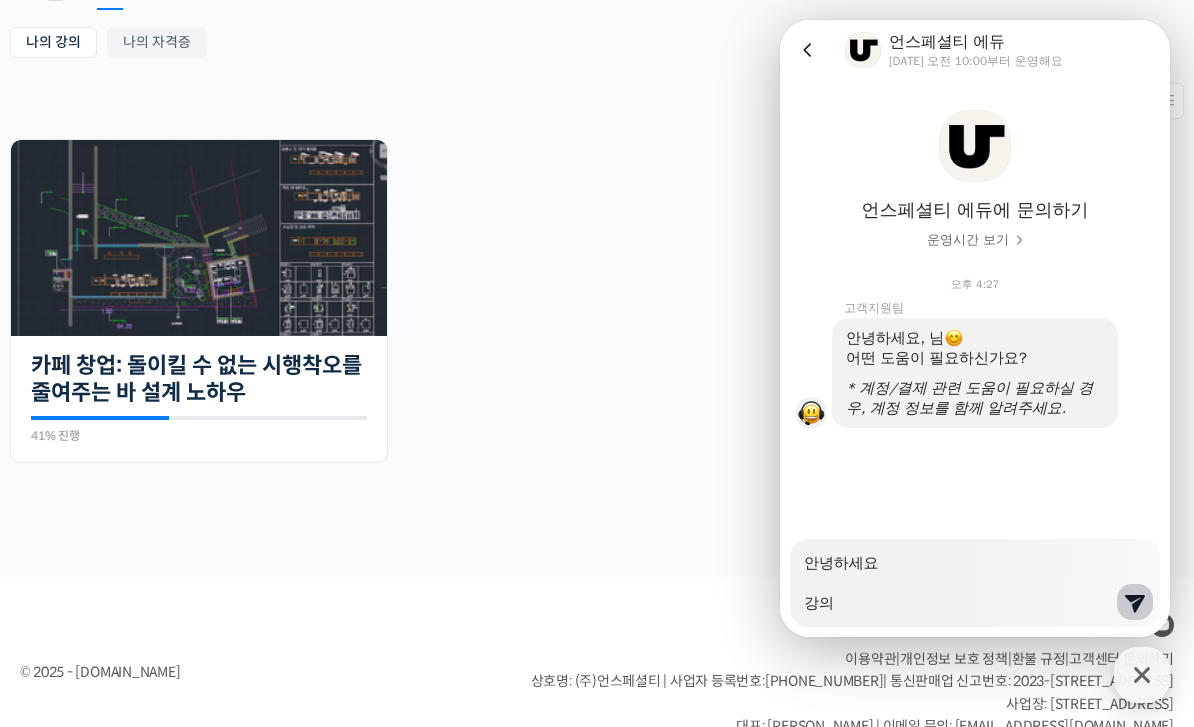 type on "x" 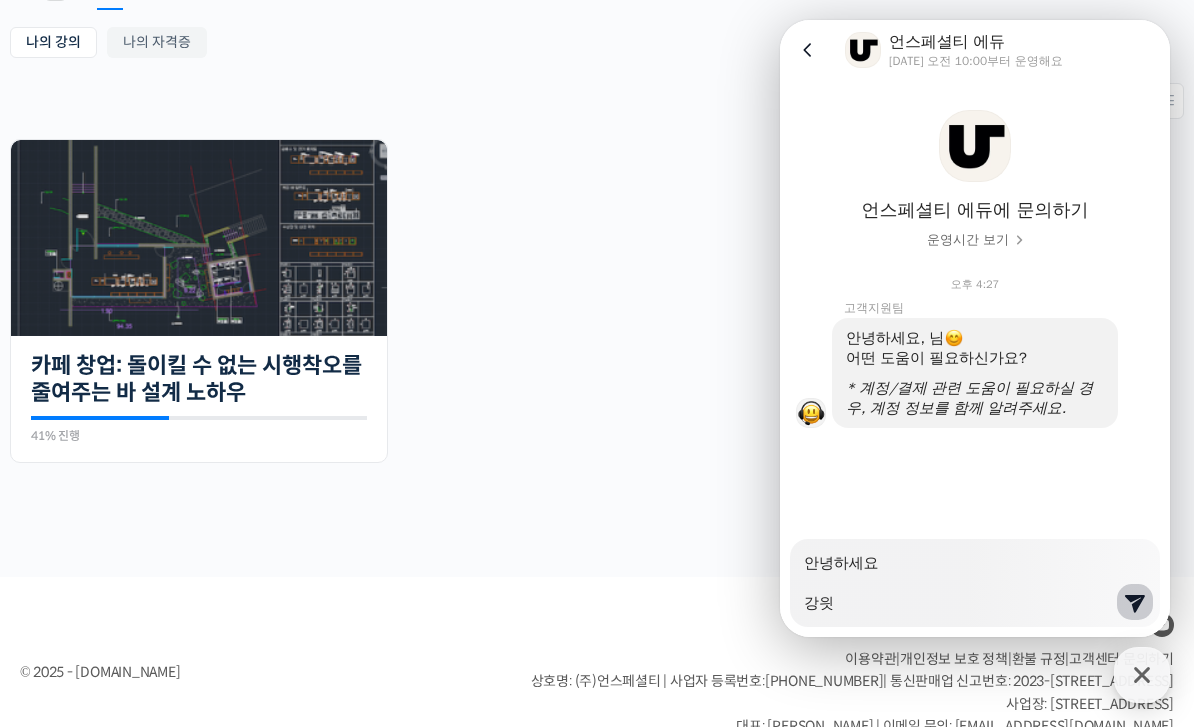 type on "x" 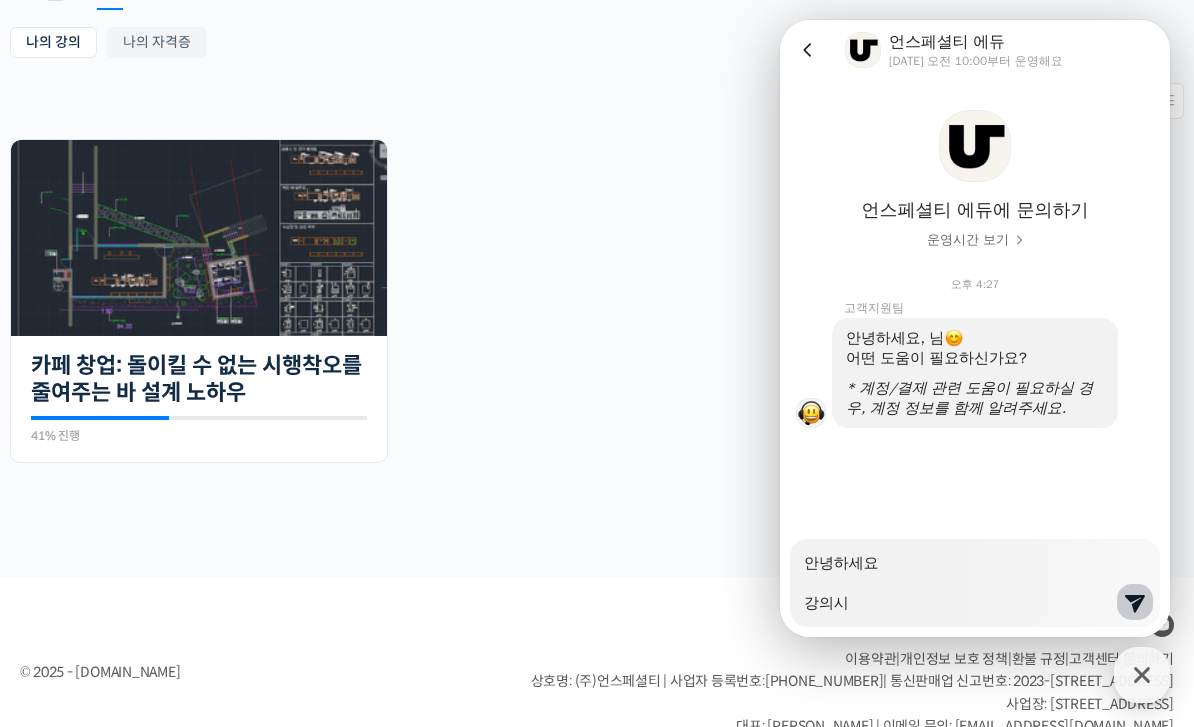 type on "x" 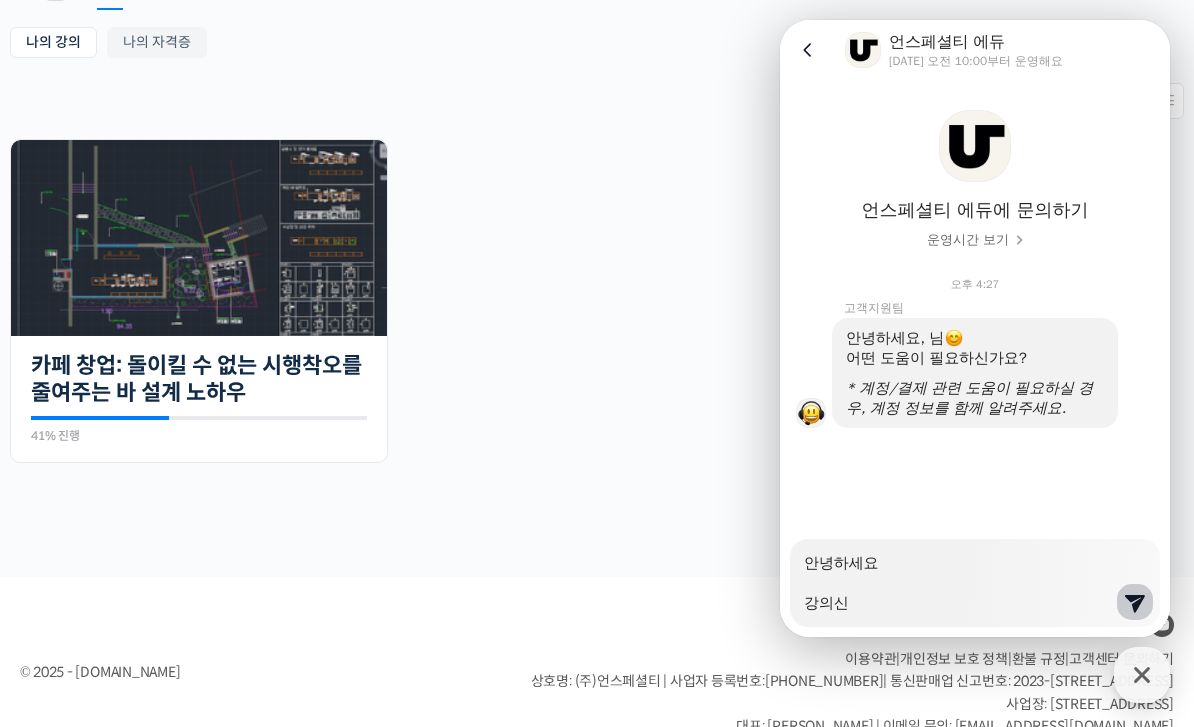 type on "x" 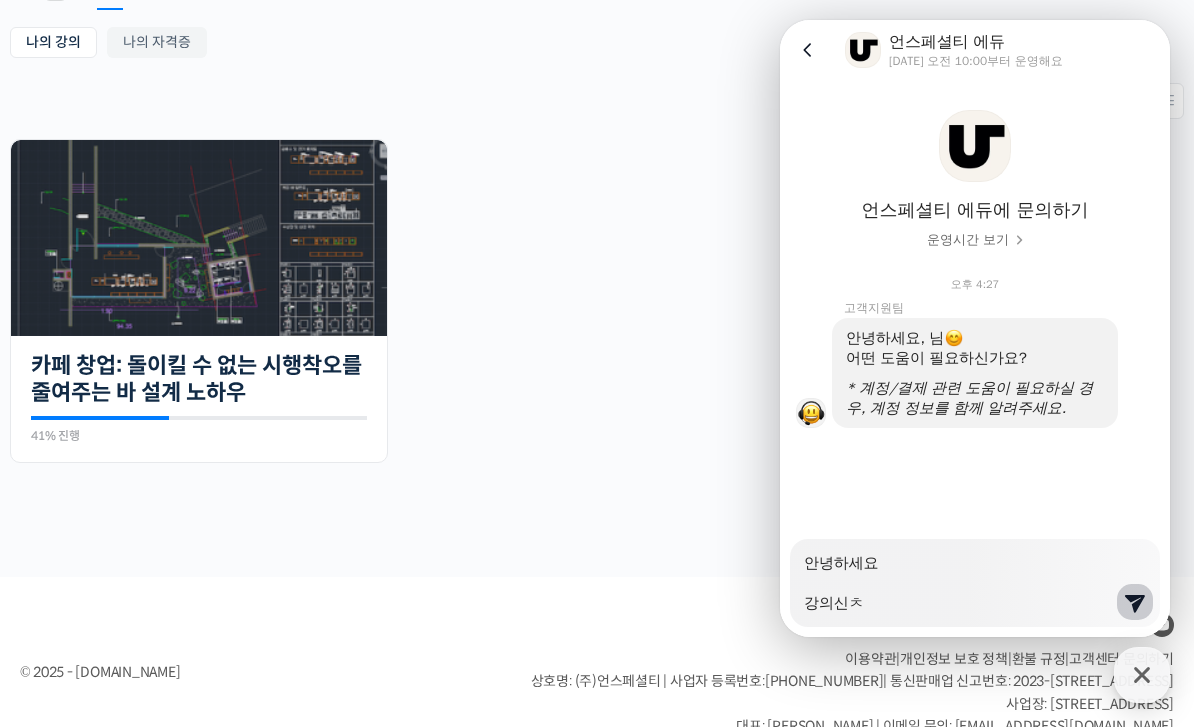 type on "x" 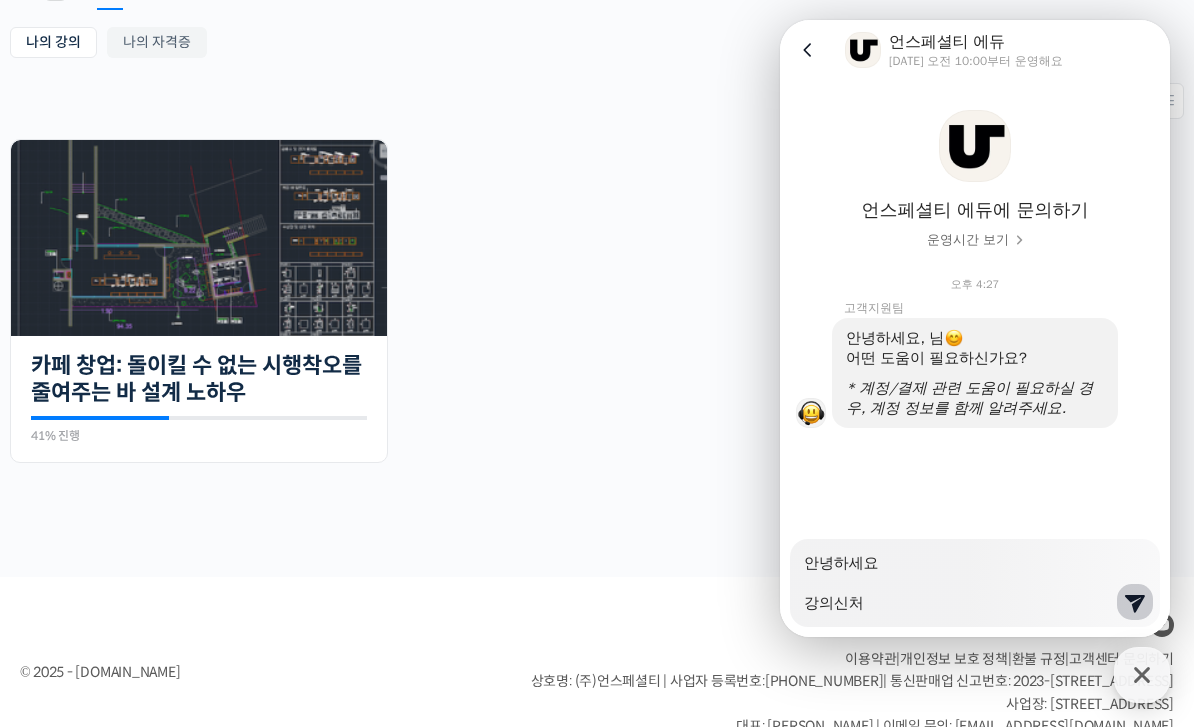 type on "x" 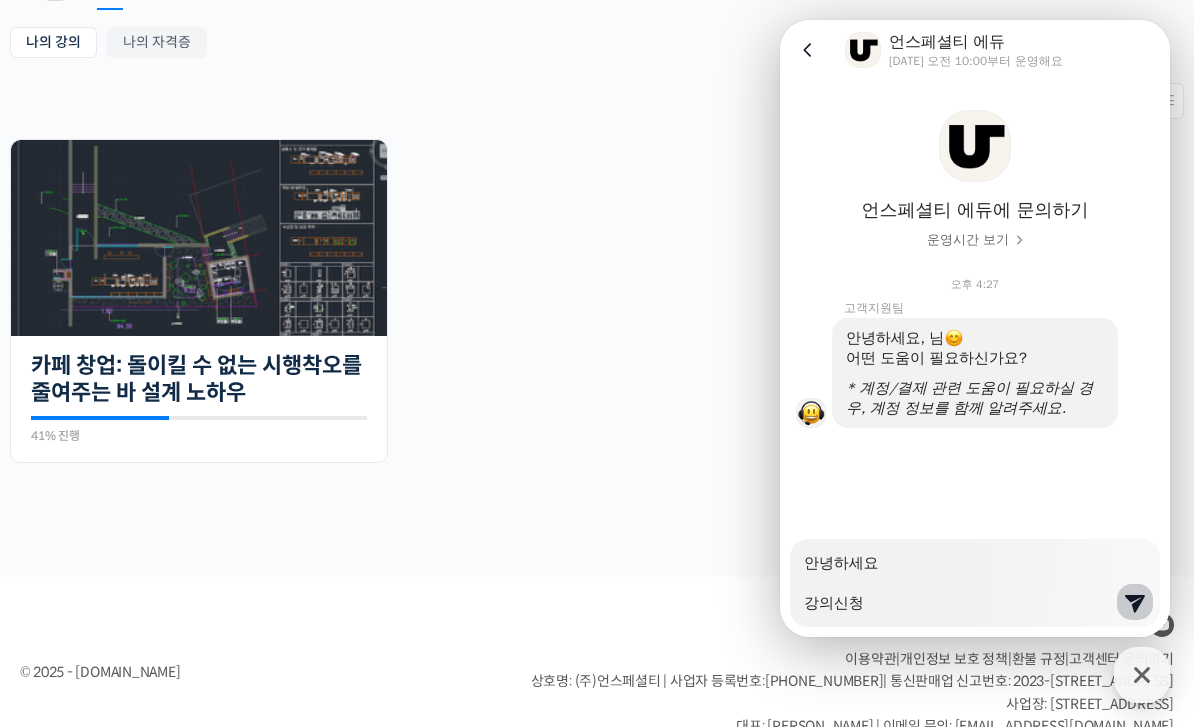 type on "x" 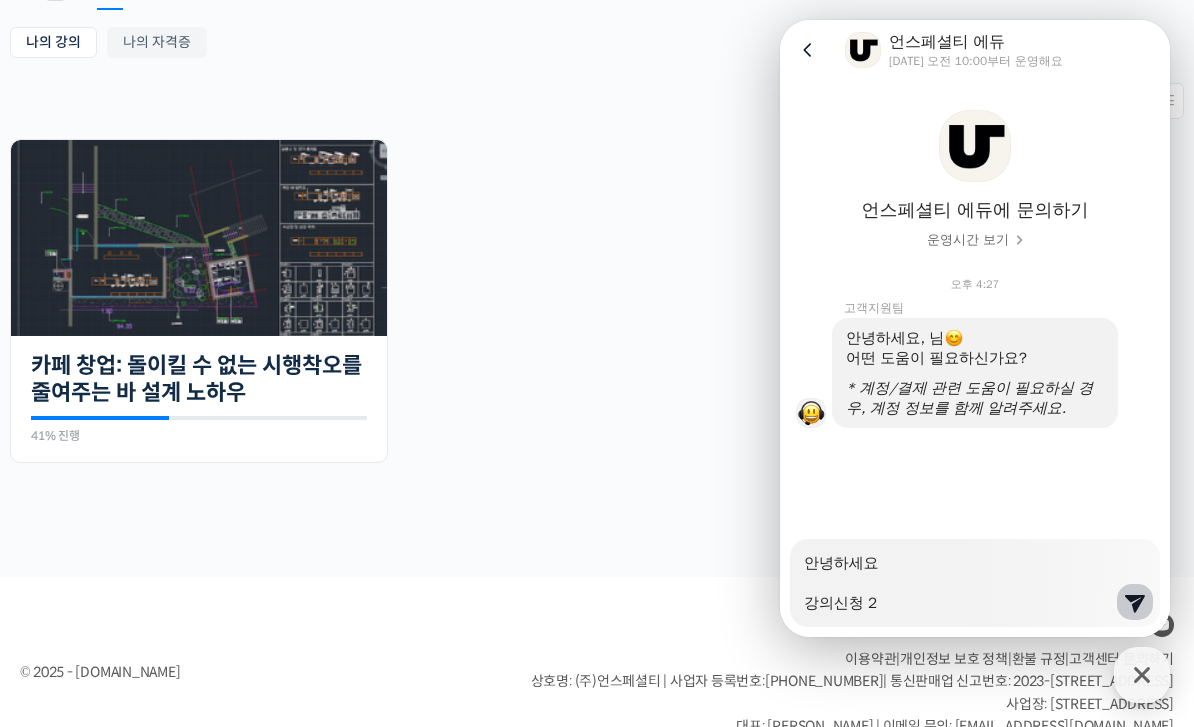 type on "x" 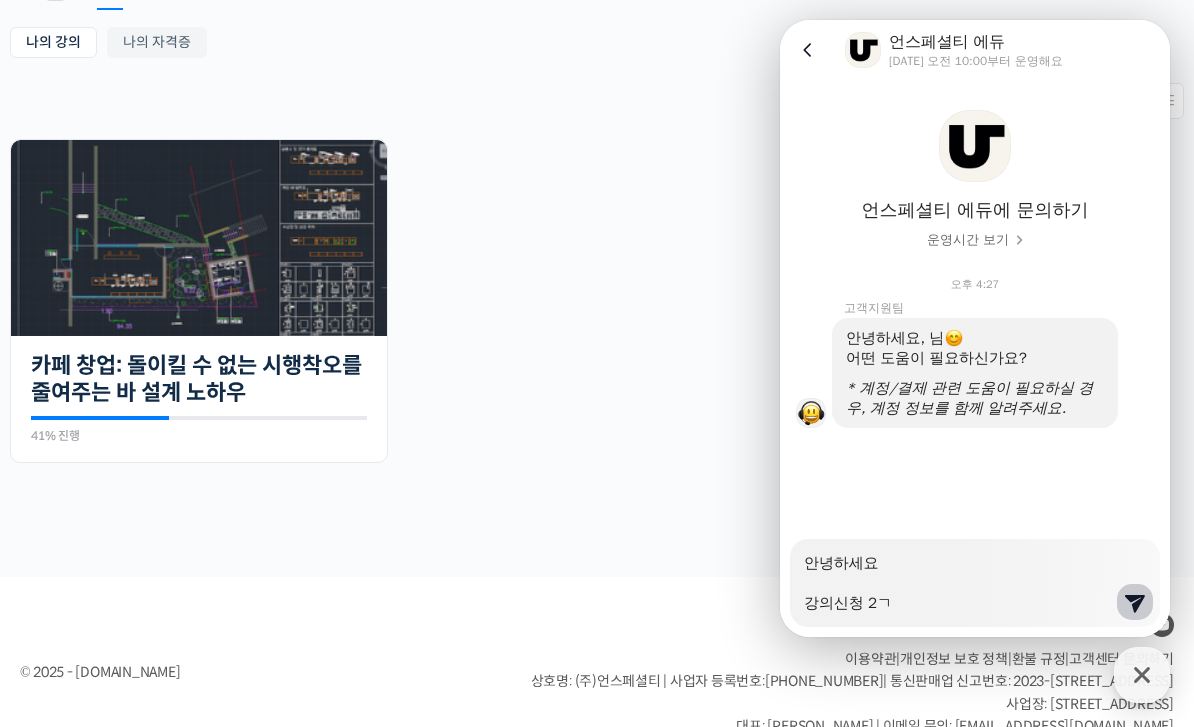type on "x" 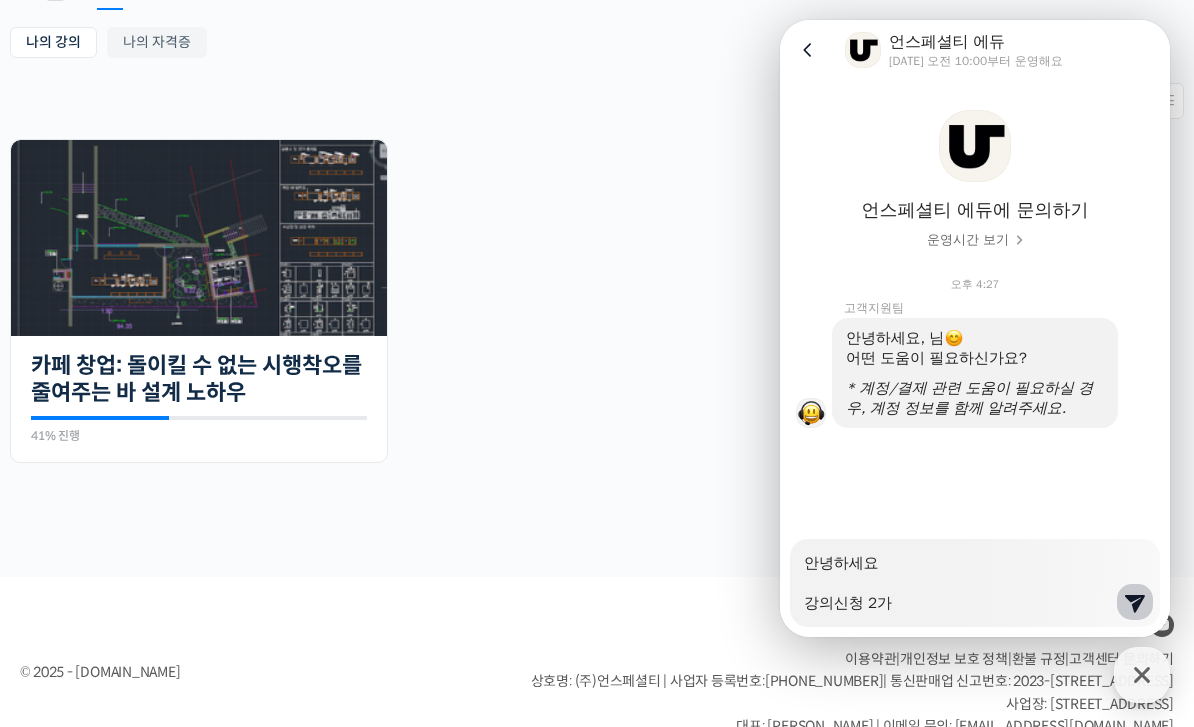 type on "x" 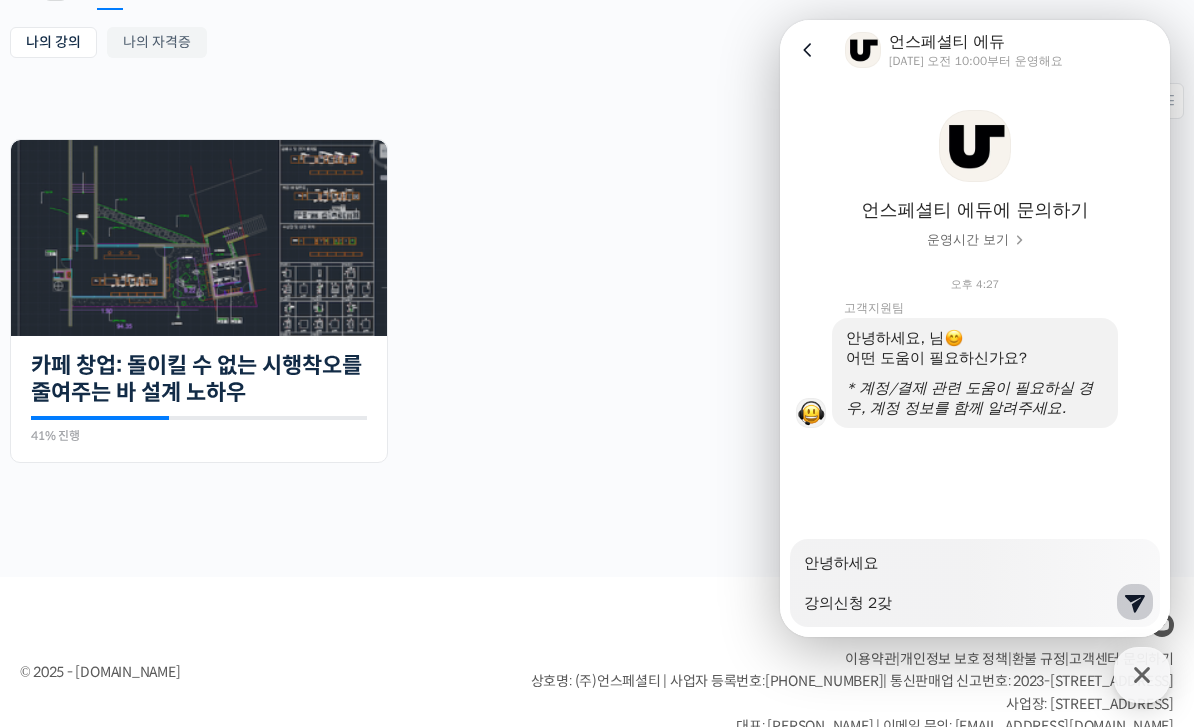 type on "x" 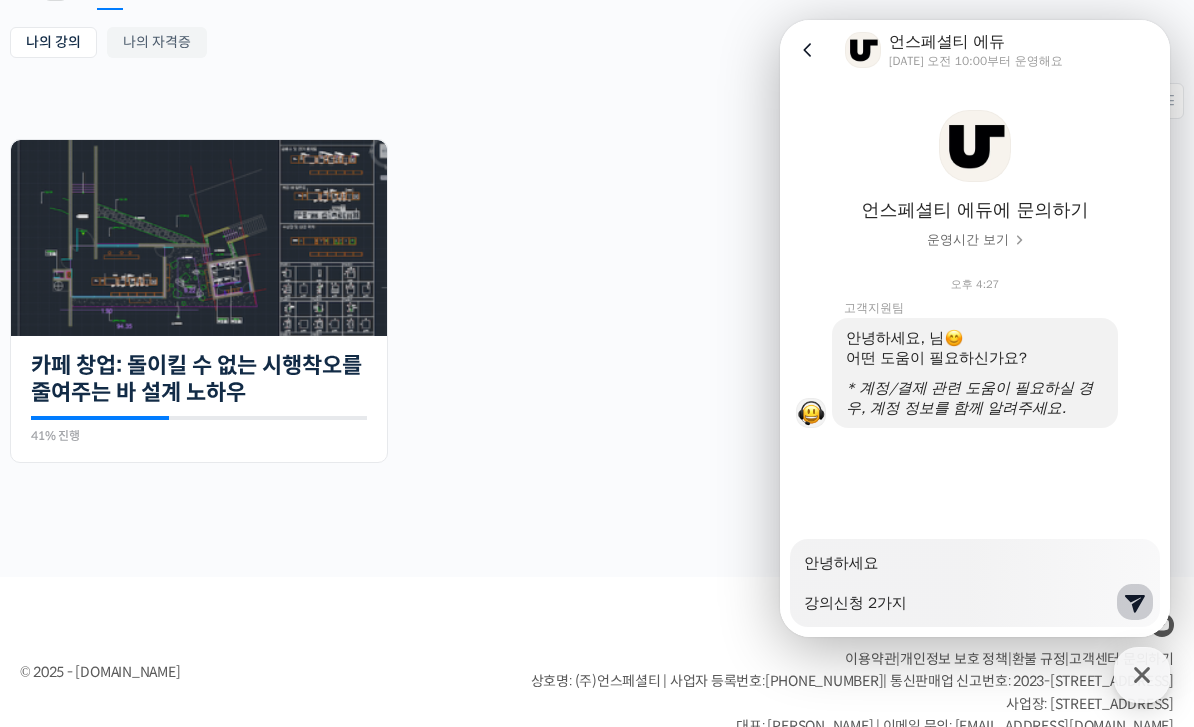 type on "x" 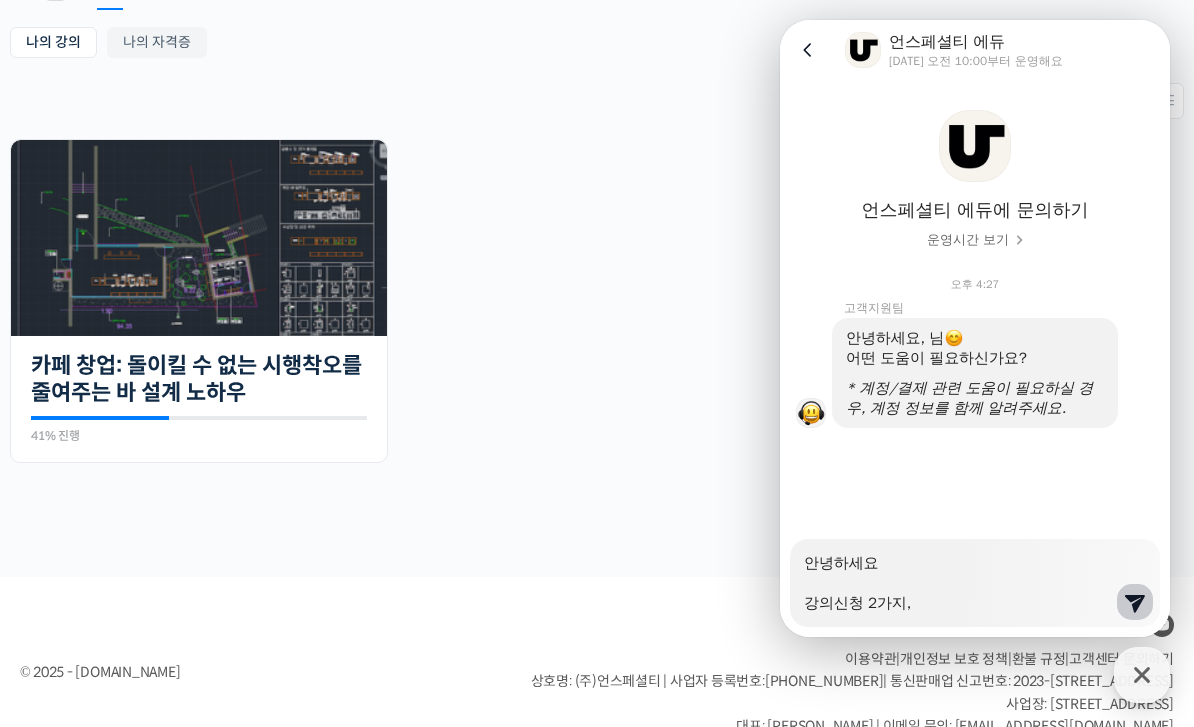 type on "x" 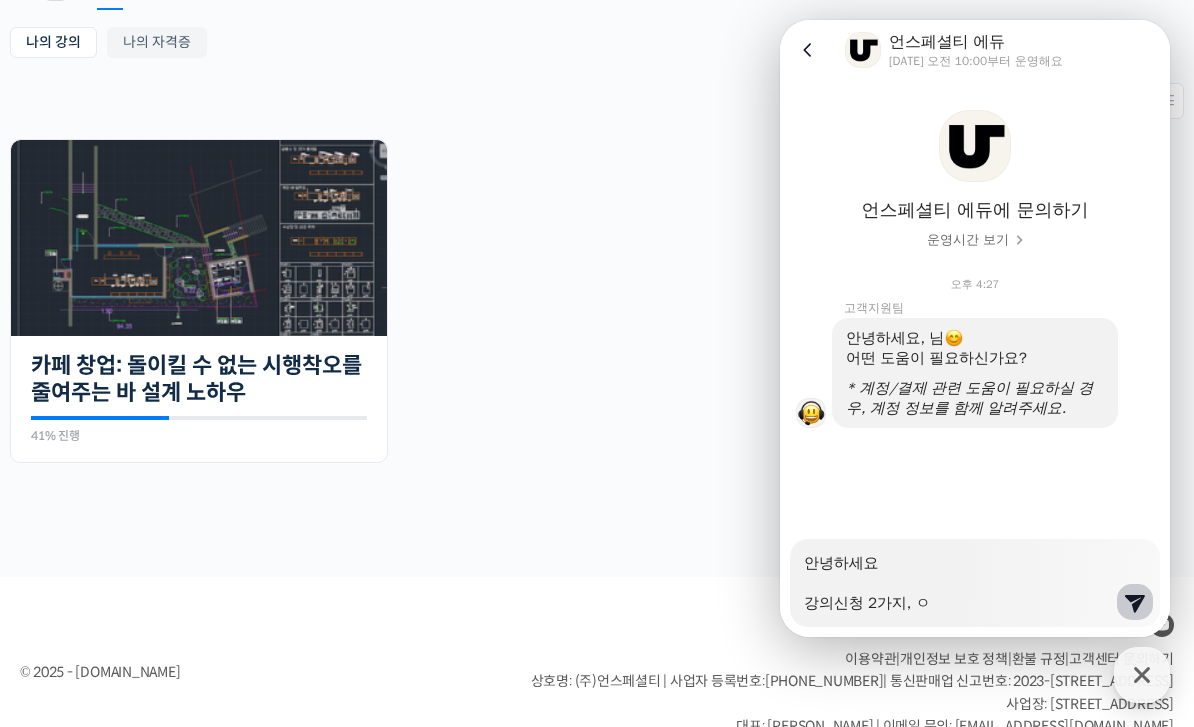 type on "x" 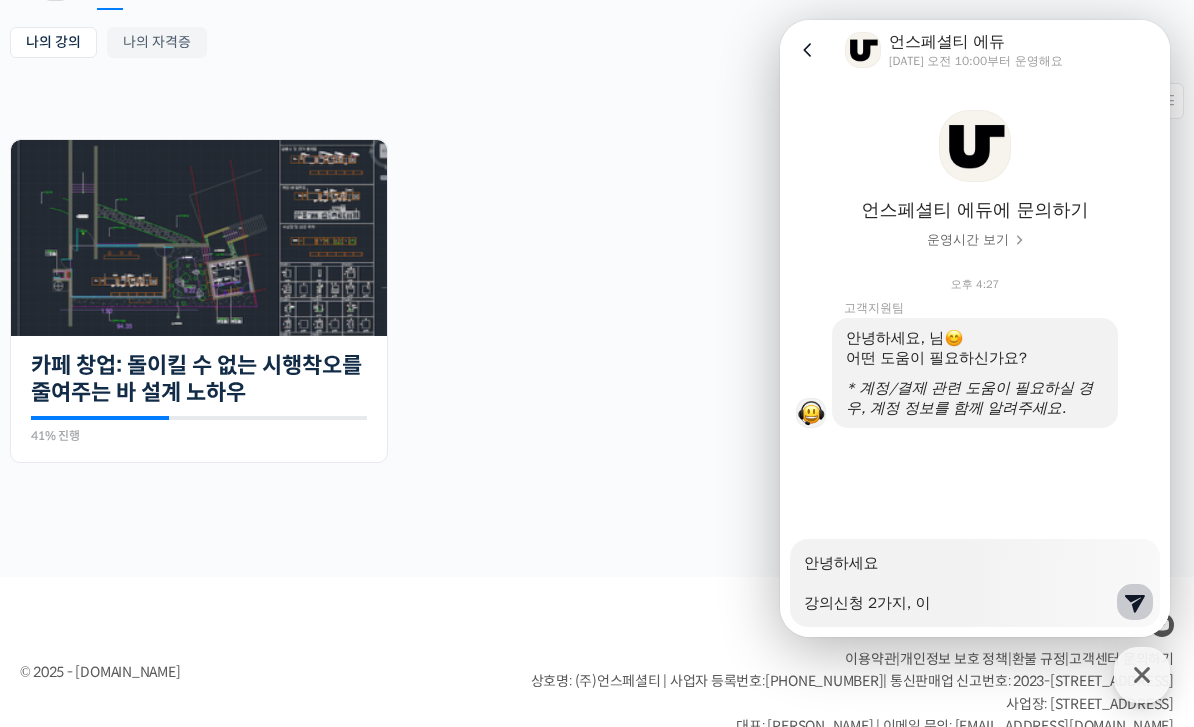 type on "x" 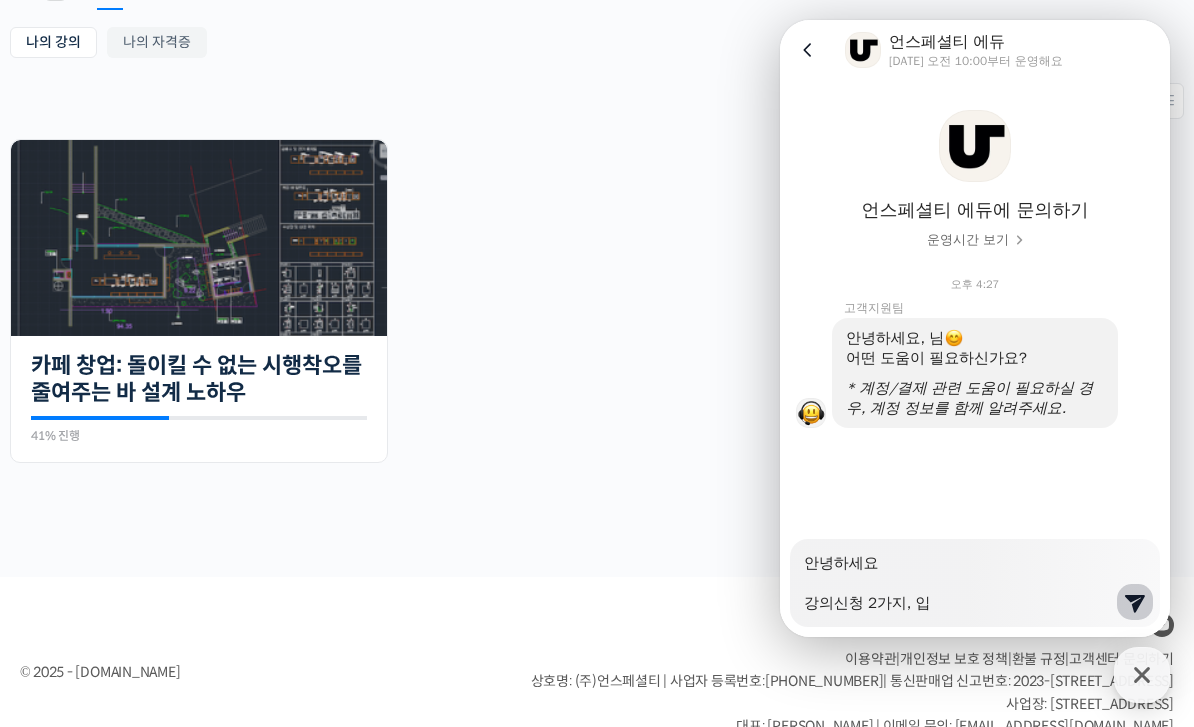type on "x" 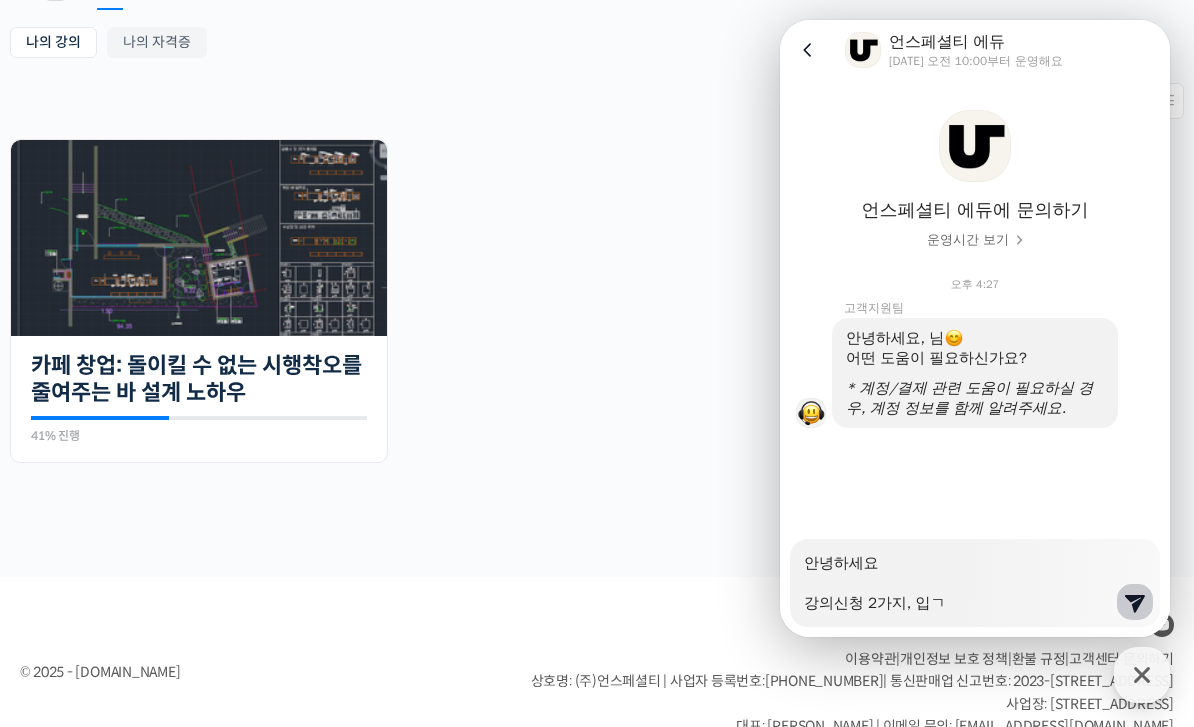 type on "x" 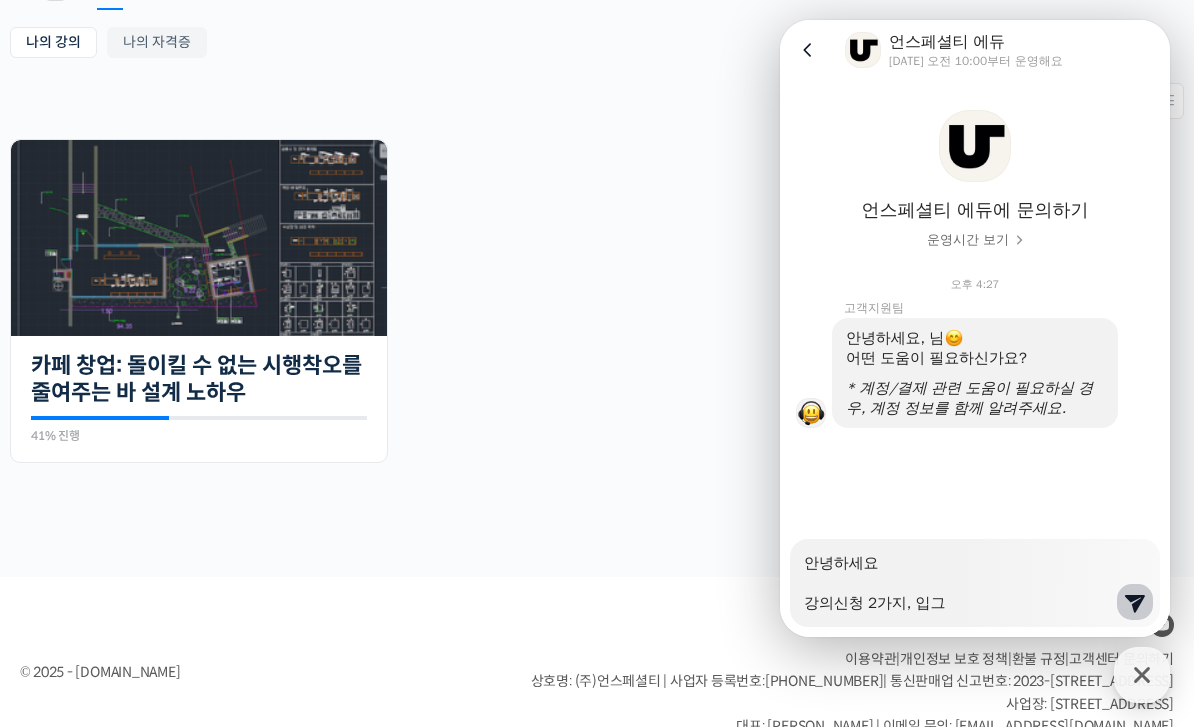 type on "x" 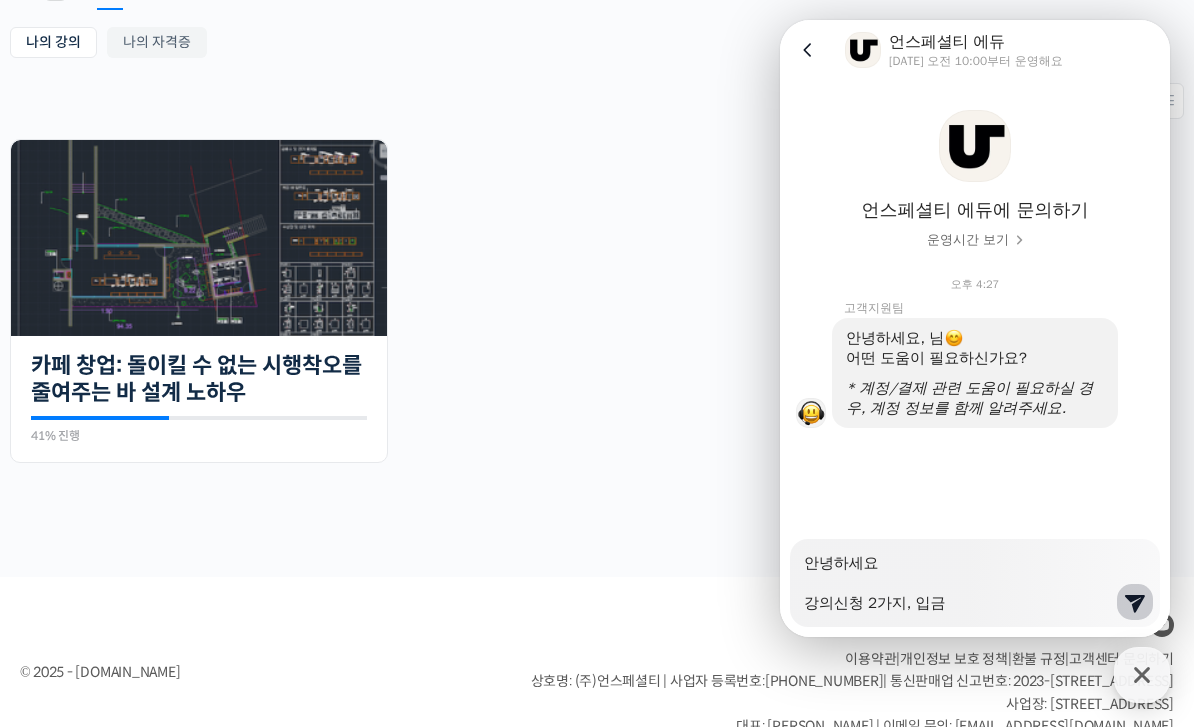 type on "x" 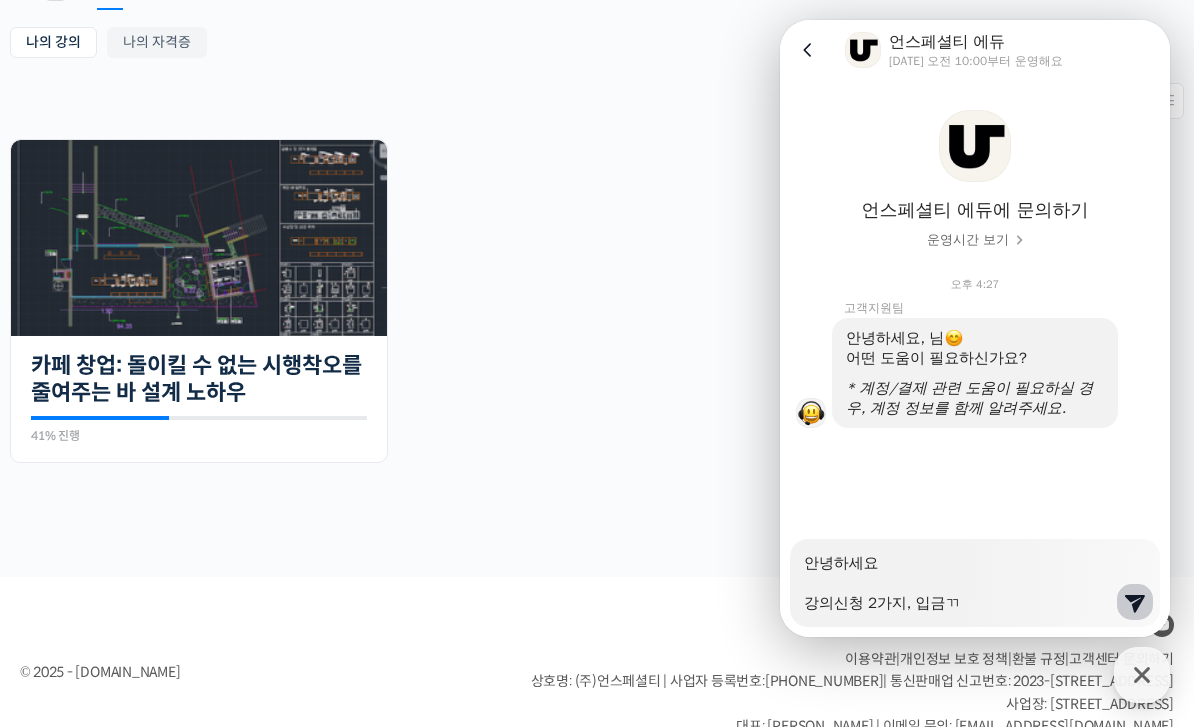 type on "x" 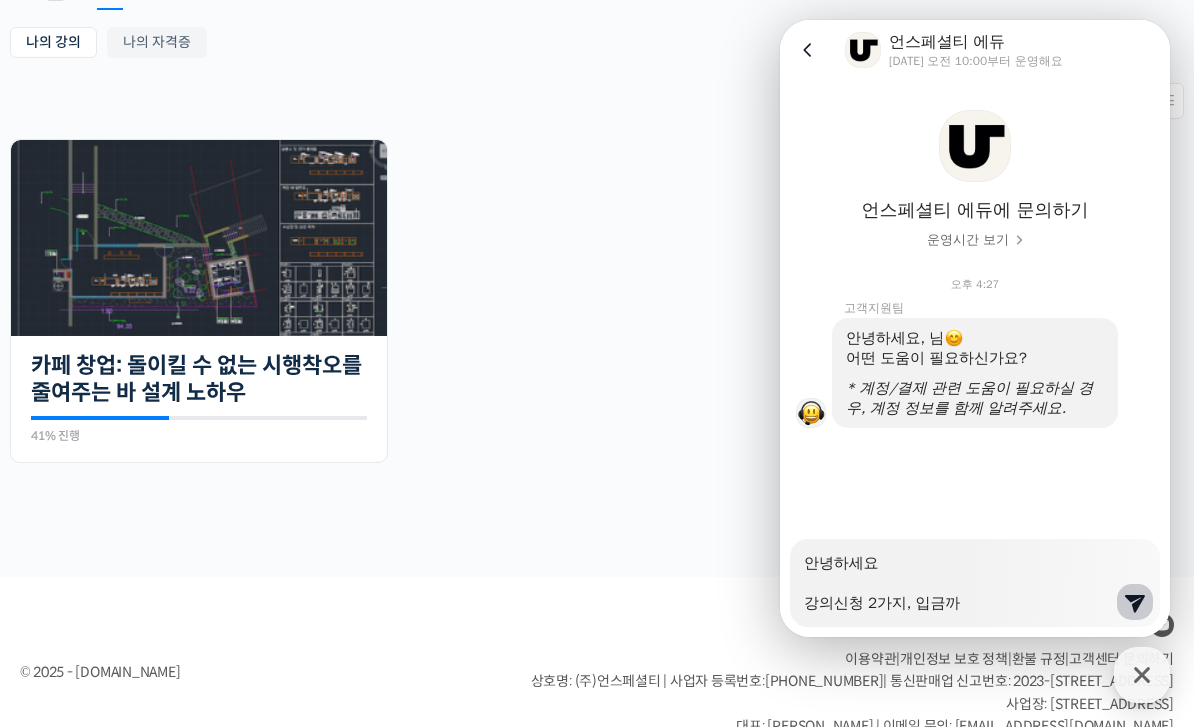 type on "x" 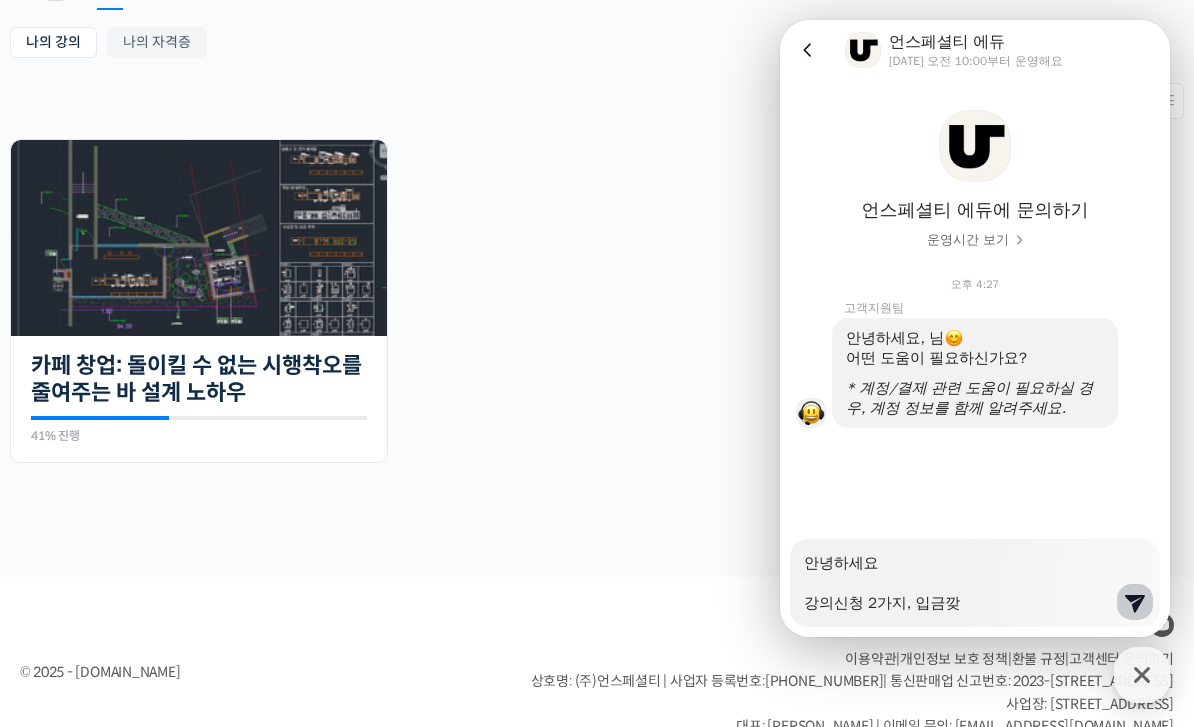 type on "x" 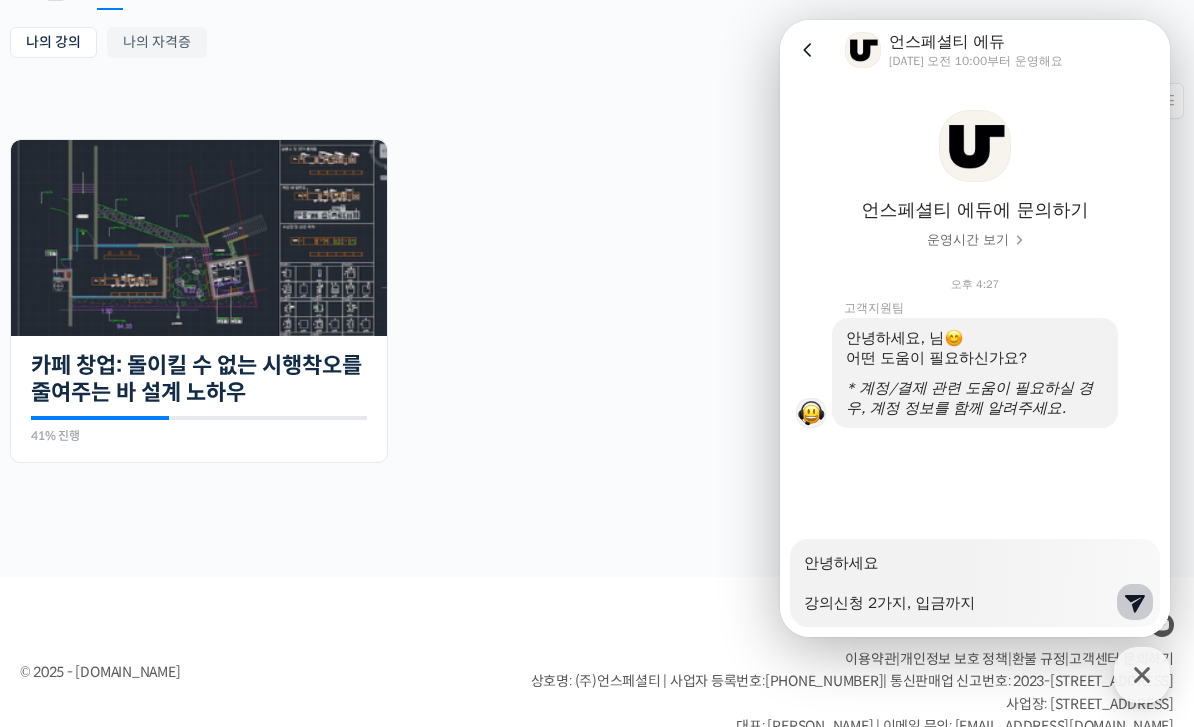 type on "x" 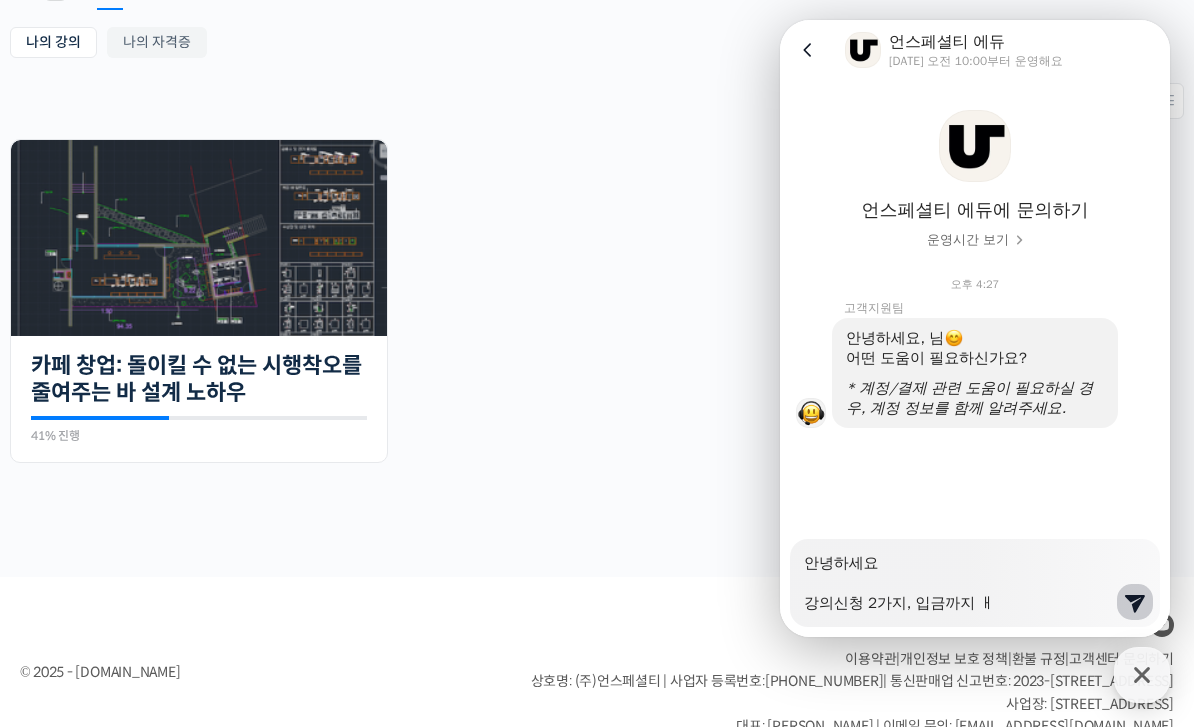 type on "x" 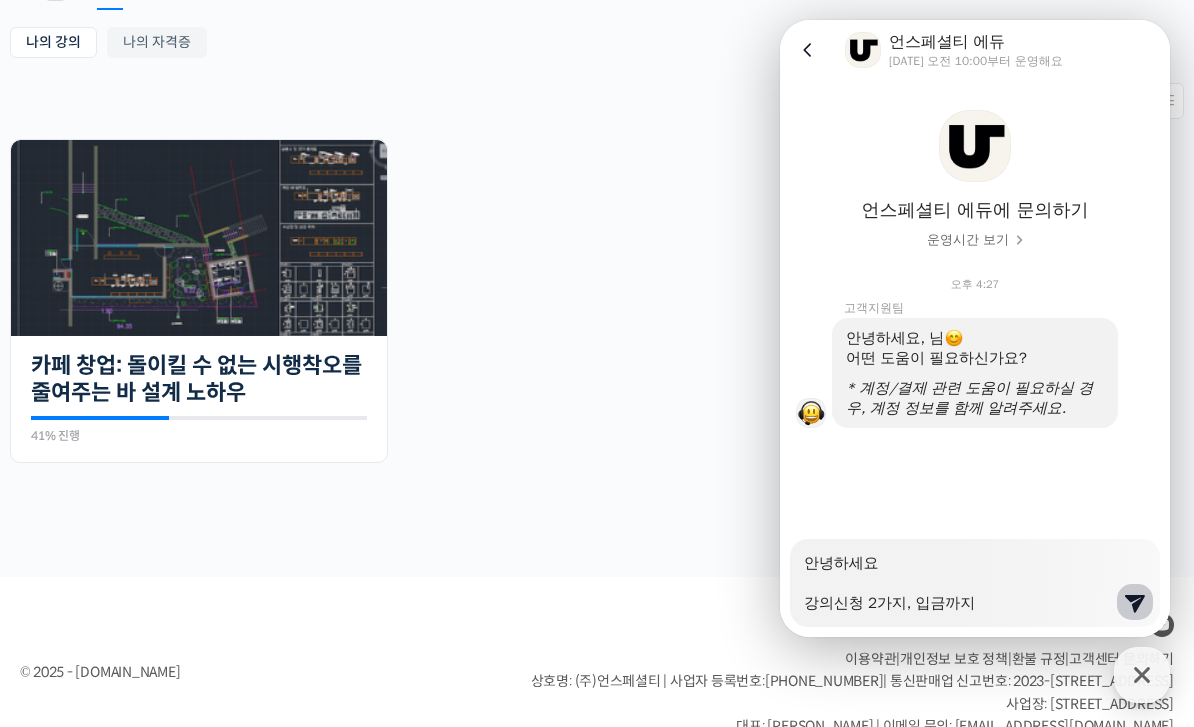 type on "x" 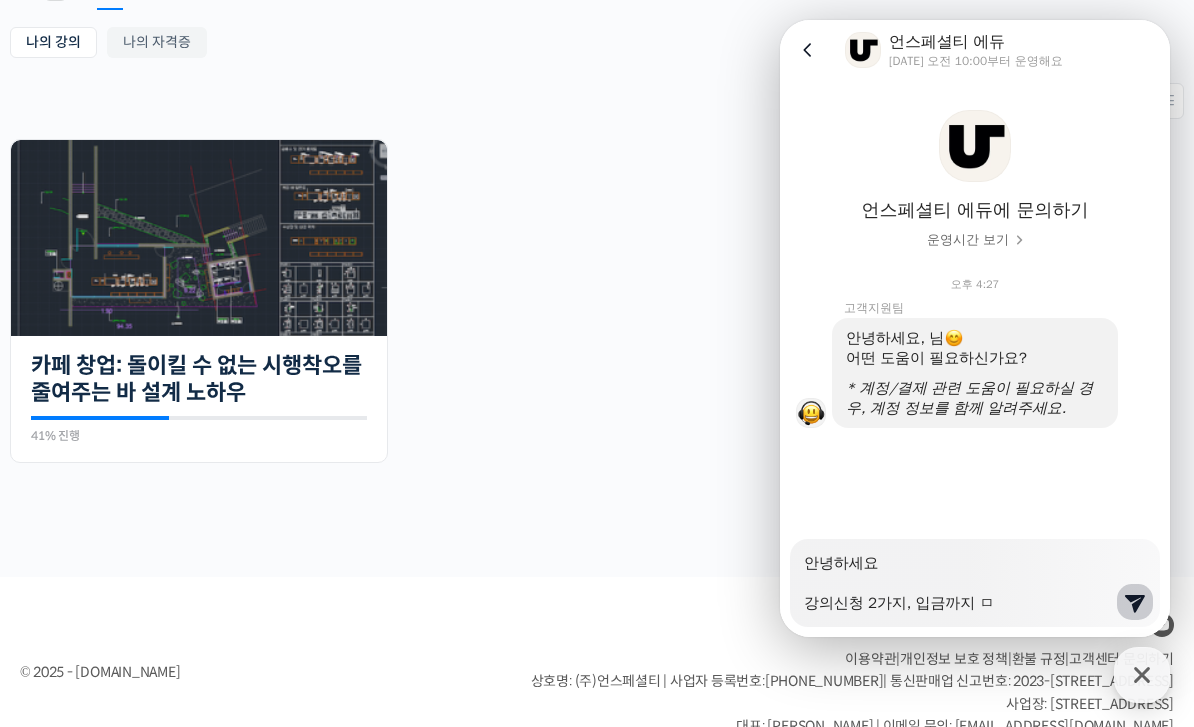 type on "x" 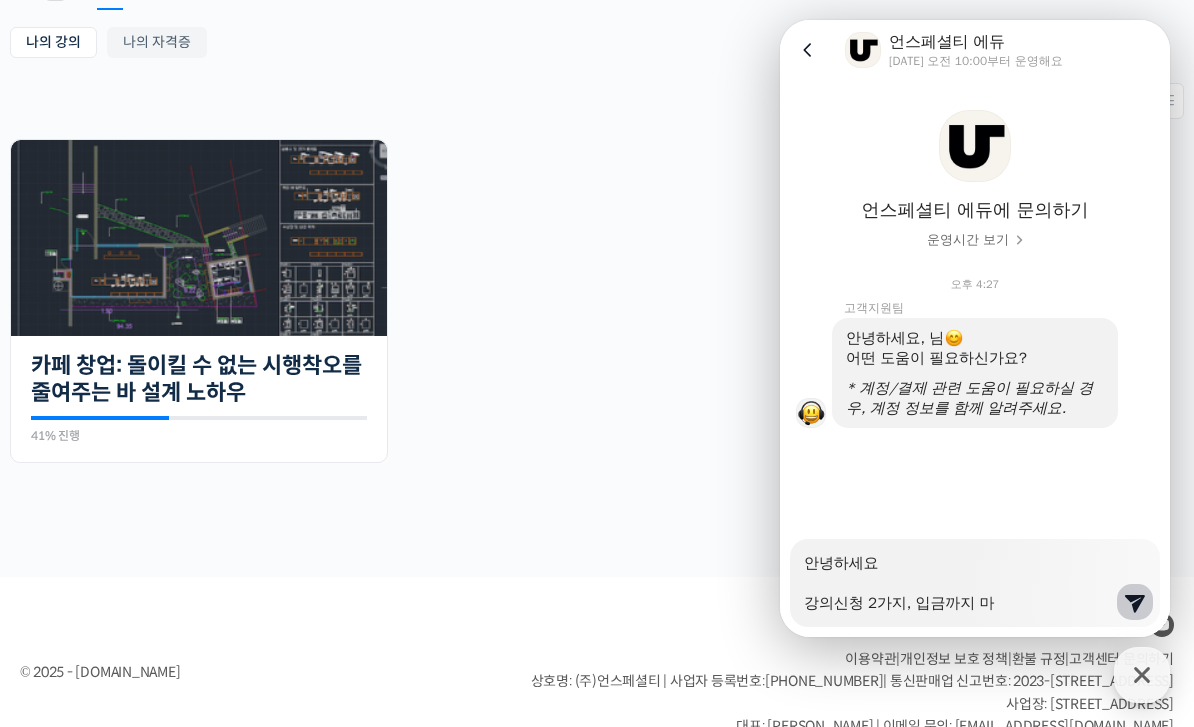 type on "x" 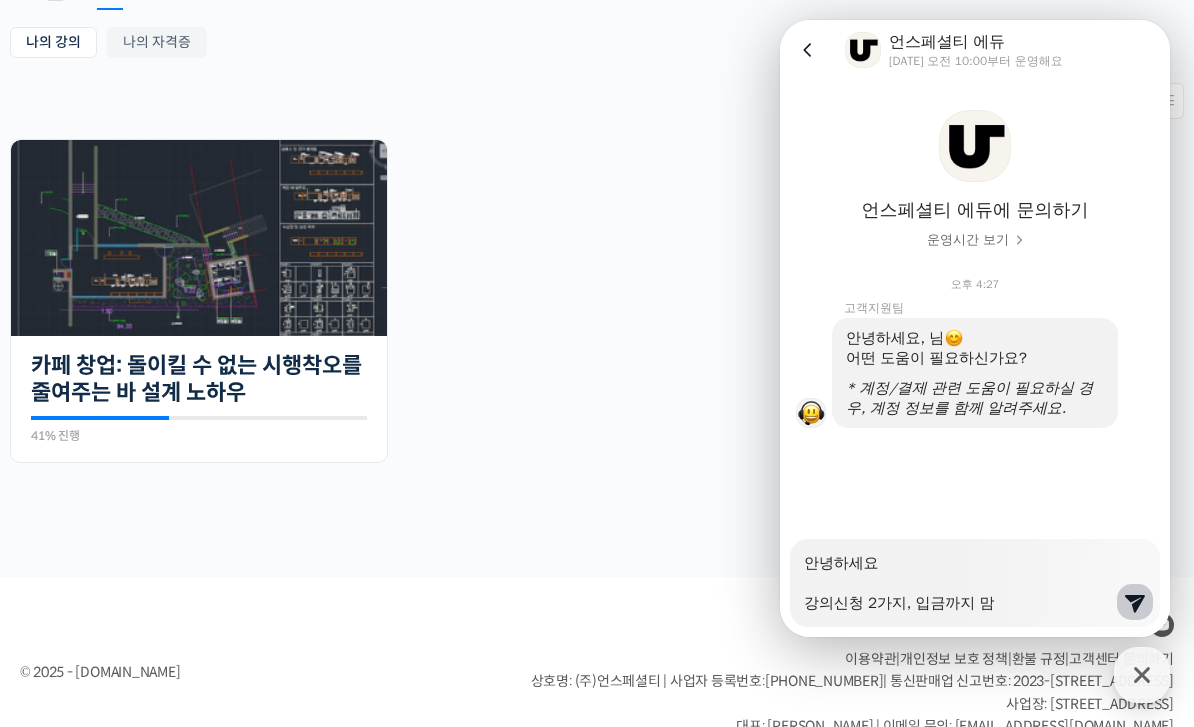type on "x" 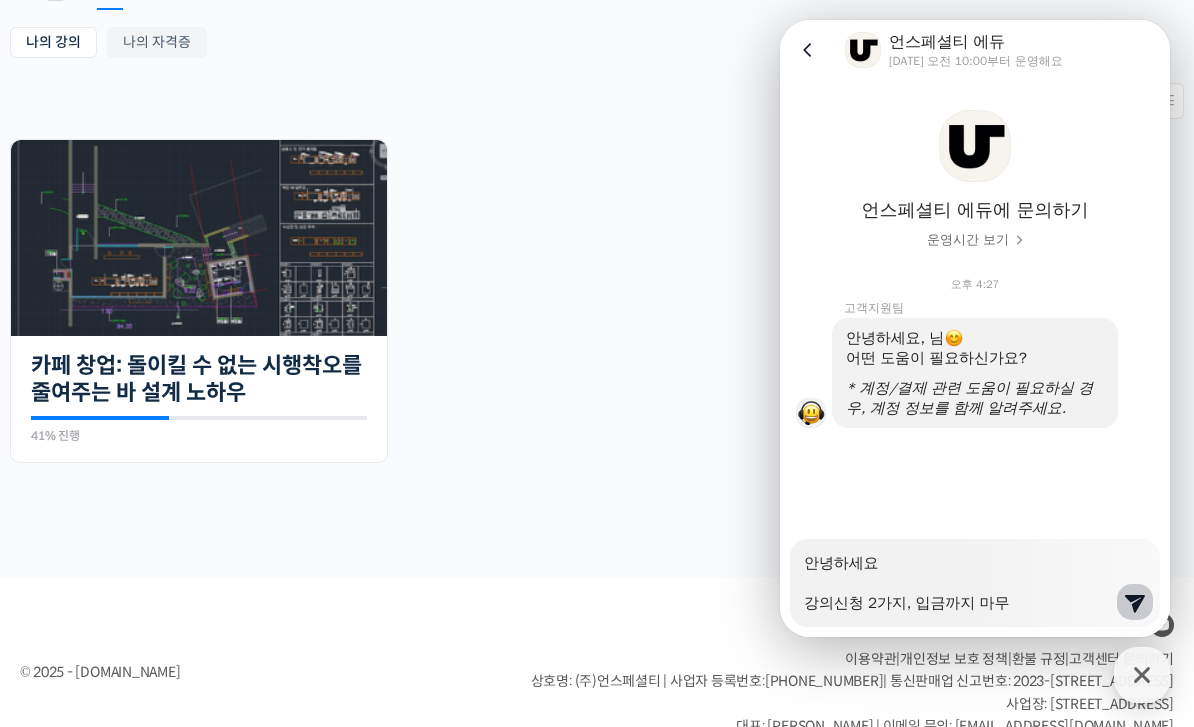 type on "x" 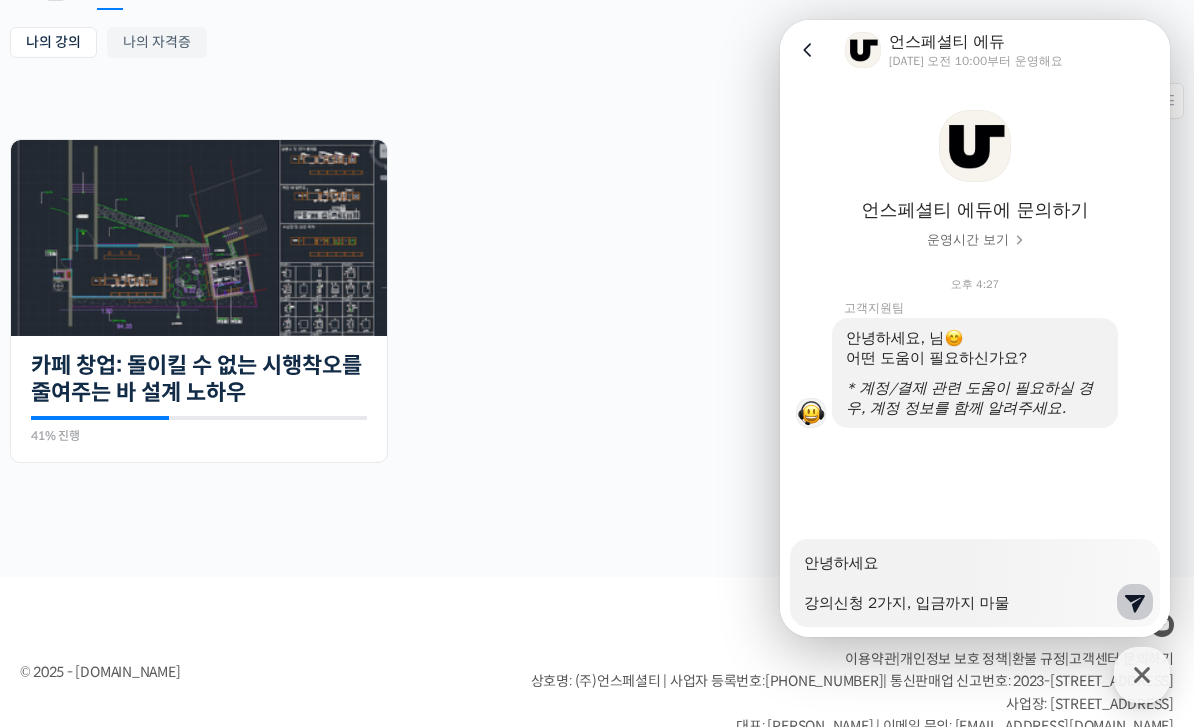 type on "x" 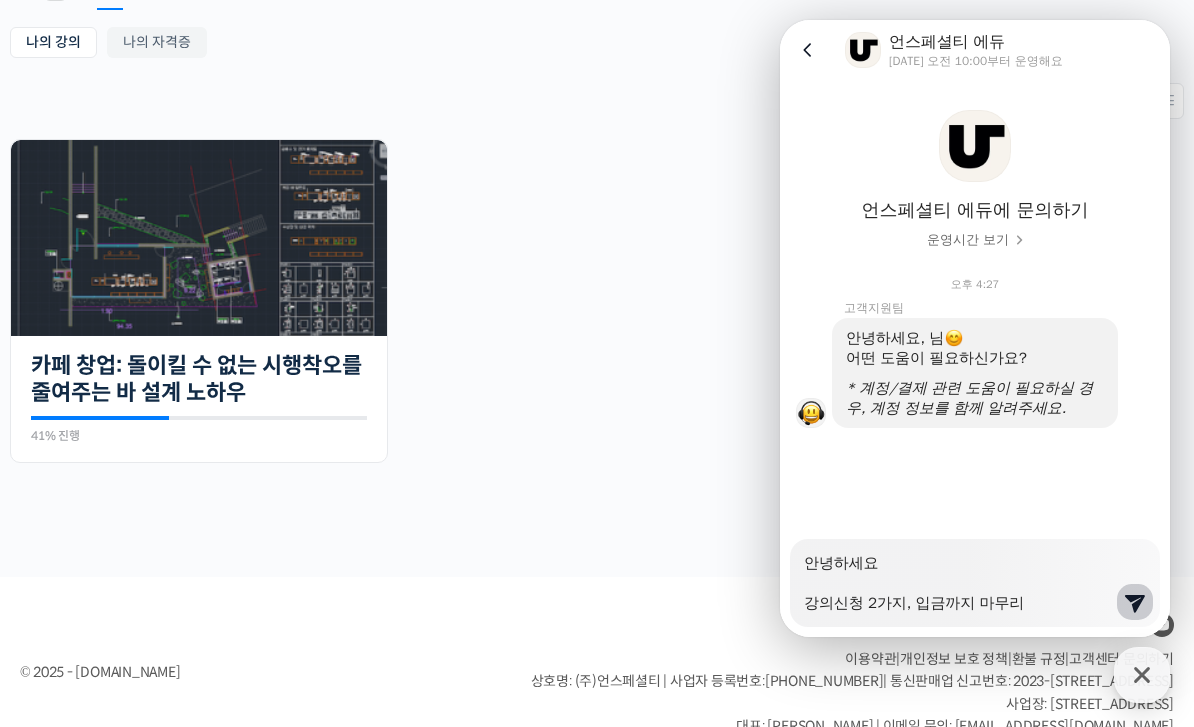 type on "x" 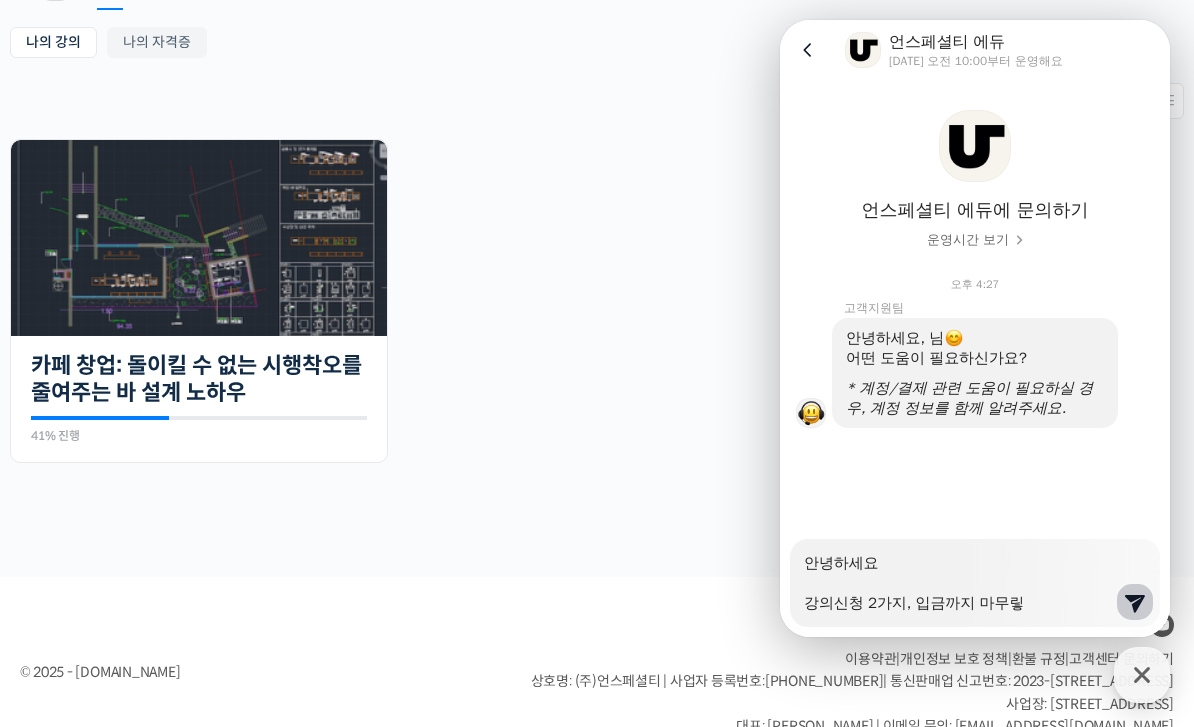 type on "x" 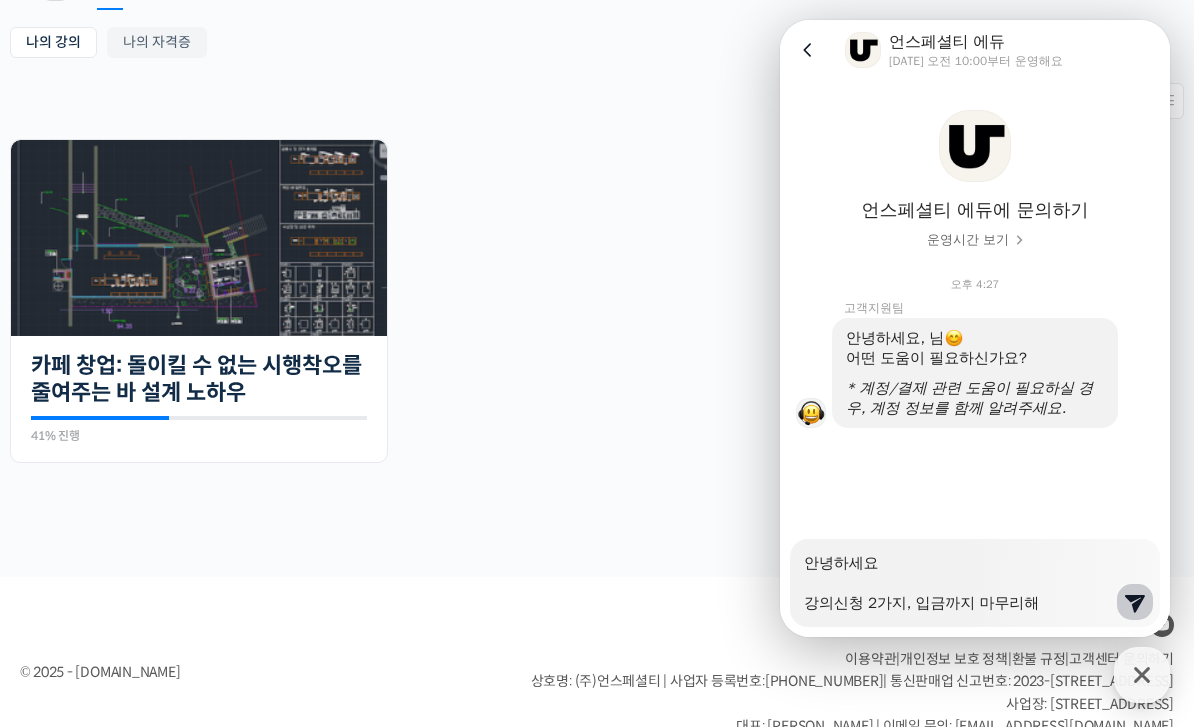 type on "x" 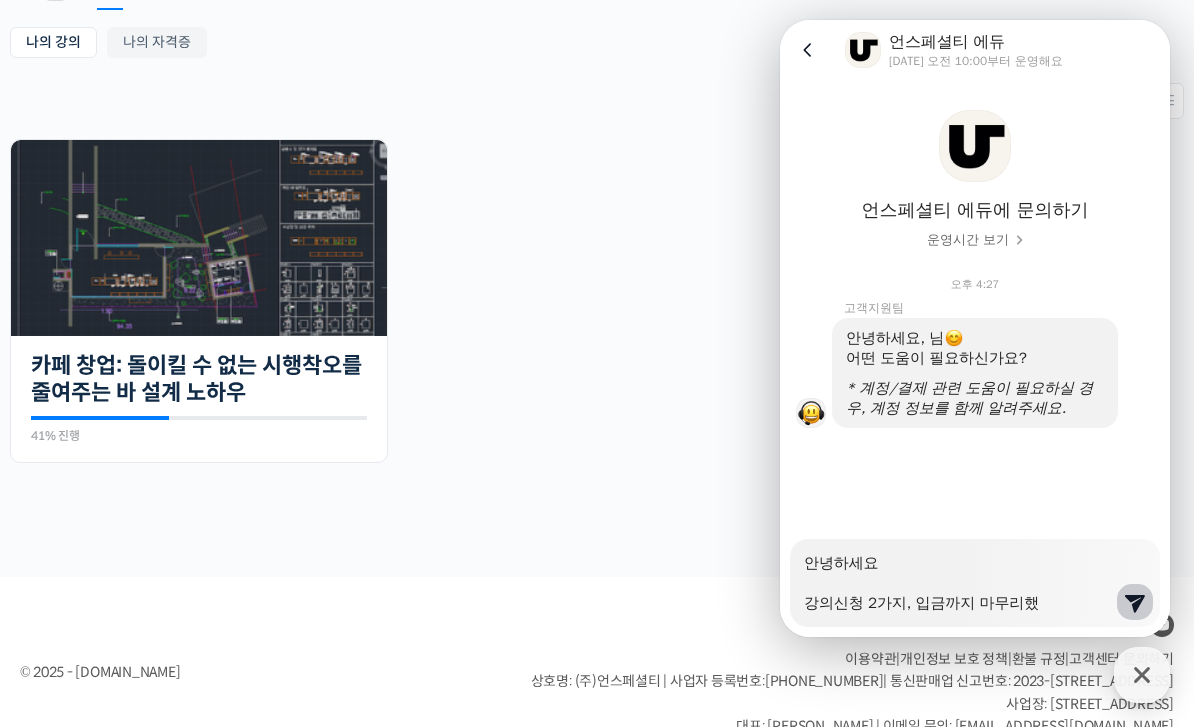 type on "x" 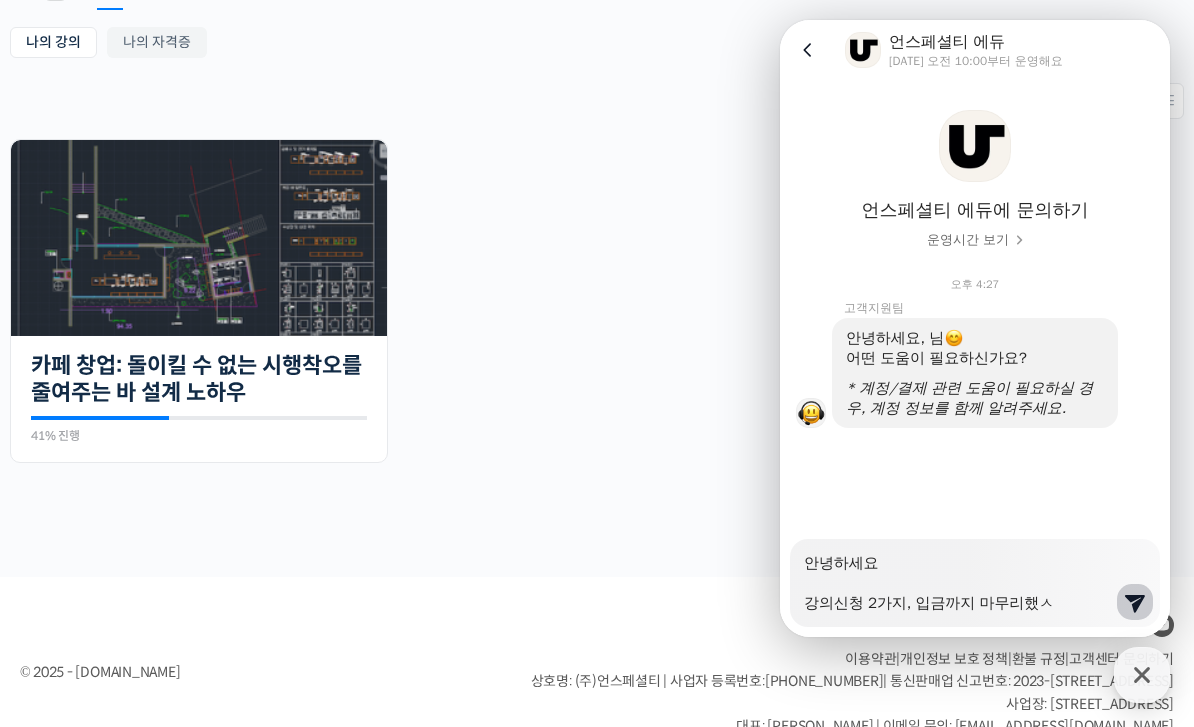 type on "x" 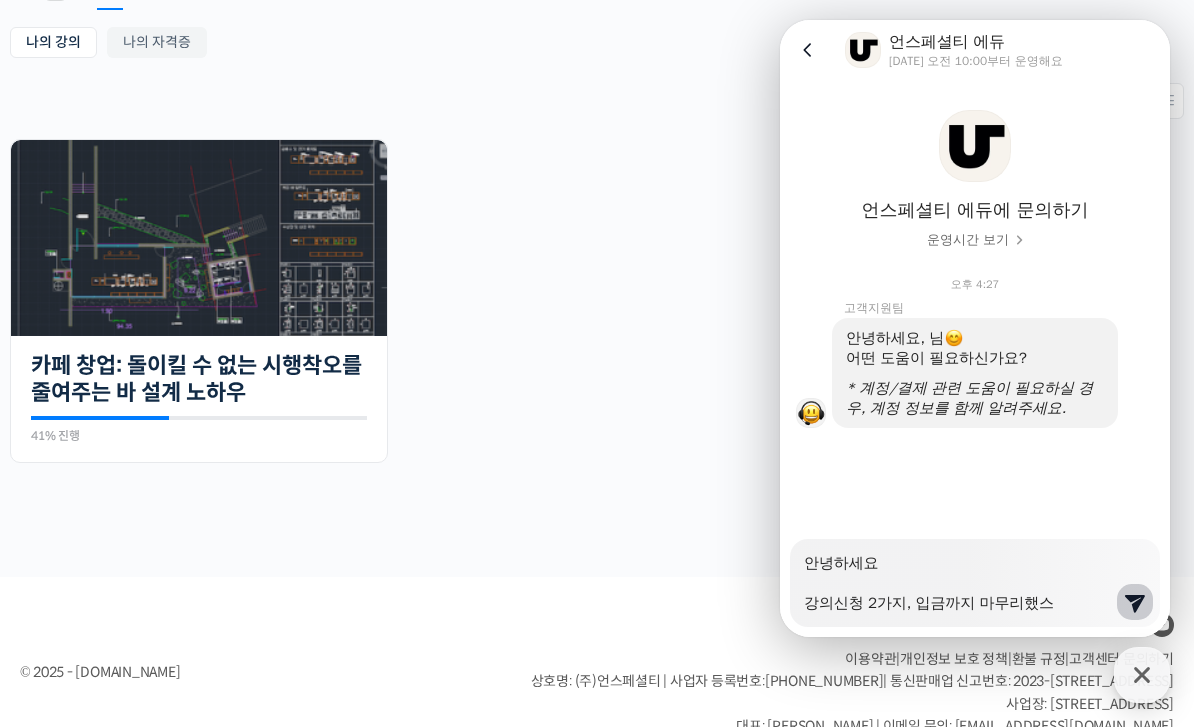 type on "x" 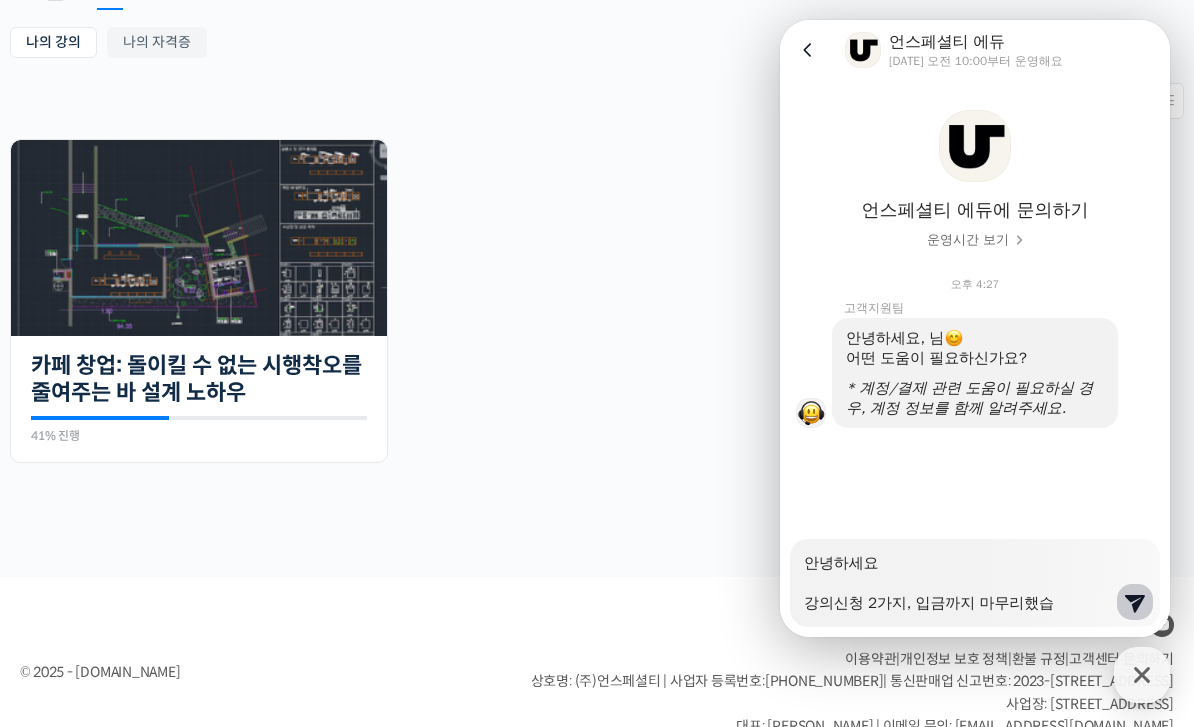 type on "x" 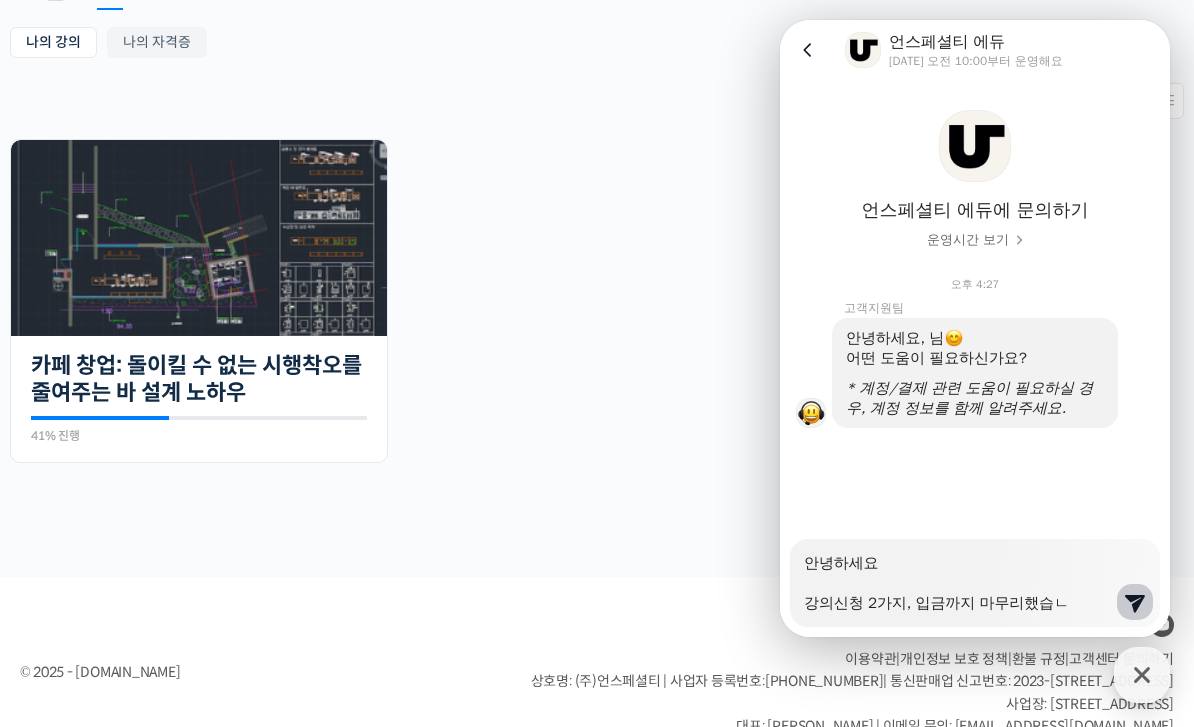 type on "x" 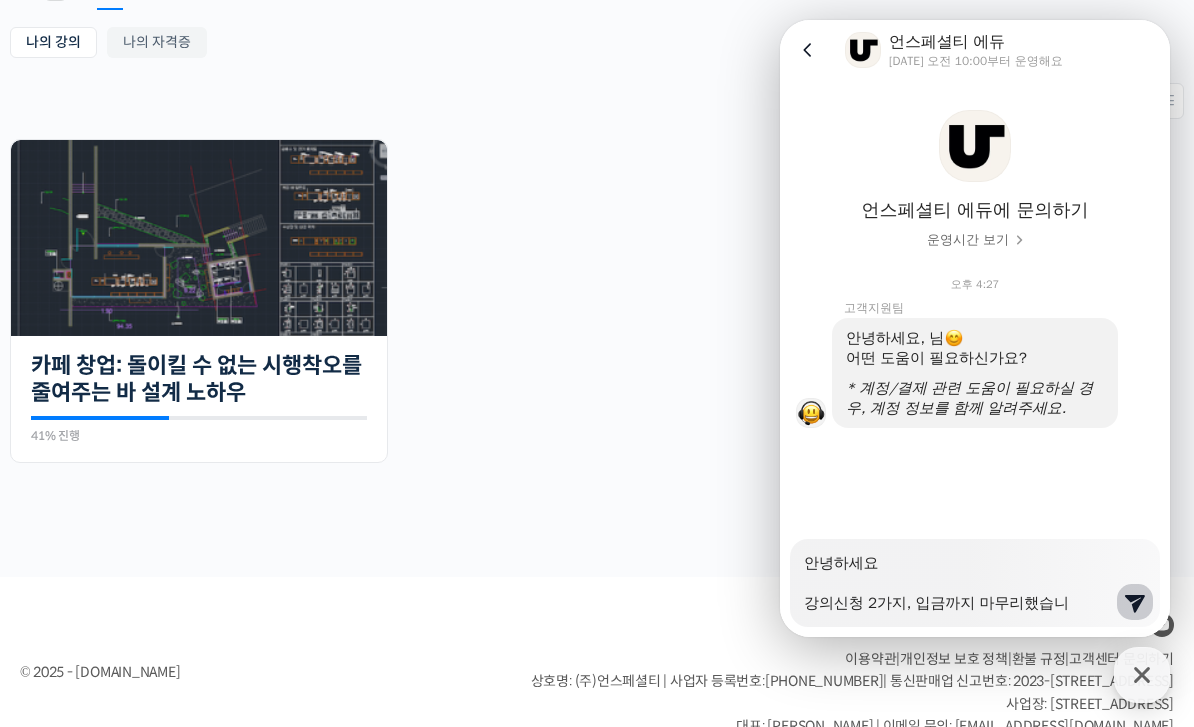 type on "x" 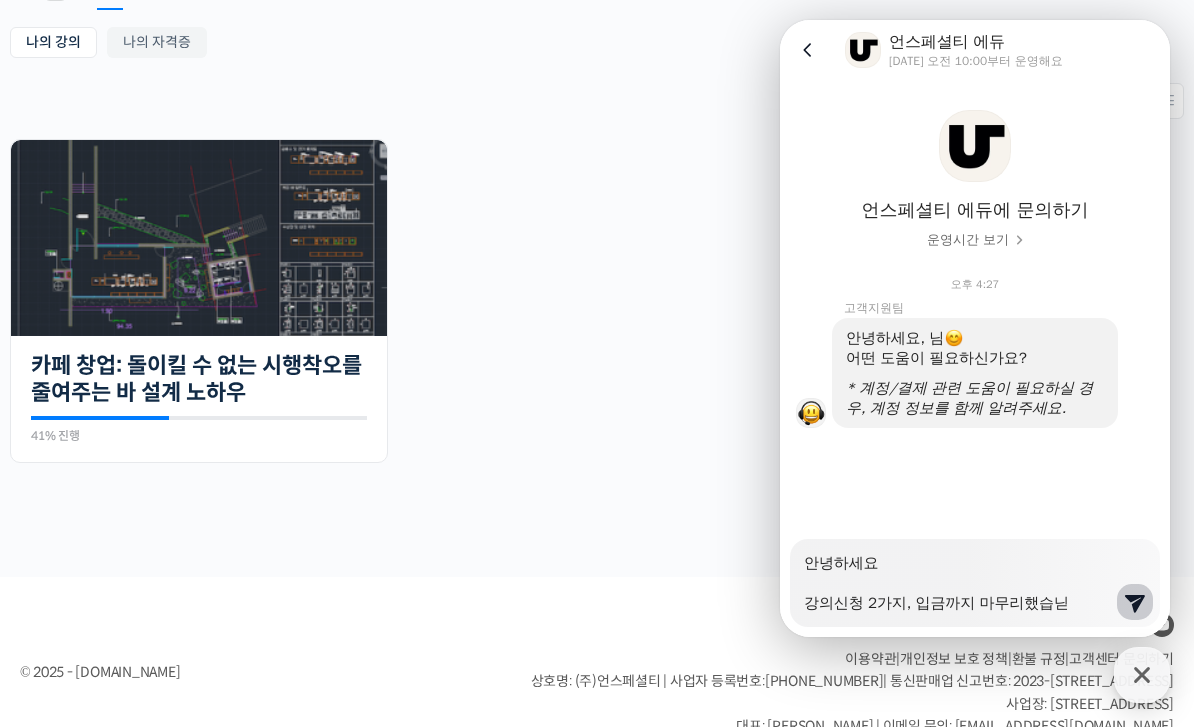 type on "x" 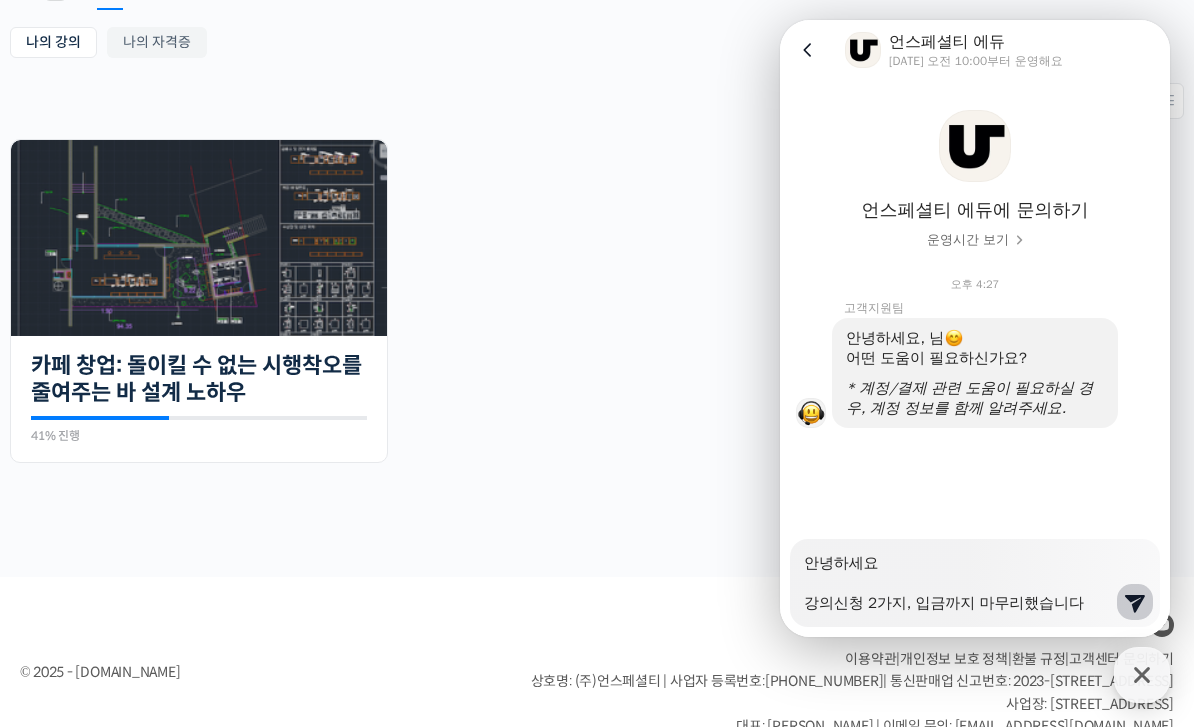 type on "x" 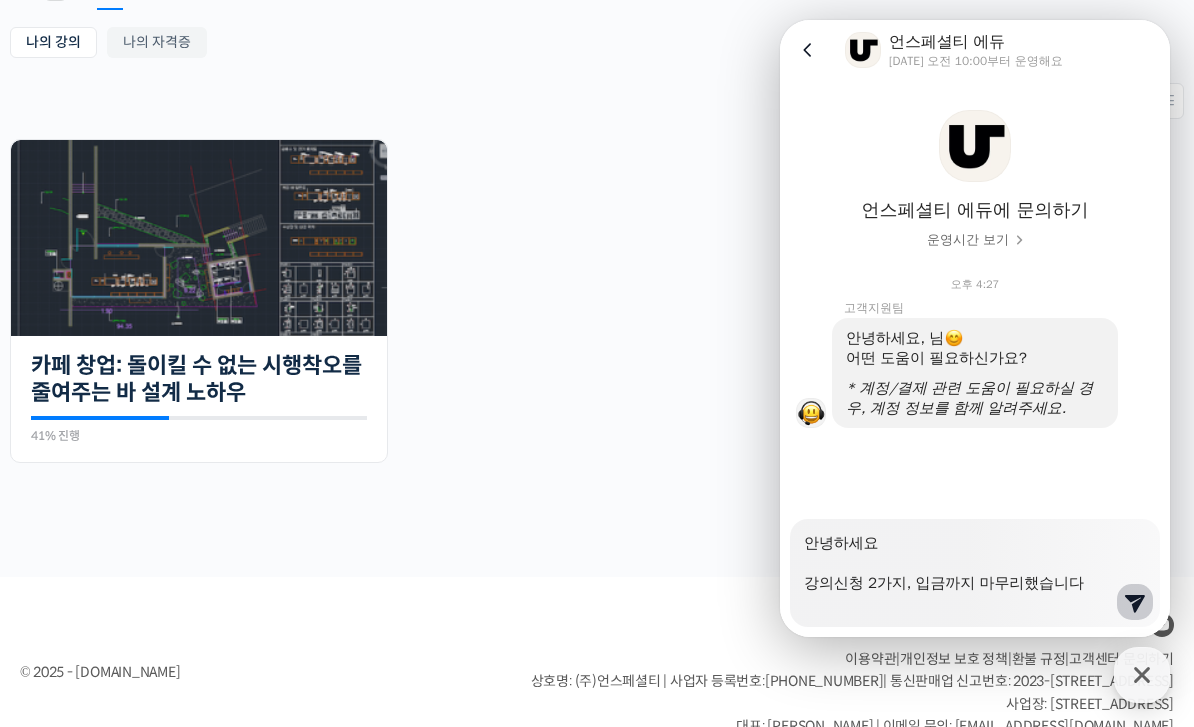 type on "x" 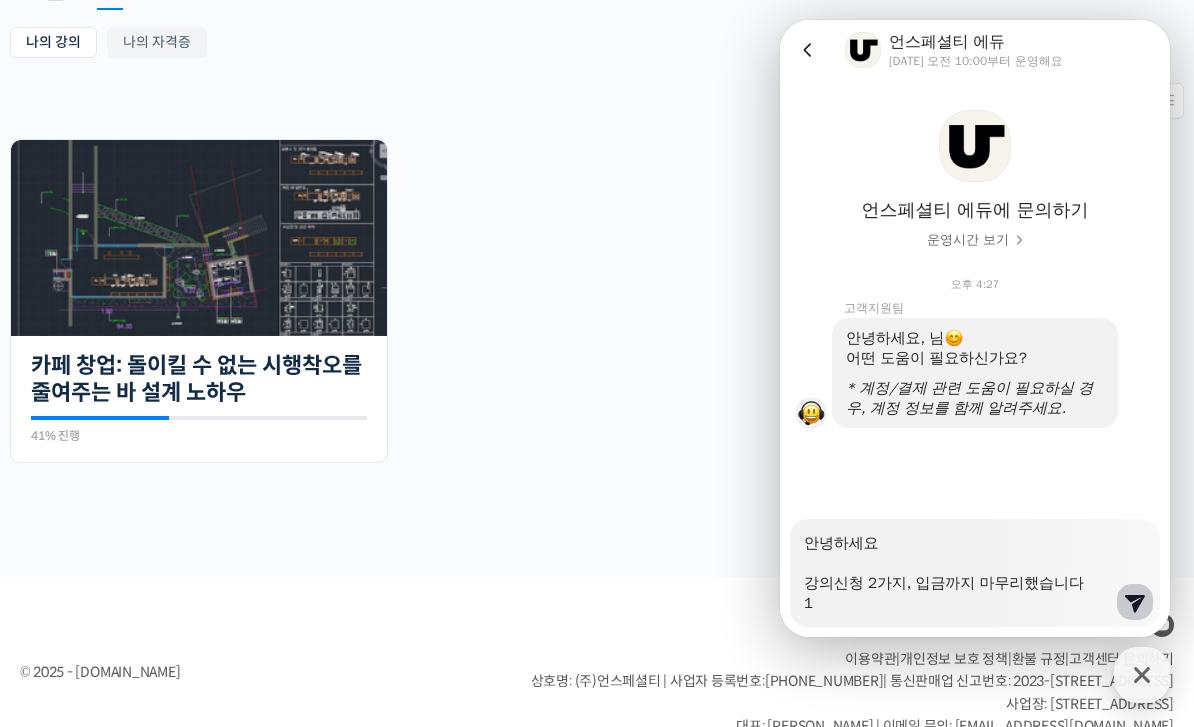 type on "x" 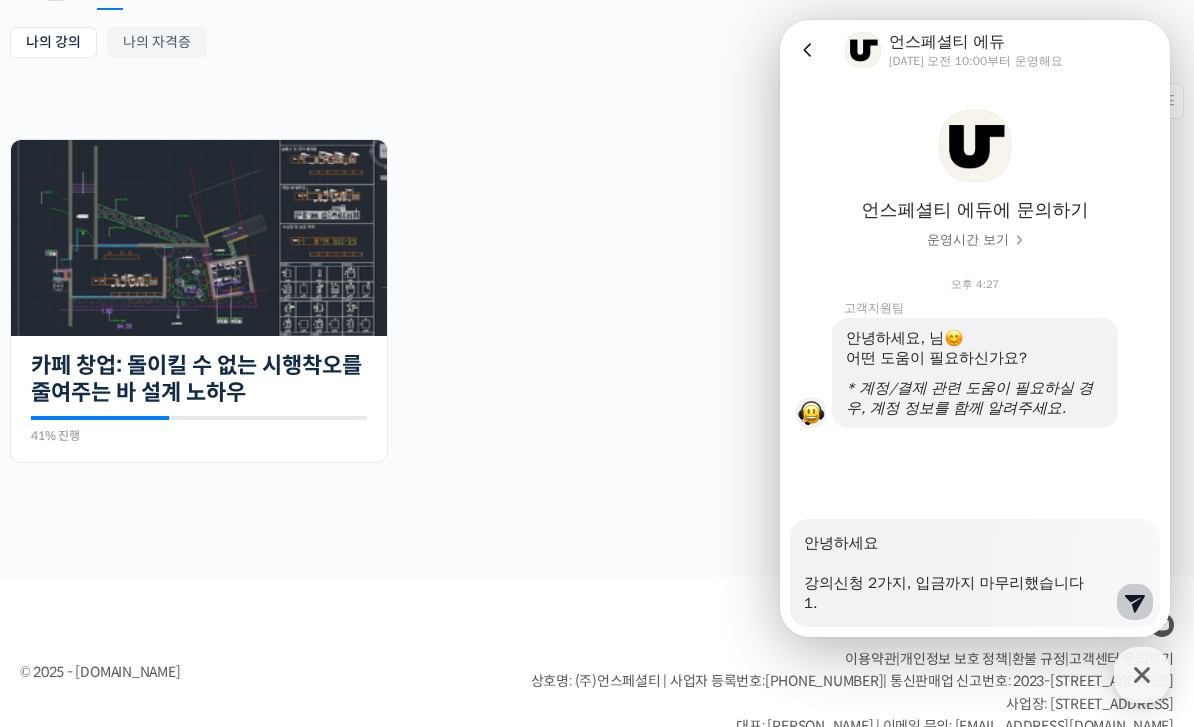 type on "x" 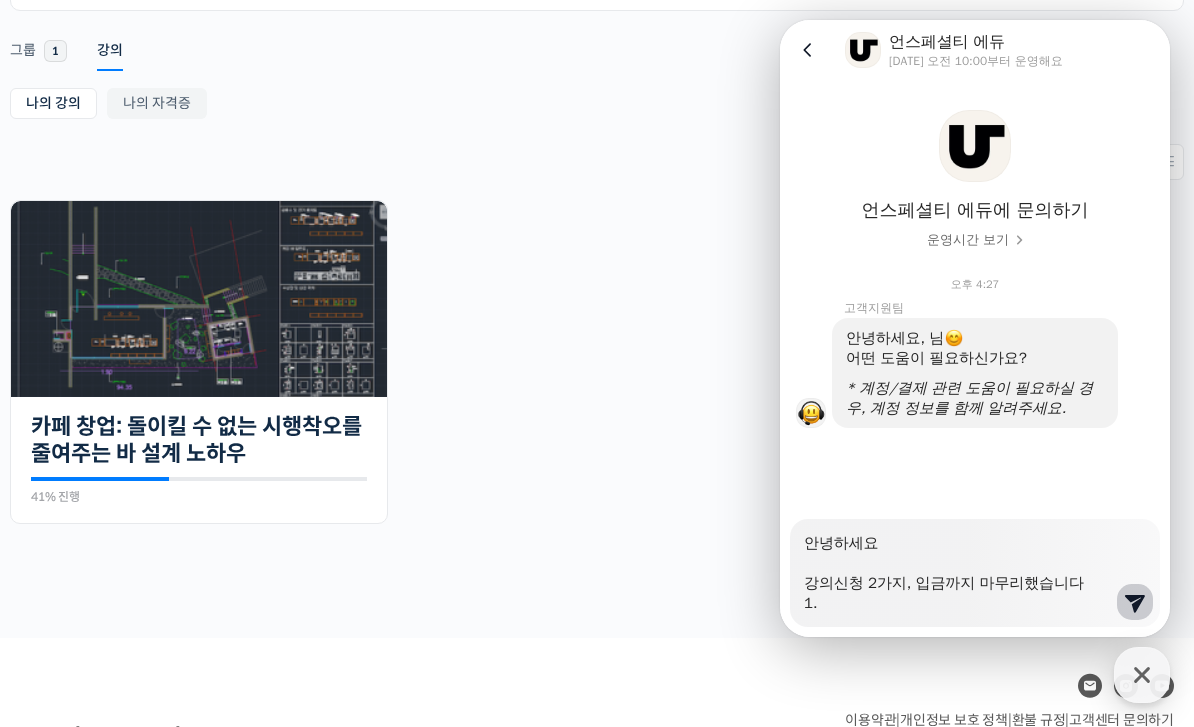 scroll, scrollTop: 287, scrollLeft: 0, axis: vertical 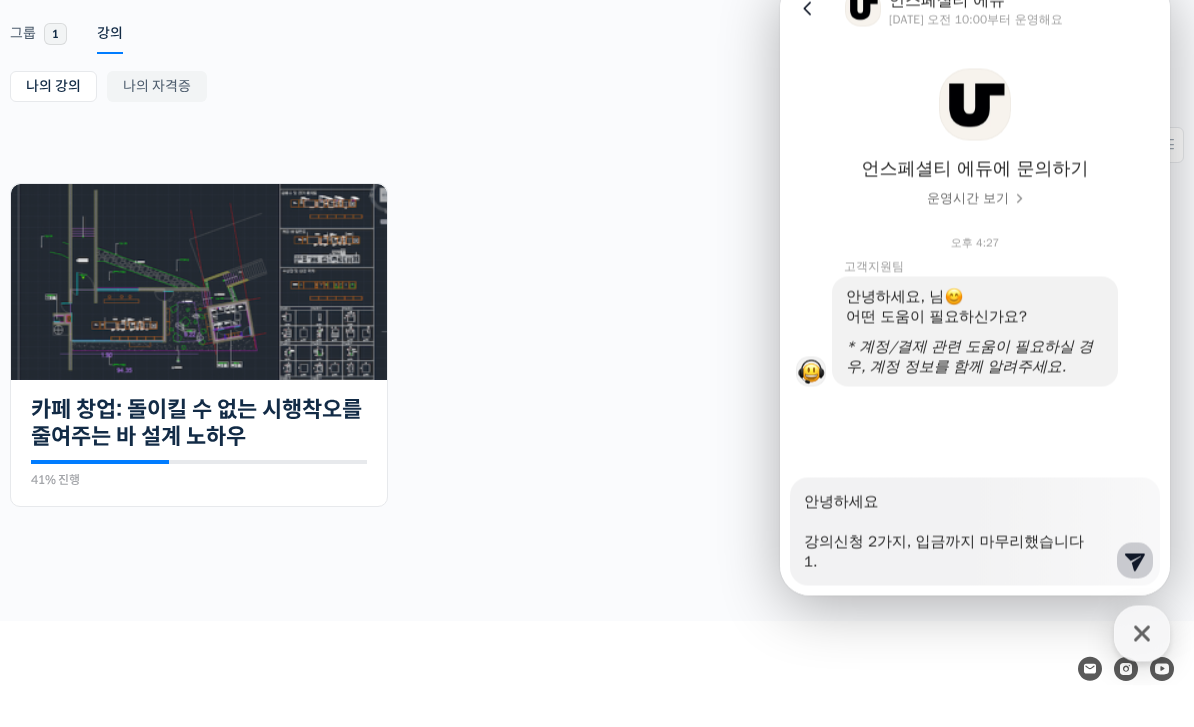 type on "x" 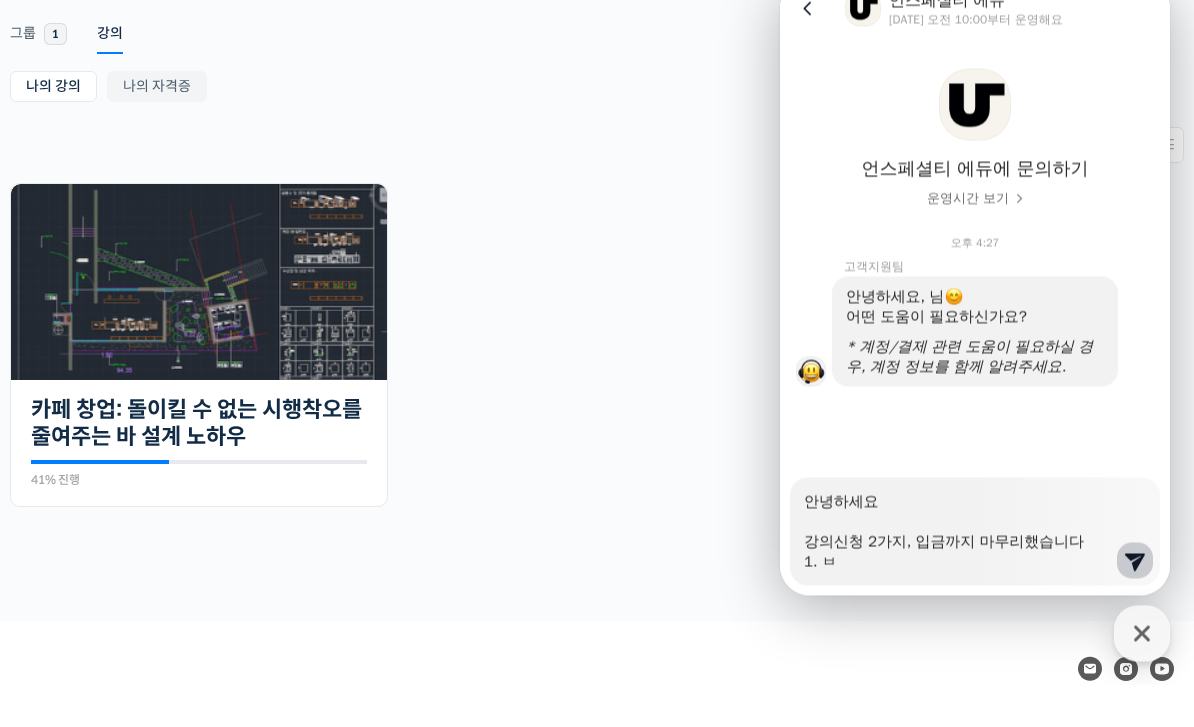 type on "x" 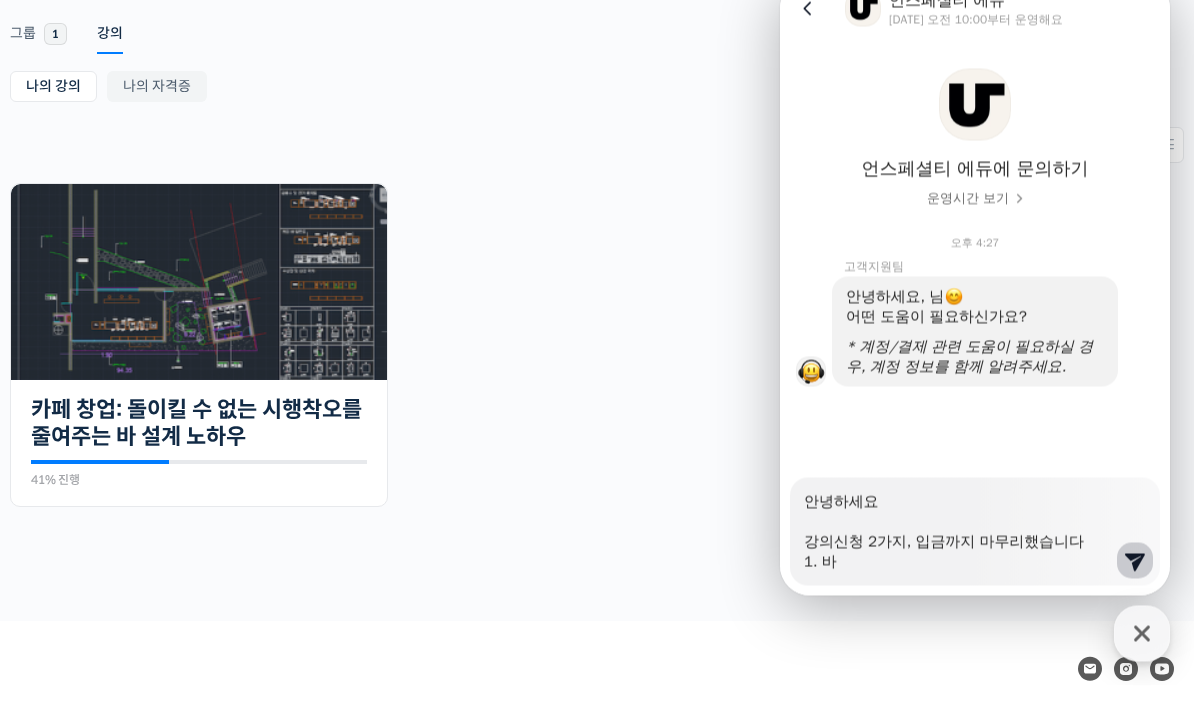 type on "x" 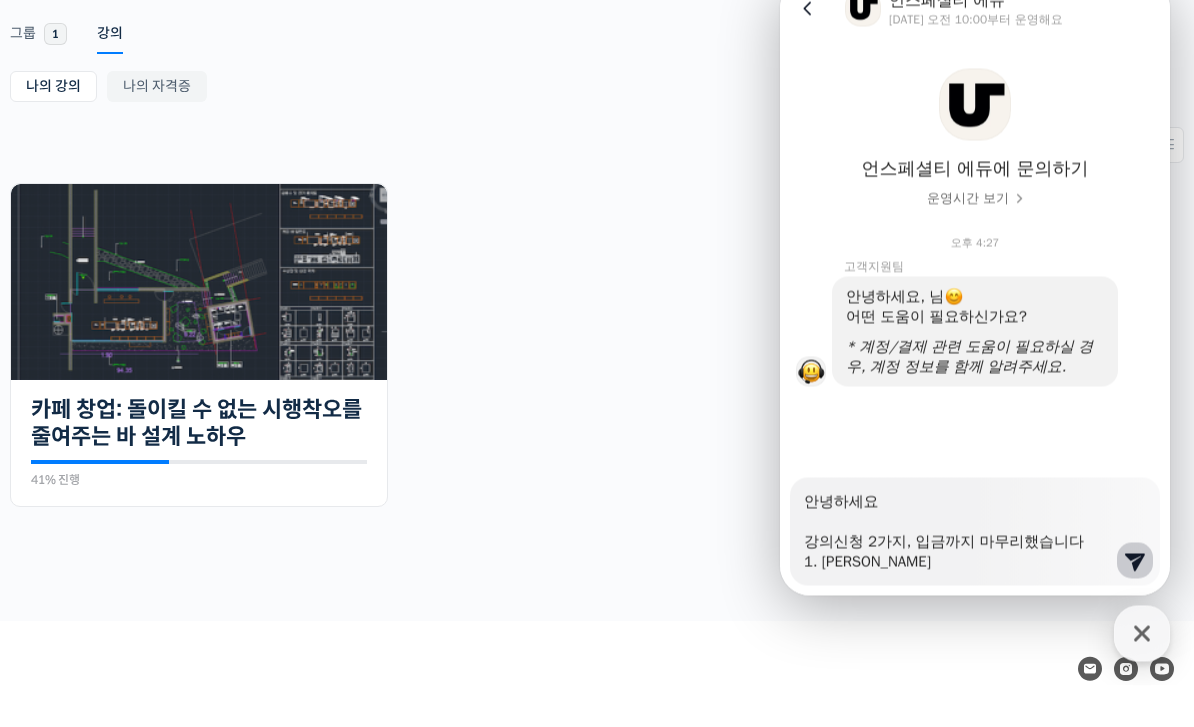 type on "x" 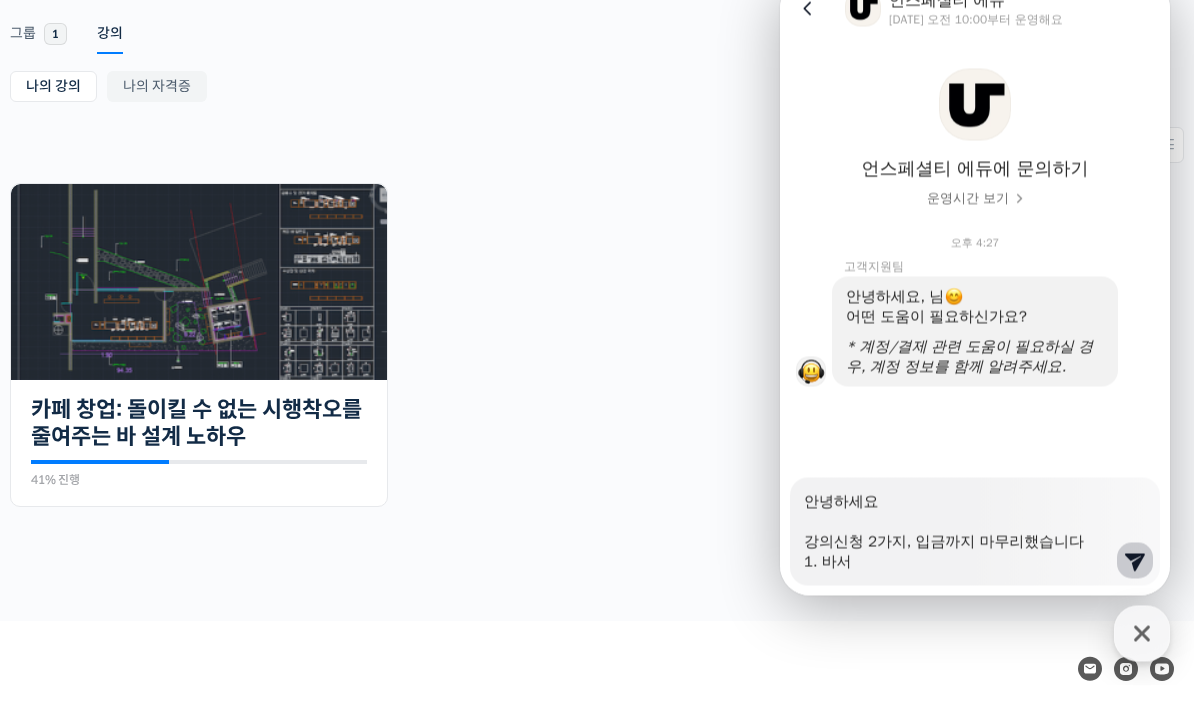 type on "x" 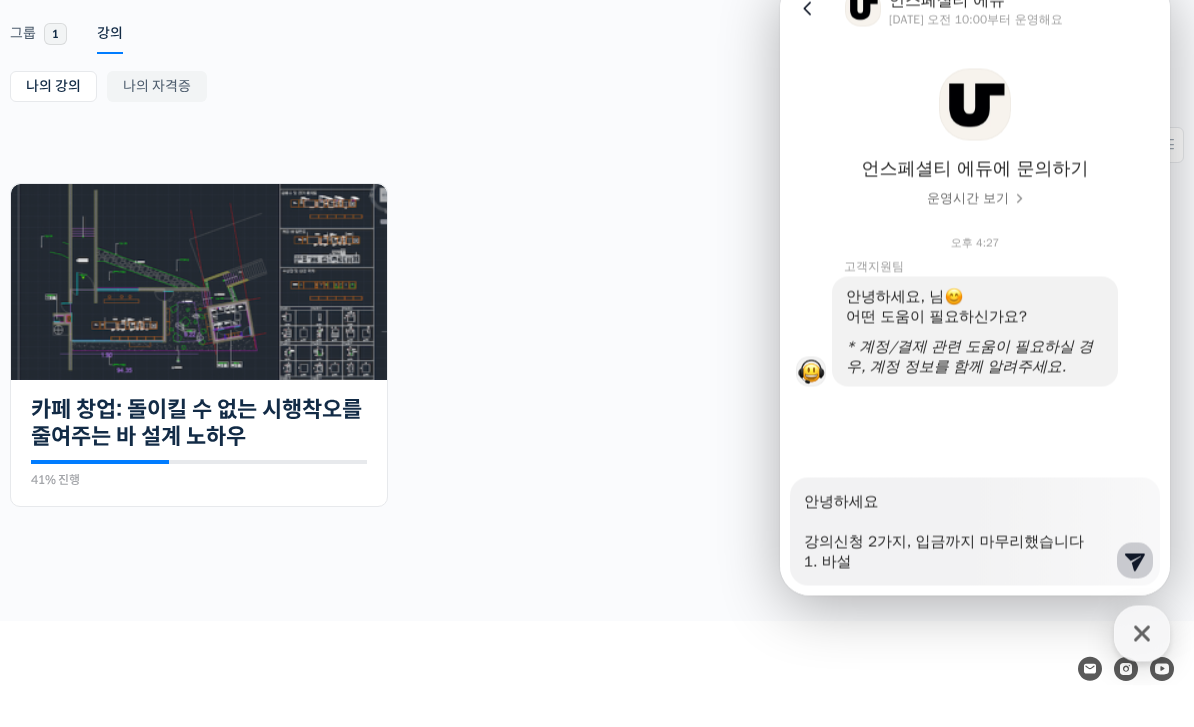 type on "x" 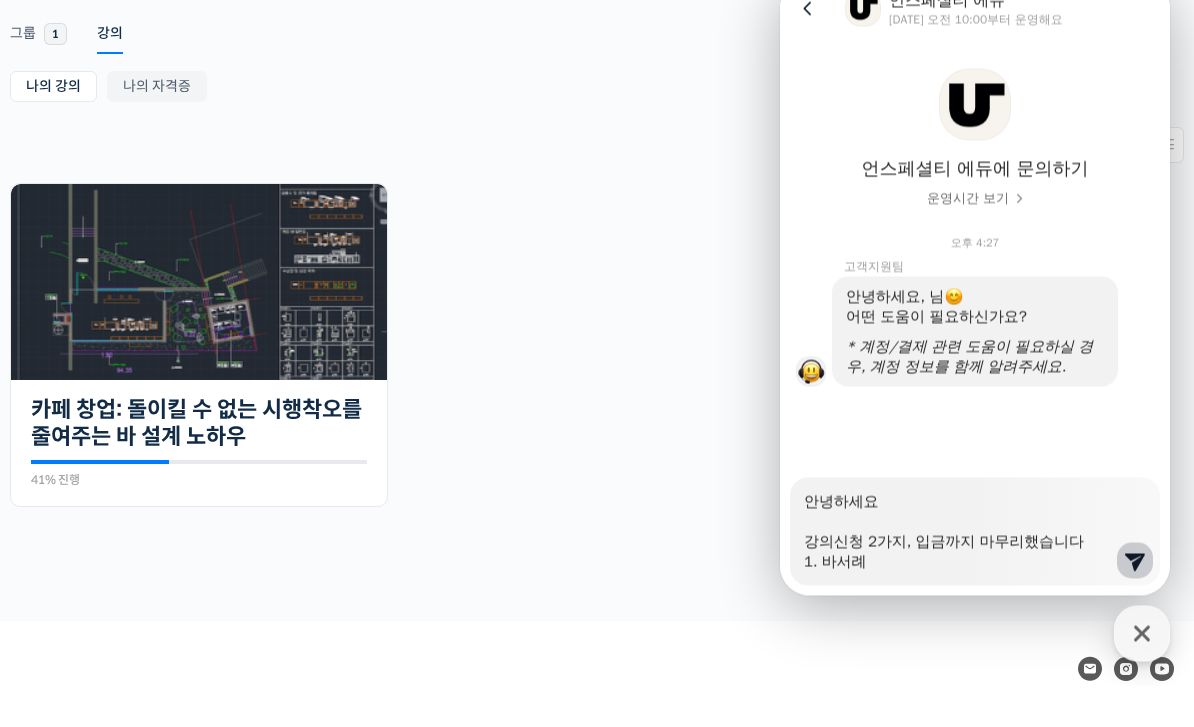 type on "x" 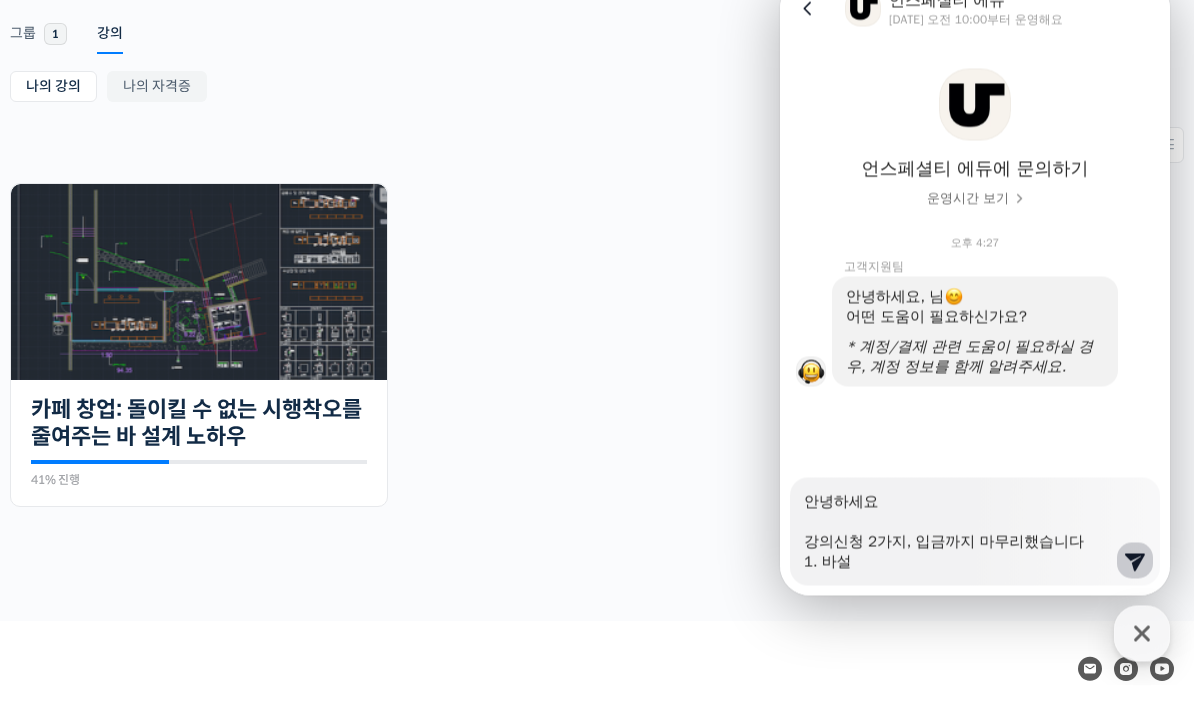 type on "x" 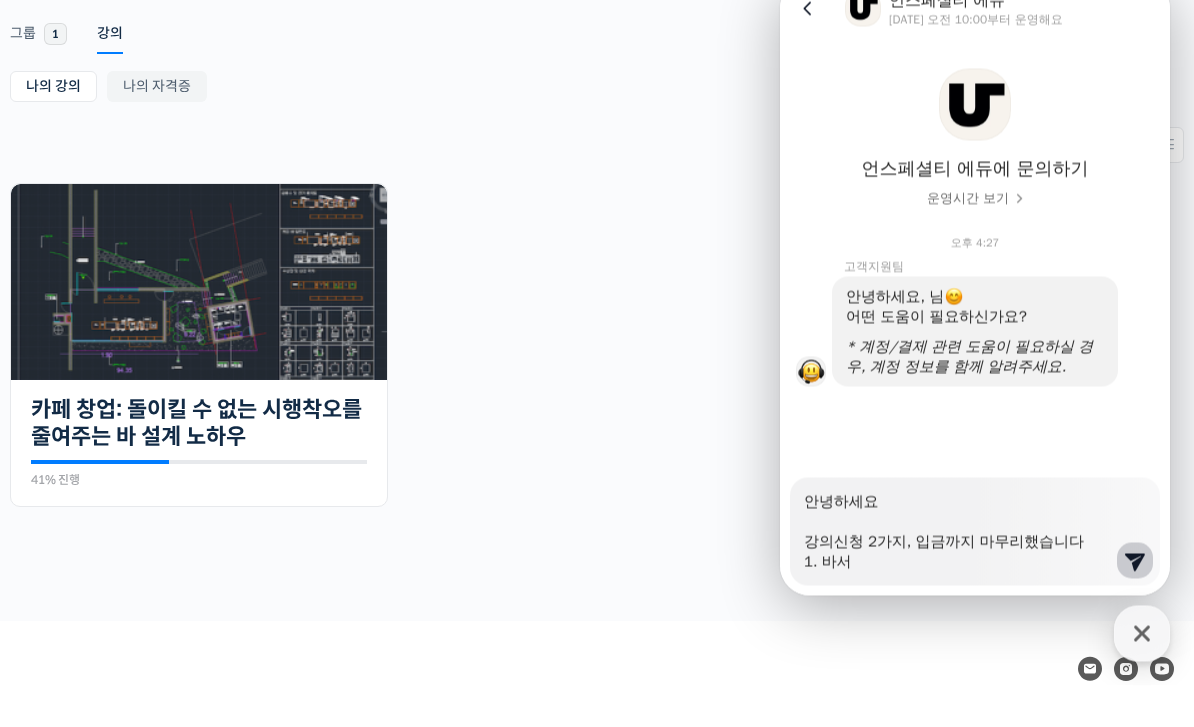 type on "x" 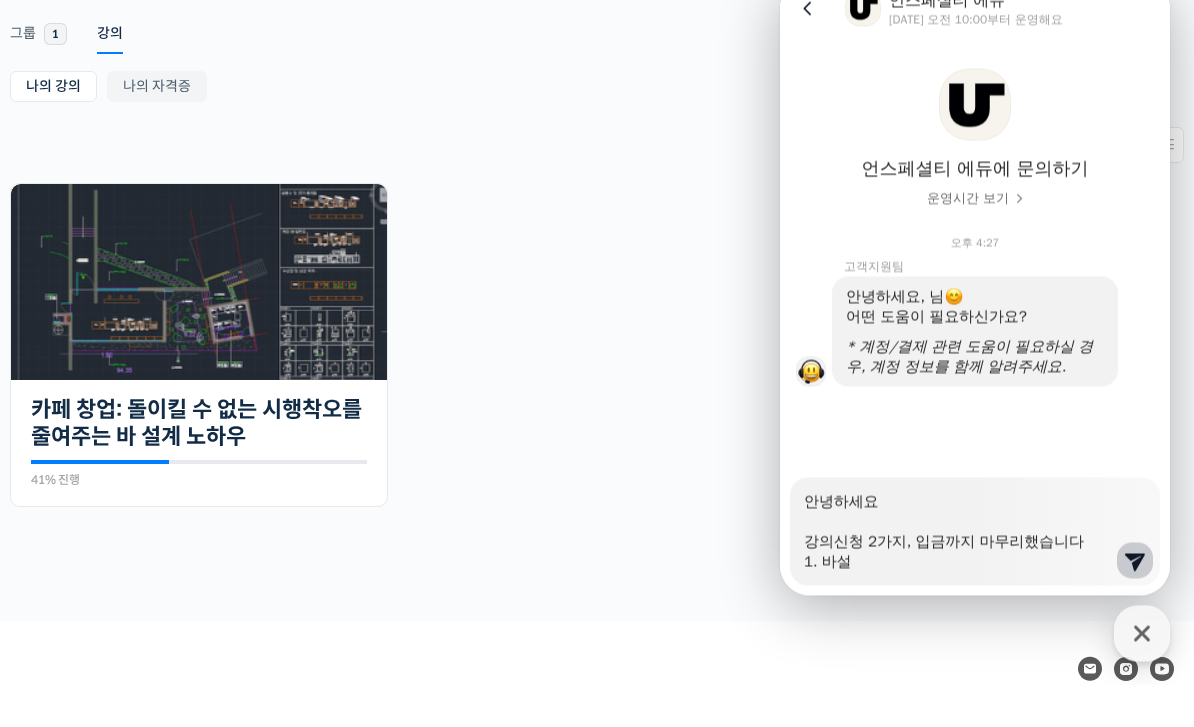 type on "x" 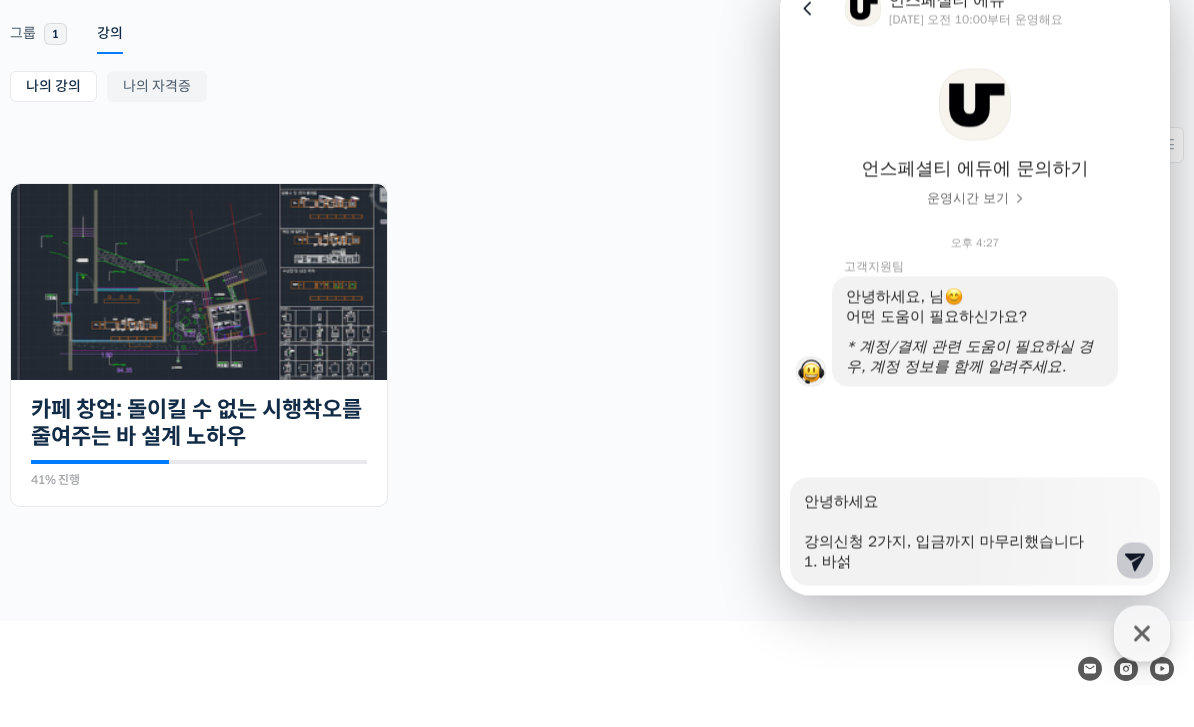 type on "x" 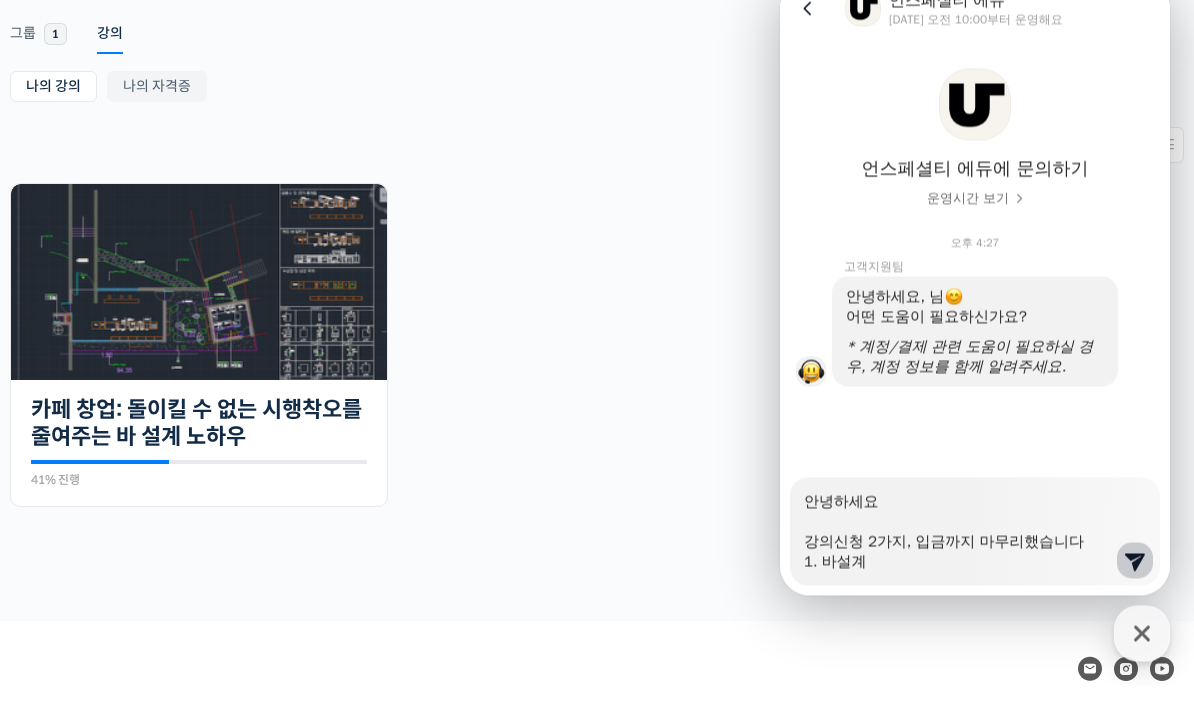type on "x" 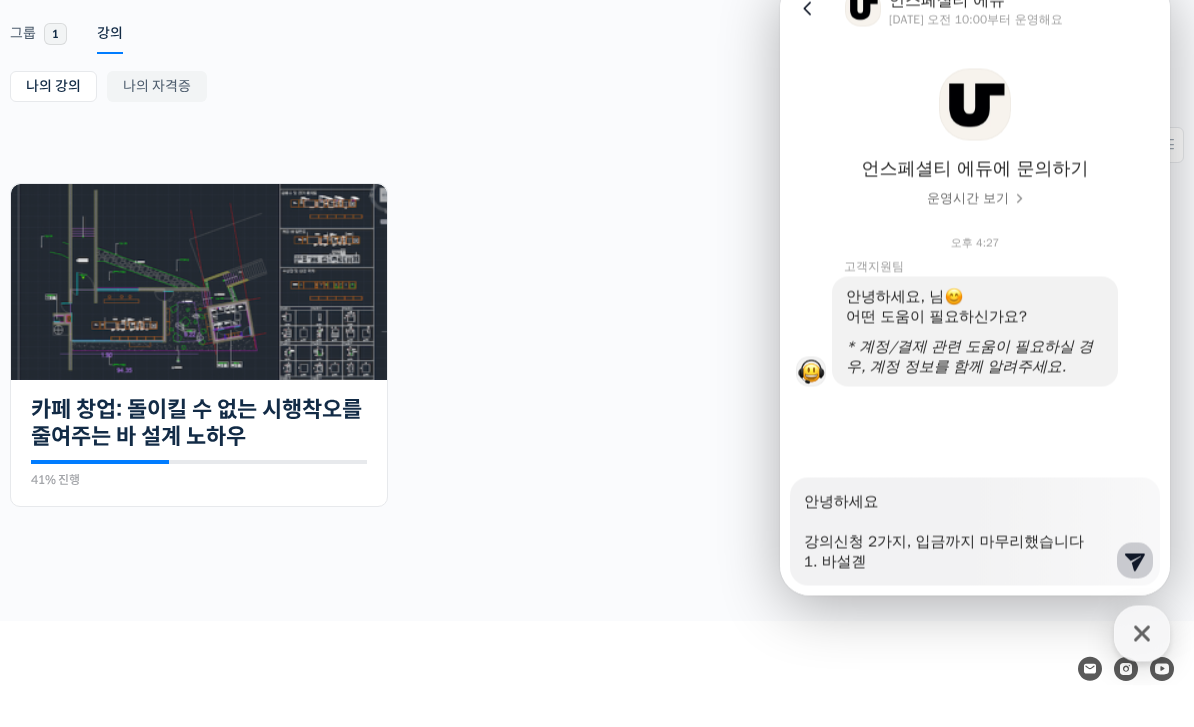 type on "x" 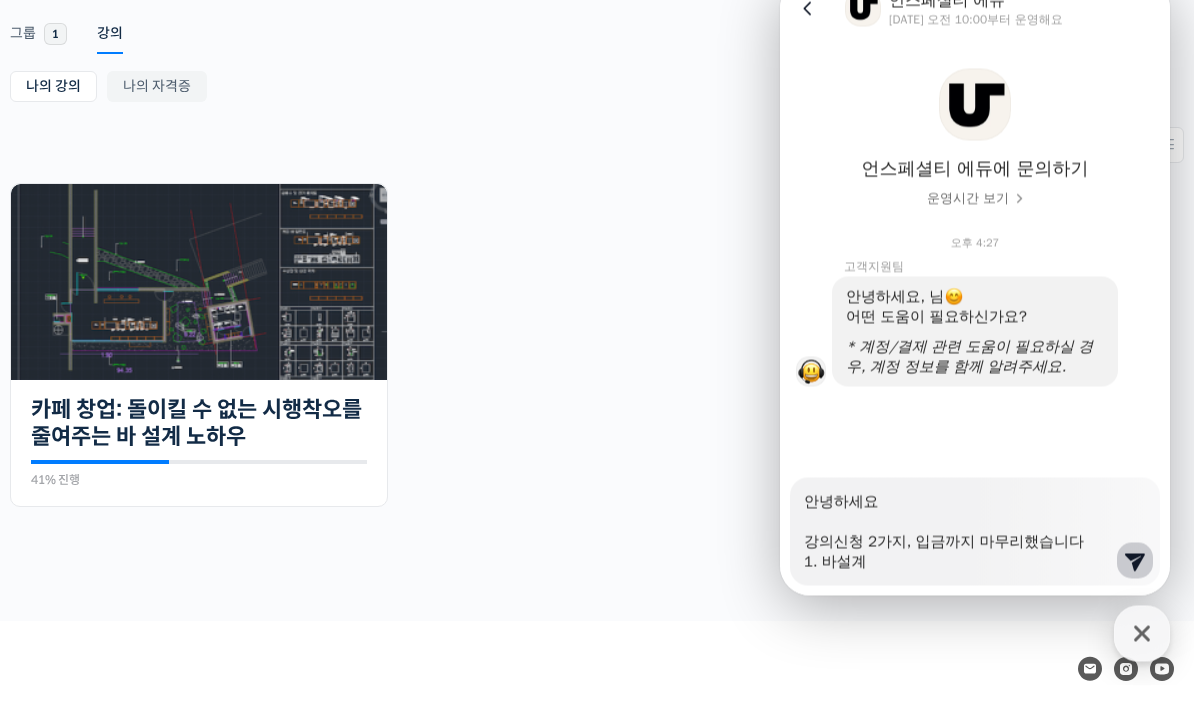 type on "x" 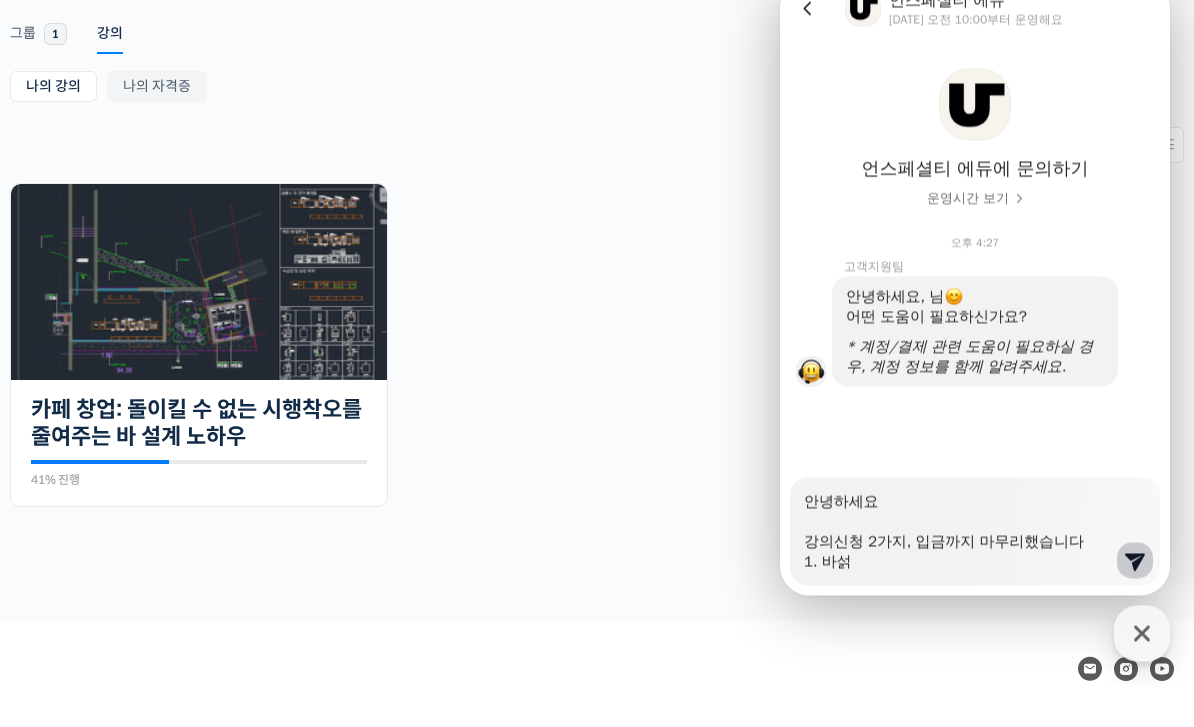 type on "x" 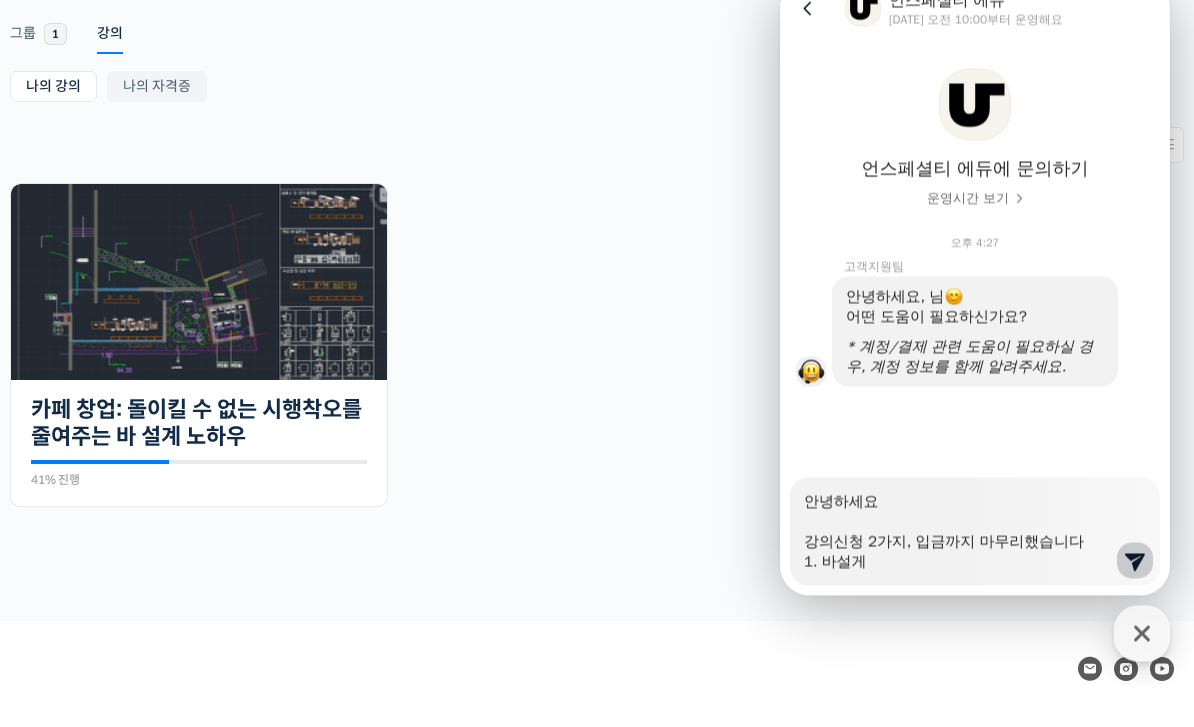 type on "x" 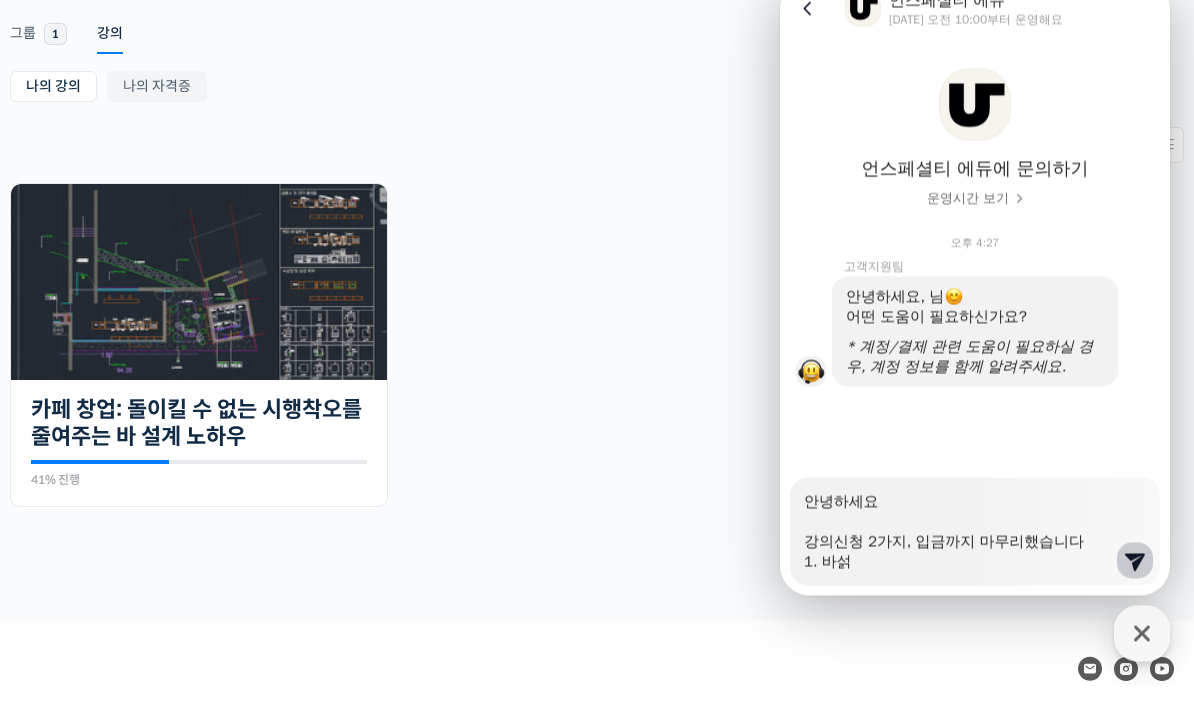 type on "x" 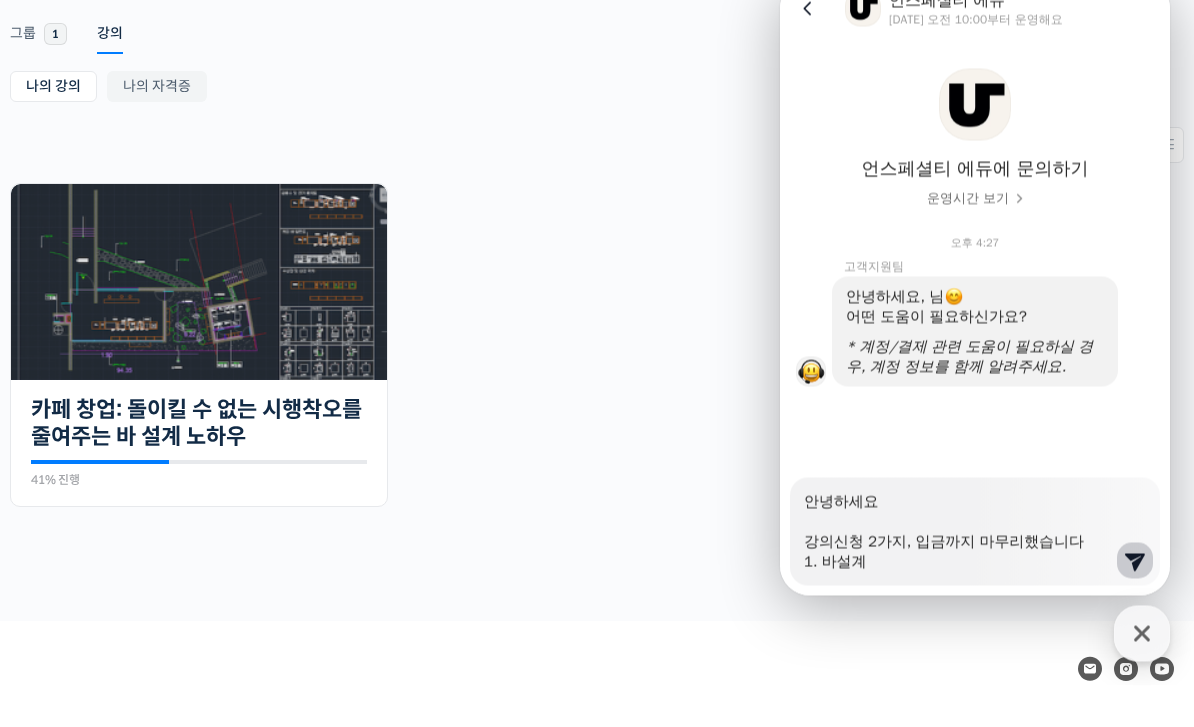 type on "x" 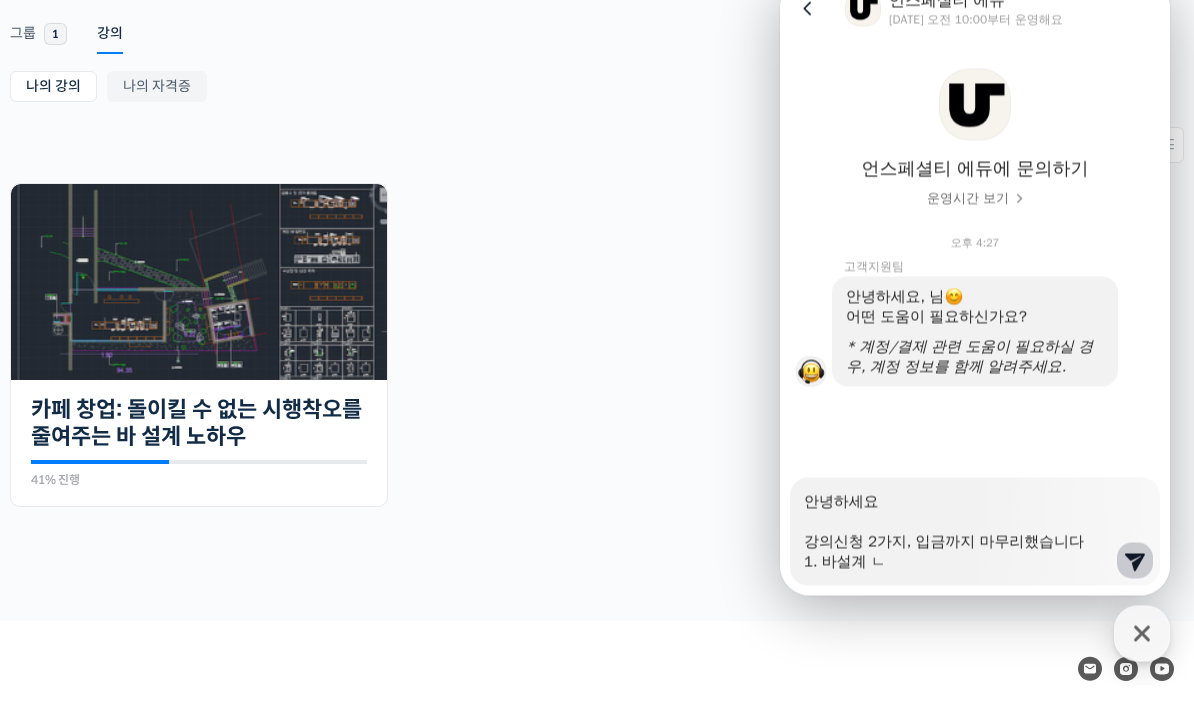type on "x" 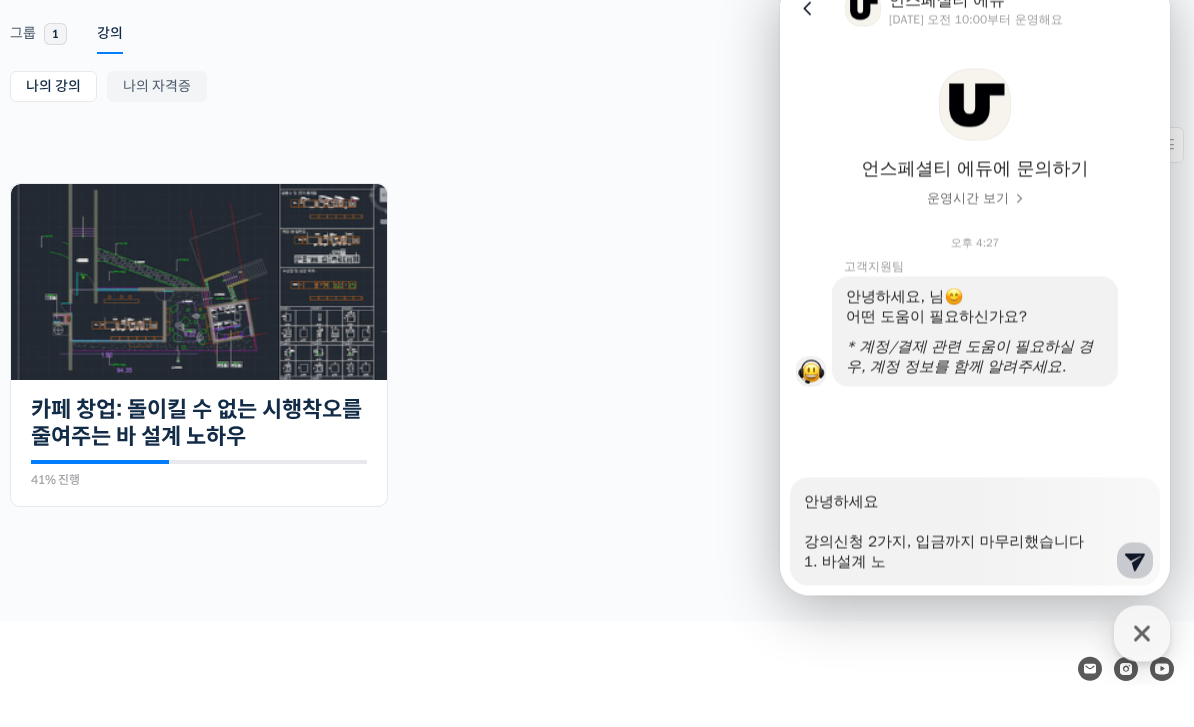 type on "x" 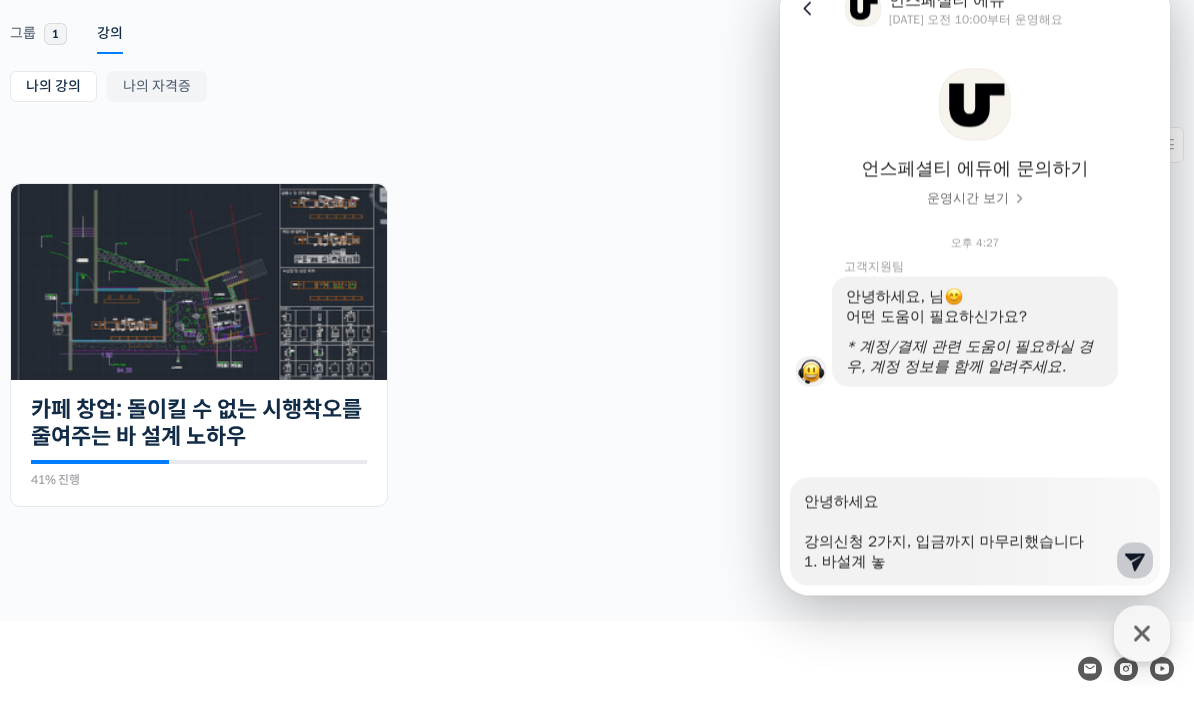 type on "x" 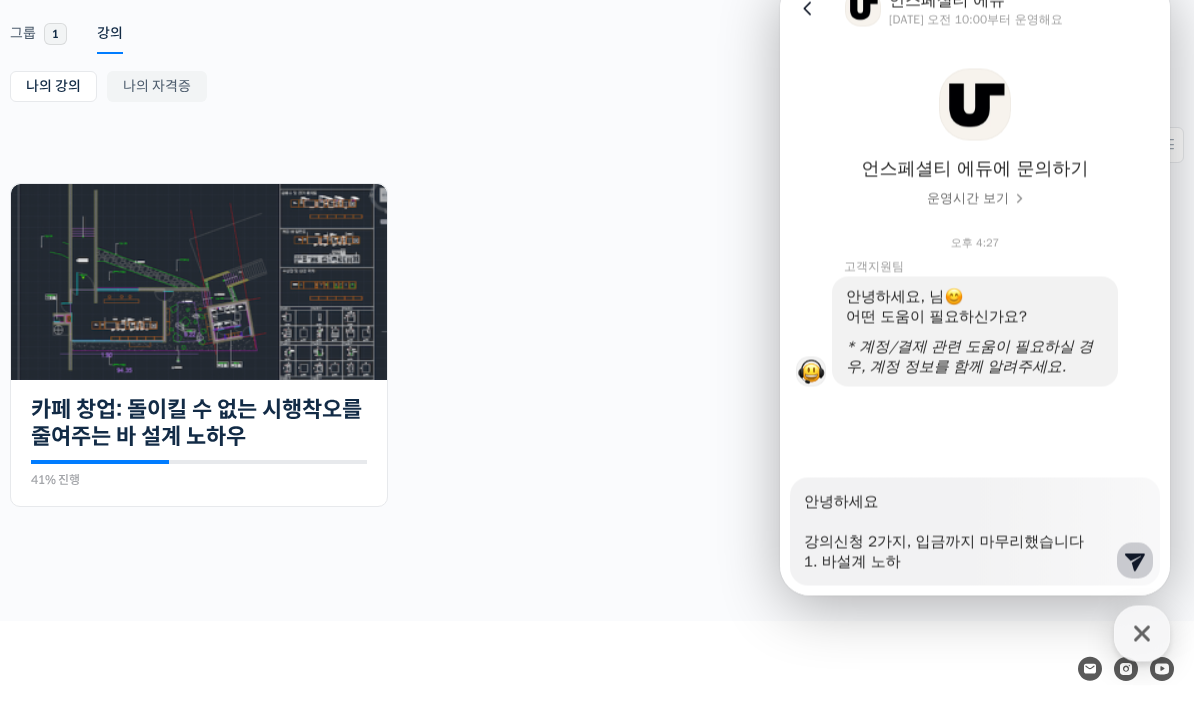 type on "x" 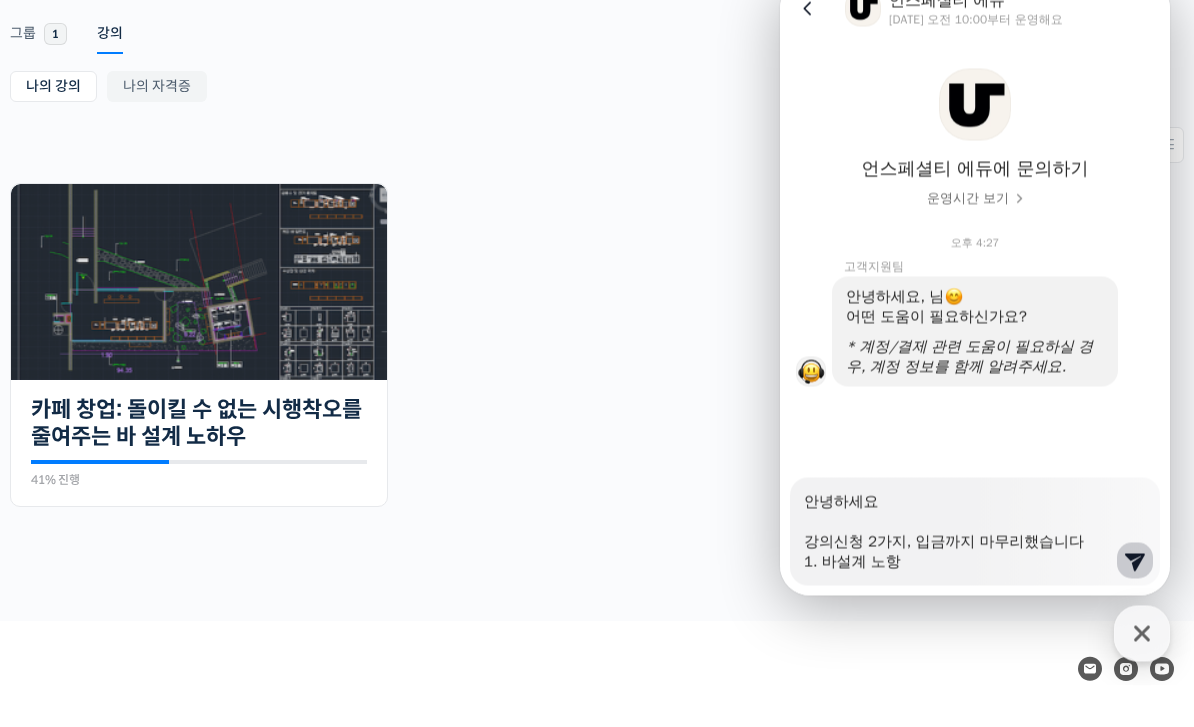 type on "x" 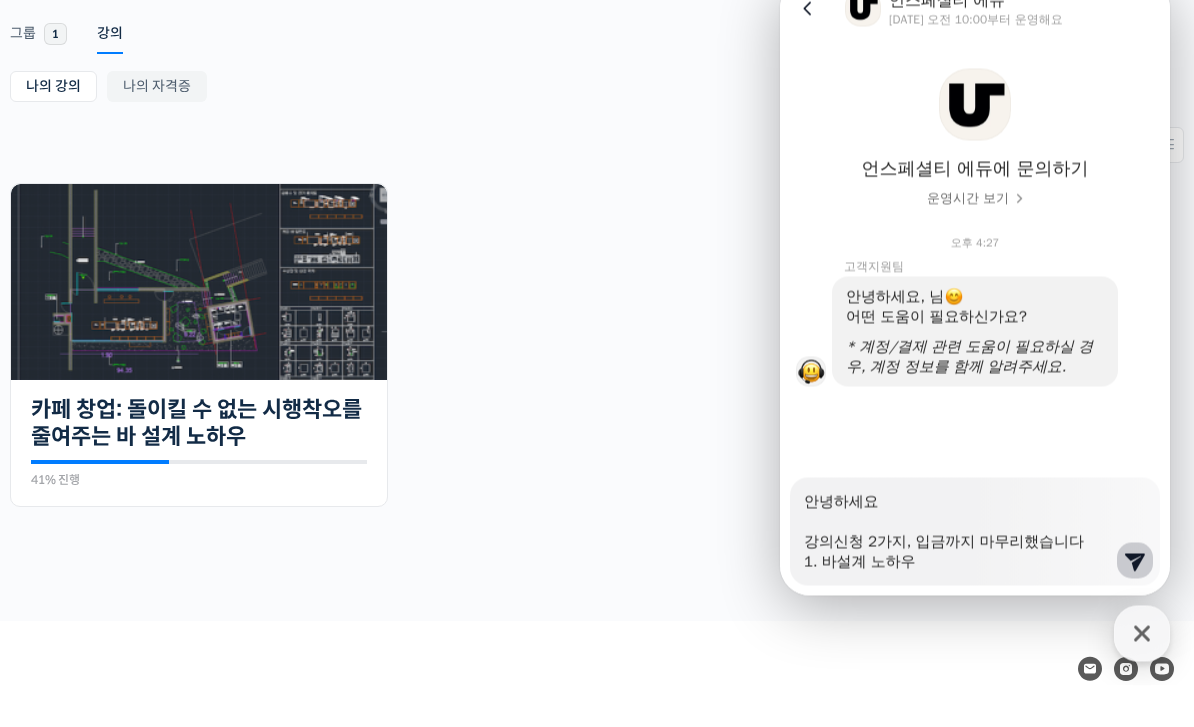 click on "안녕하세요
강의신청 2가지, 입금까지 마무리했습니다
1. 바설계 노하우" at bounding box center [959, 525] 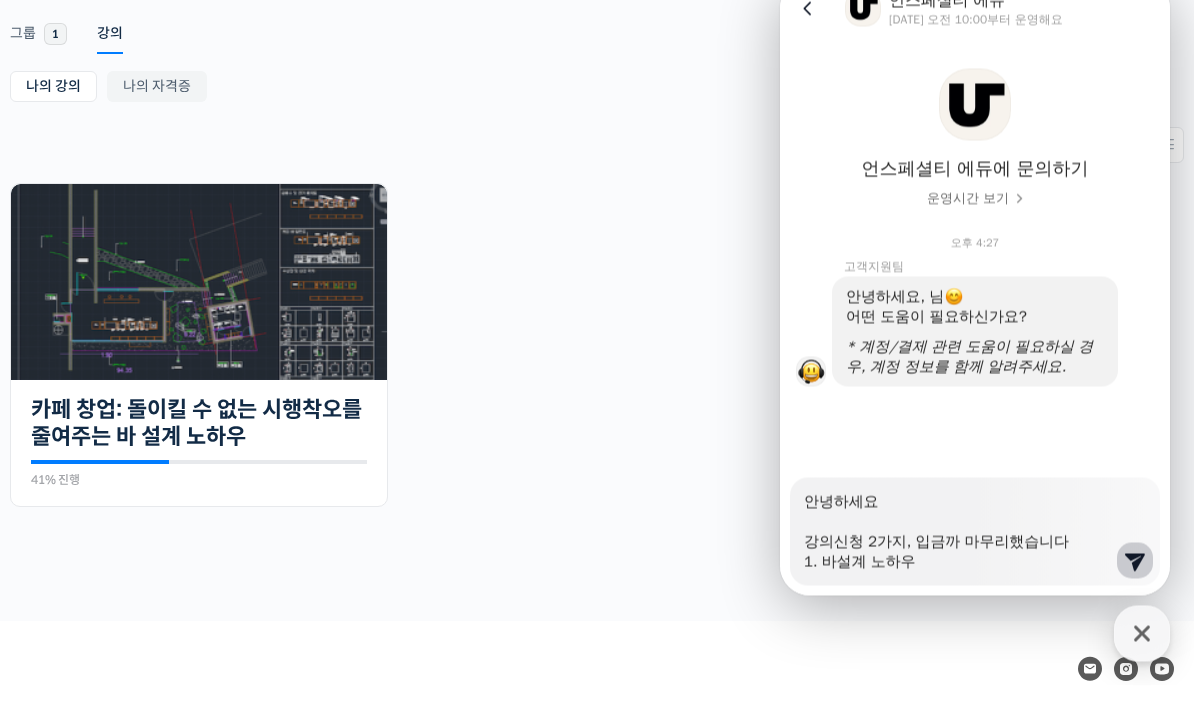 type on "x" 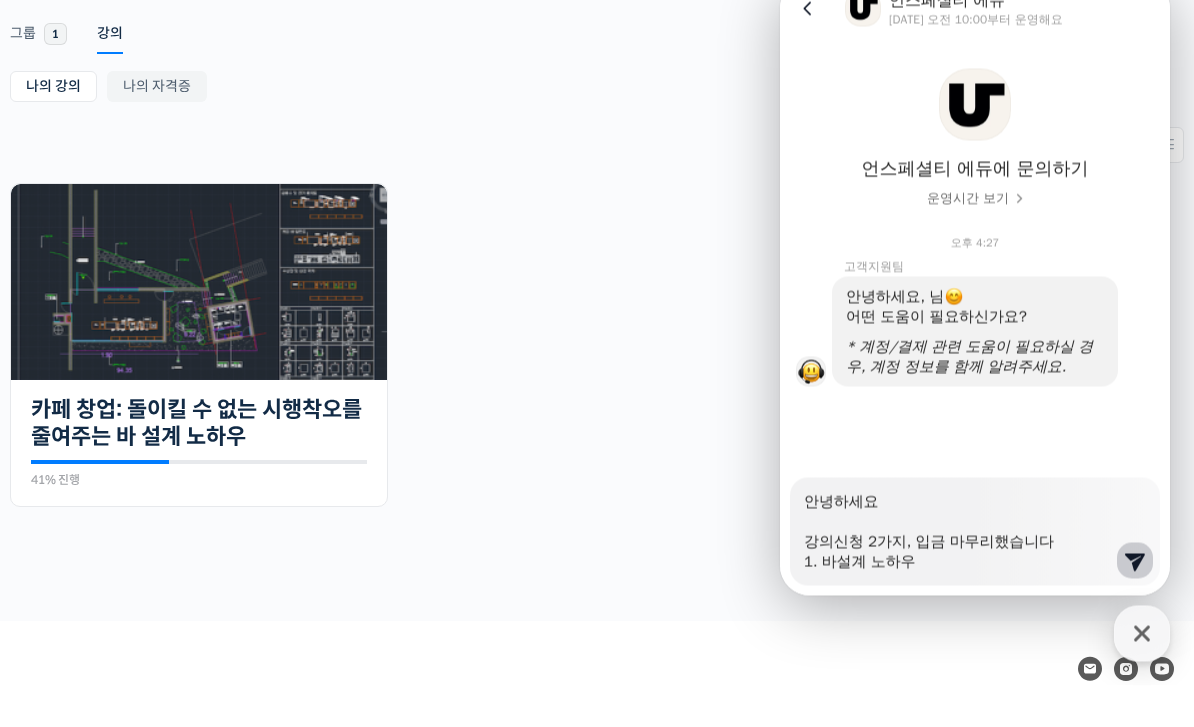 type on "x" 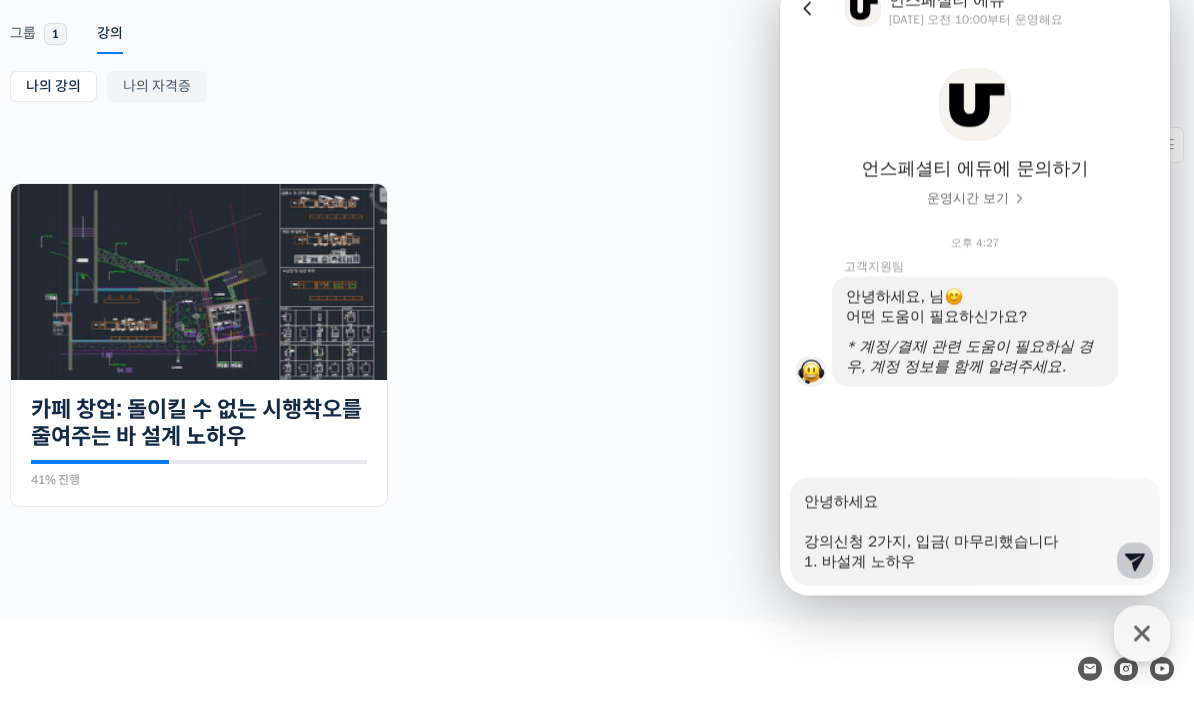 type on "x" 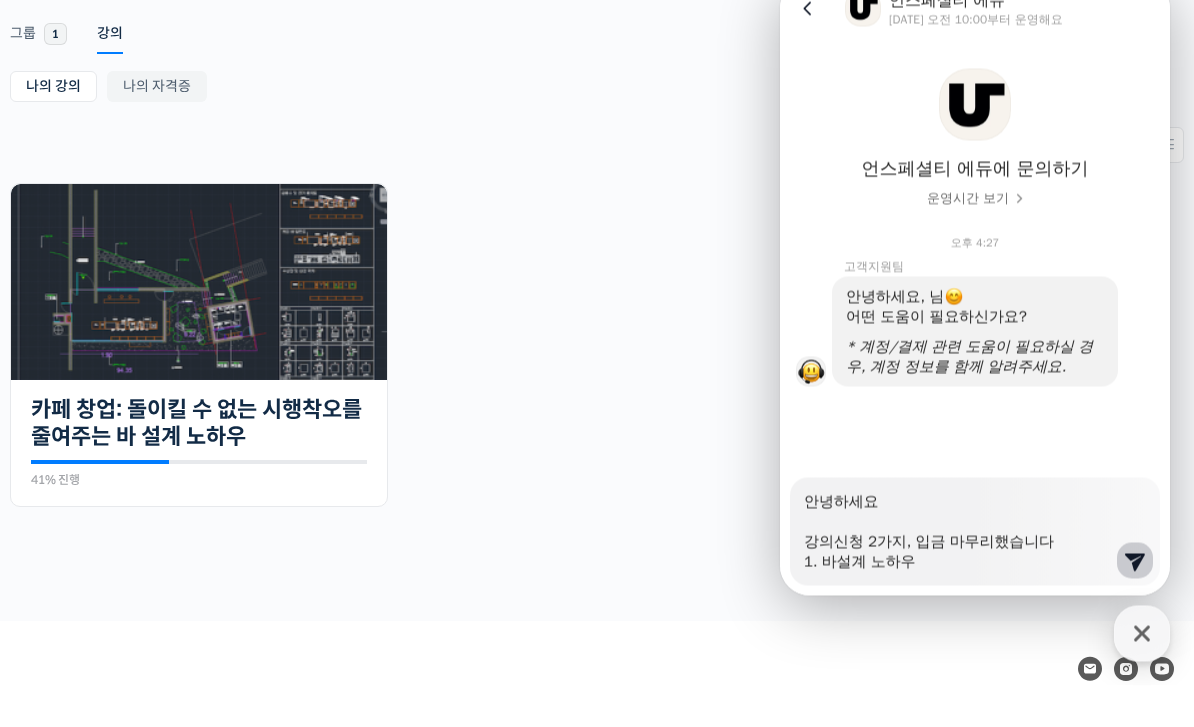 type on "x" 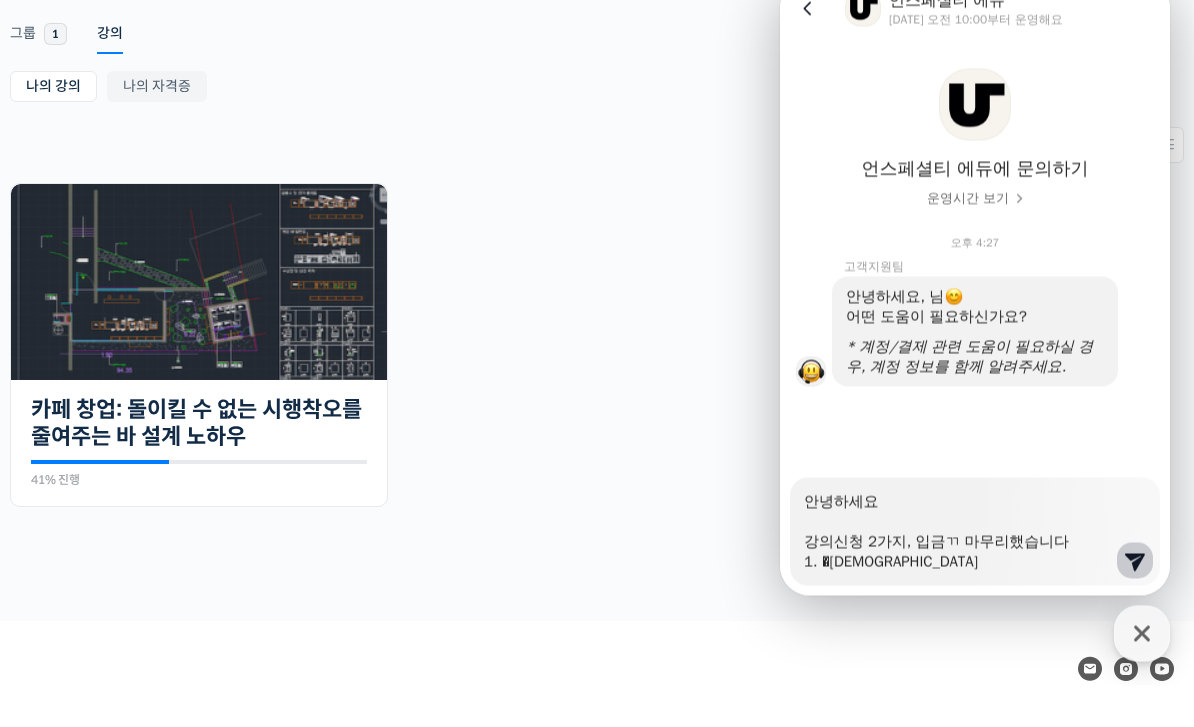 type on "x" 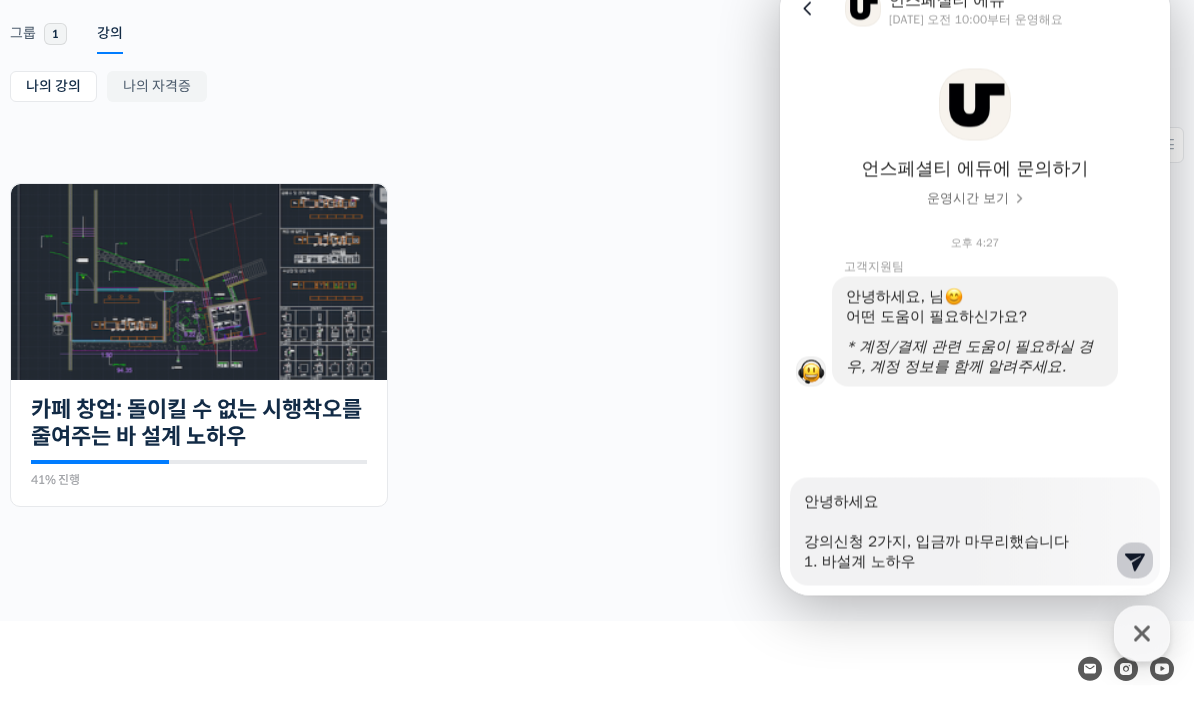 type on "x" 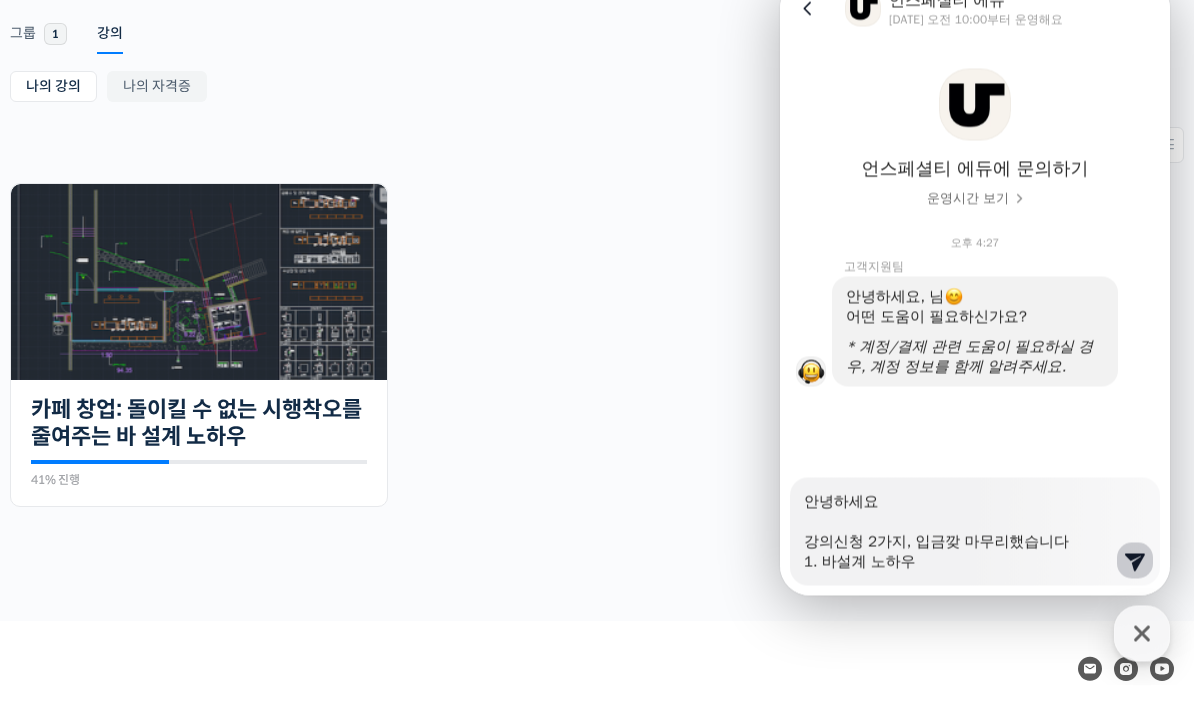 type 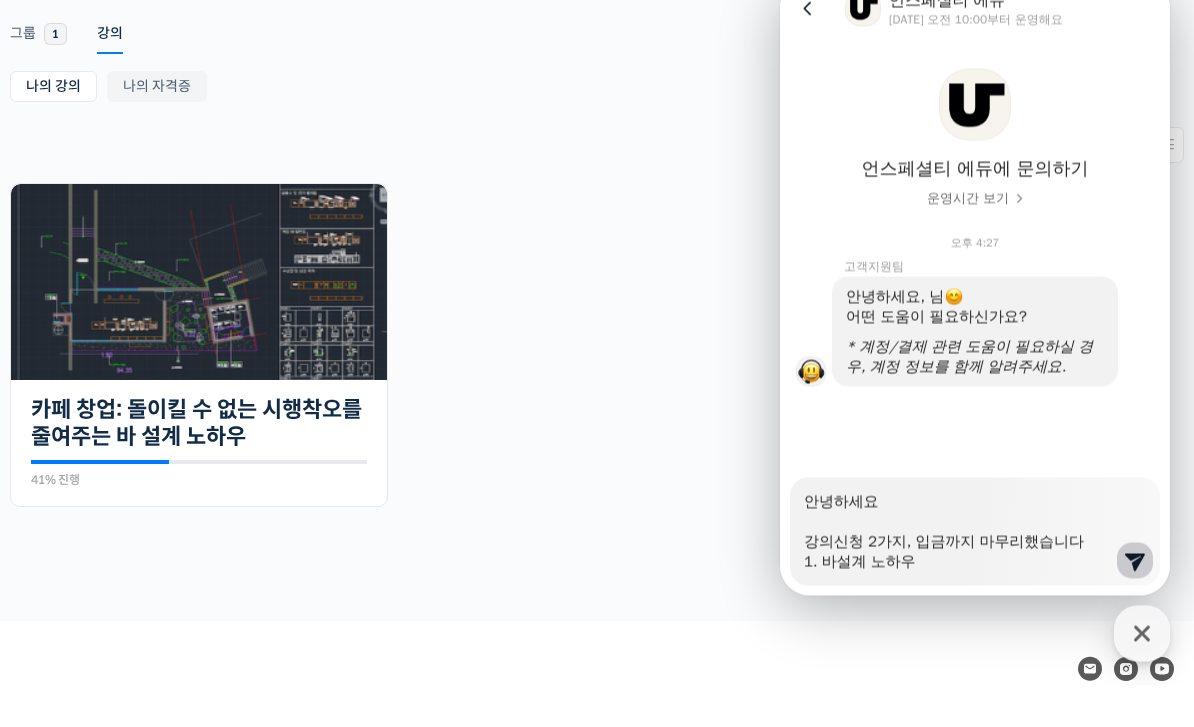 click on "안녕하세요
강의신청 2가지, 입금까지 마무리했습니다
1. 바설계 노하우" at bounding box center [959, 525] 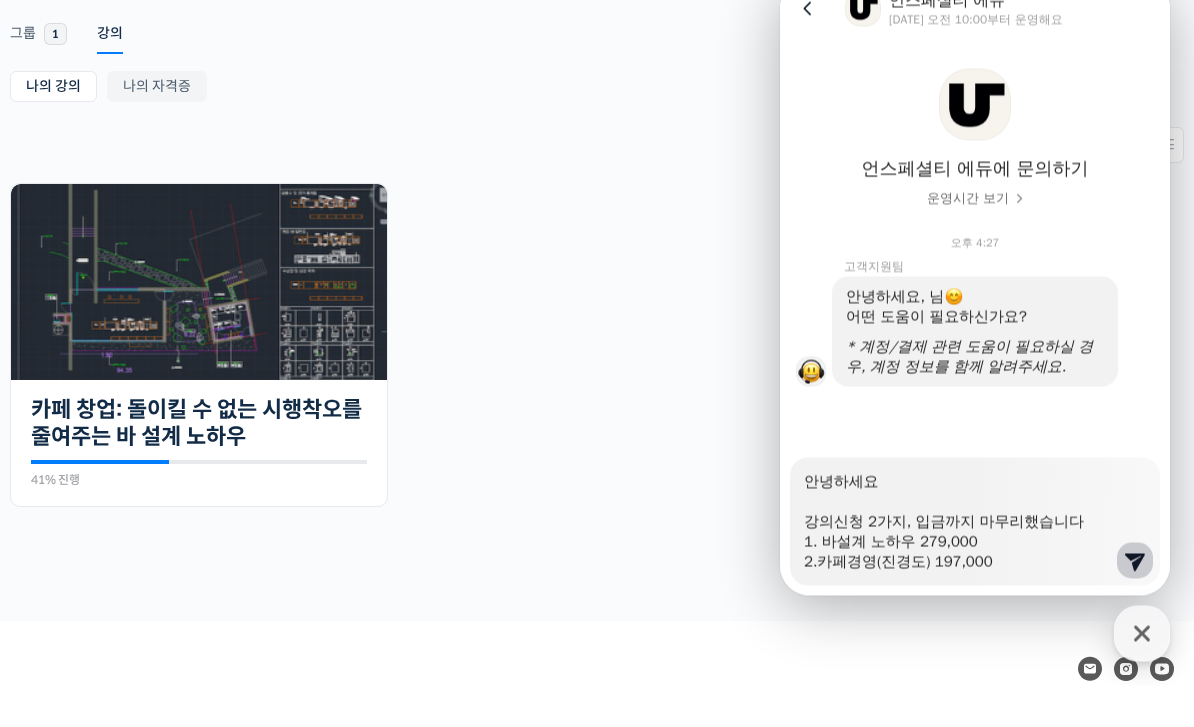 click on "안녕하세요
강의신청 2가지, 입금까지 마무리했습니다
1. 바설계 노하우 279,000
2.카페경영(진경도) 197,000" at bounding box center [959, 515] 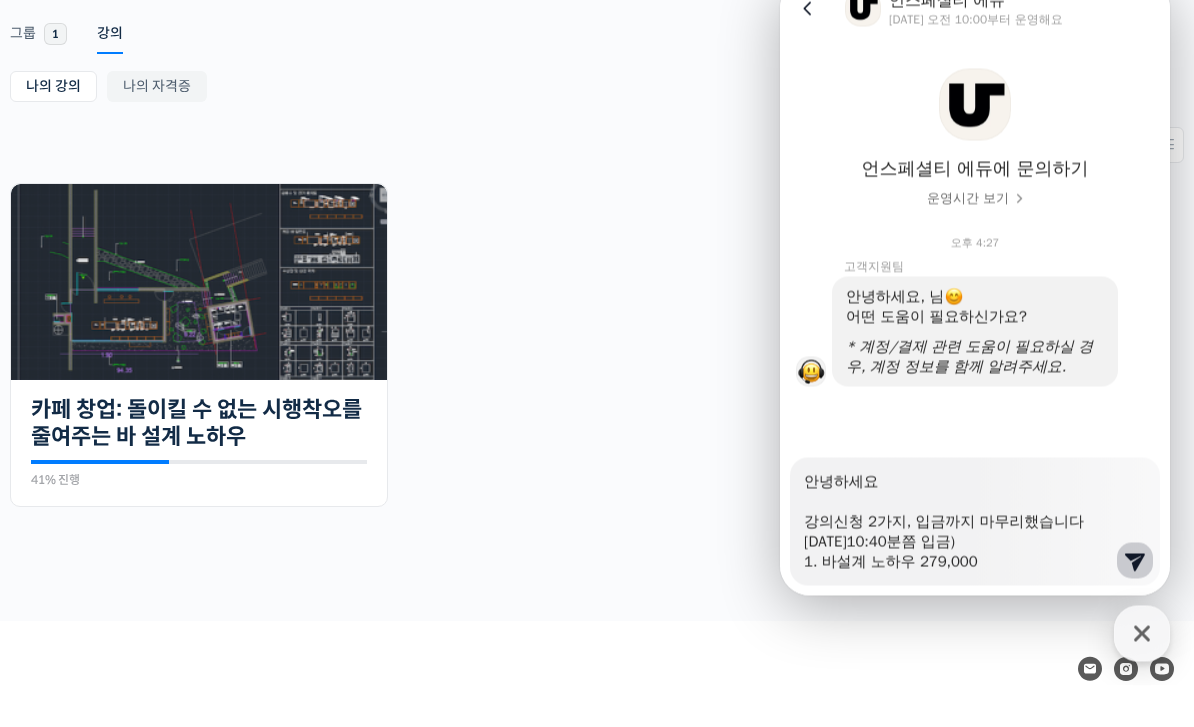 click on "안녕하세요
강의신청 2가지, 입금까지 마무리했습니다
2025.07.13(10:40분쯤 입금)
1. 바설계 노하우 279,000
2.카페경영(진경도) 197,000" at bounding box center [959, 515] 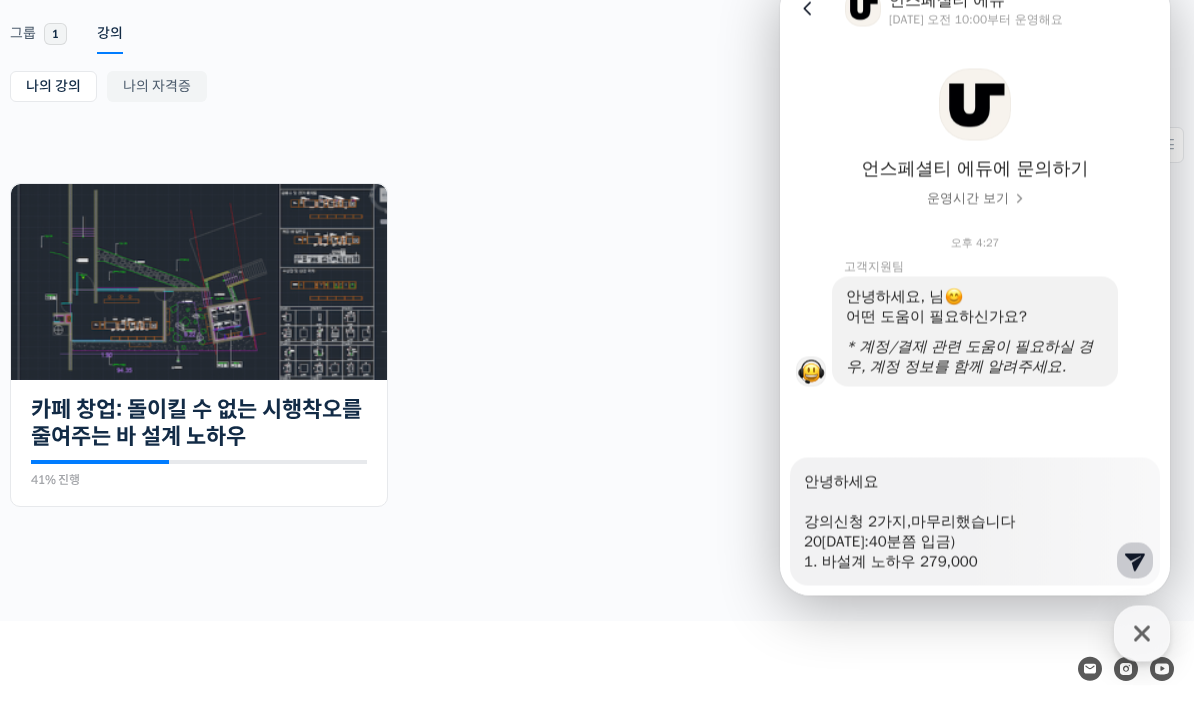 click on "안녕하세요
강의신청 2가지,마무리했습니다
2025.07.13(10:40분쯤 입금)
1. 바설계 노하우 279,000
2.카페경영(진경도) 197,000" at bounding box center [959, 515] 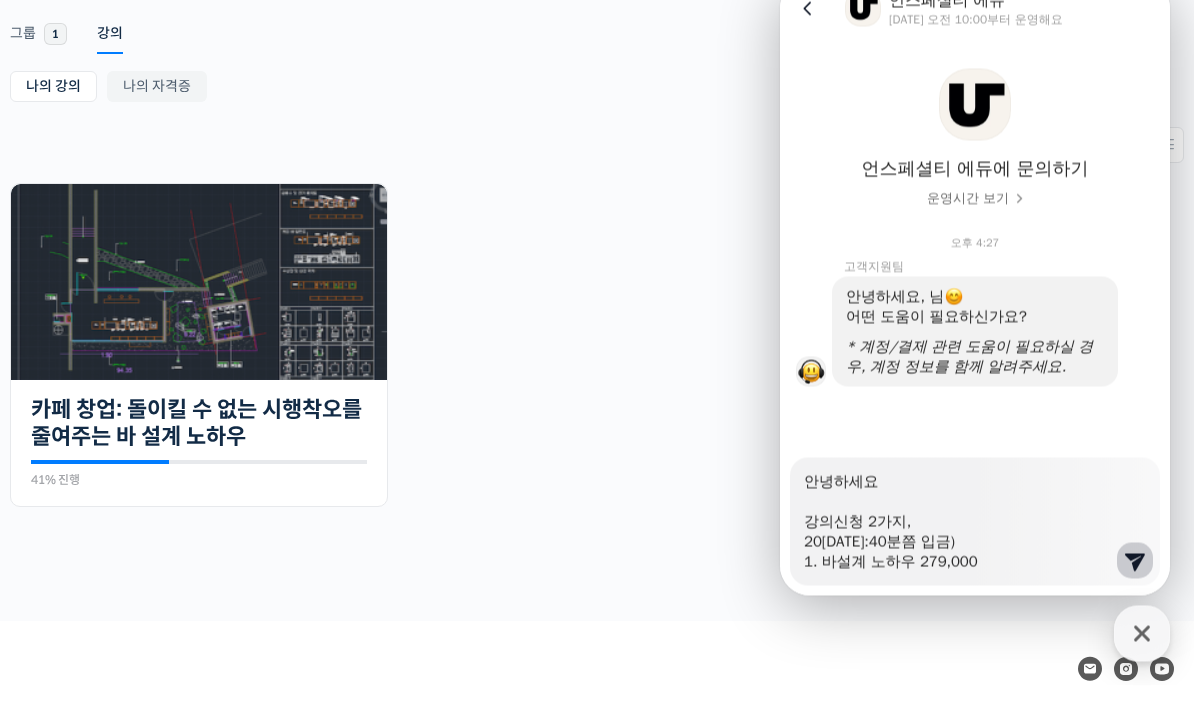 click on "안녕하세요
강의신청 2가지,
2025.07.13(10:40분쯤 입금)
1. 바설계 노하우 279,000
2.카페경영(진경도) 197,000" at bounding box center (959, 515) 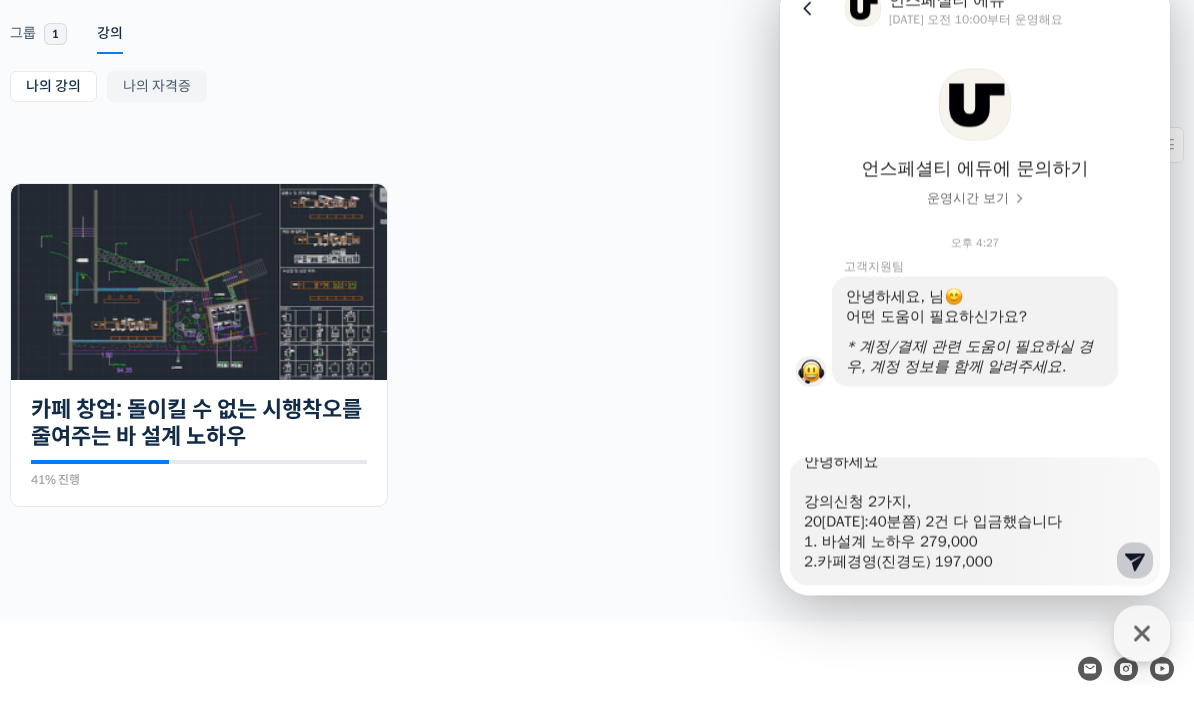 scroll, scrollTop: 20, scrollLeft: 0, axis: vertical 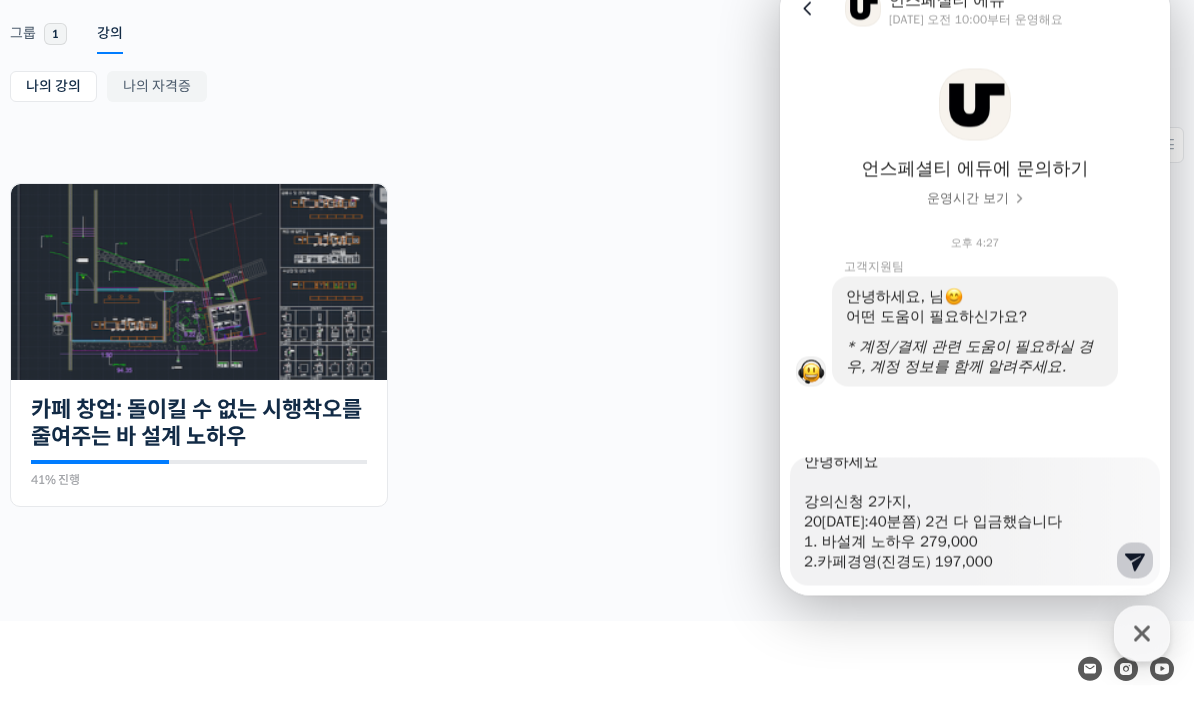click on "안녕하세요
강의신청 2가지,
2025.07.13(10:40분쯤) 2건 다 입금했습니다
1. 바설계 노하우 279,000
2.카페경영(진경도) 197,000" at bounding box center (959, 515) 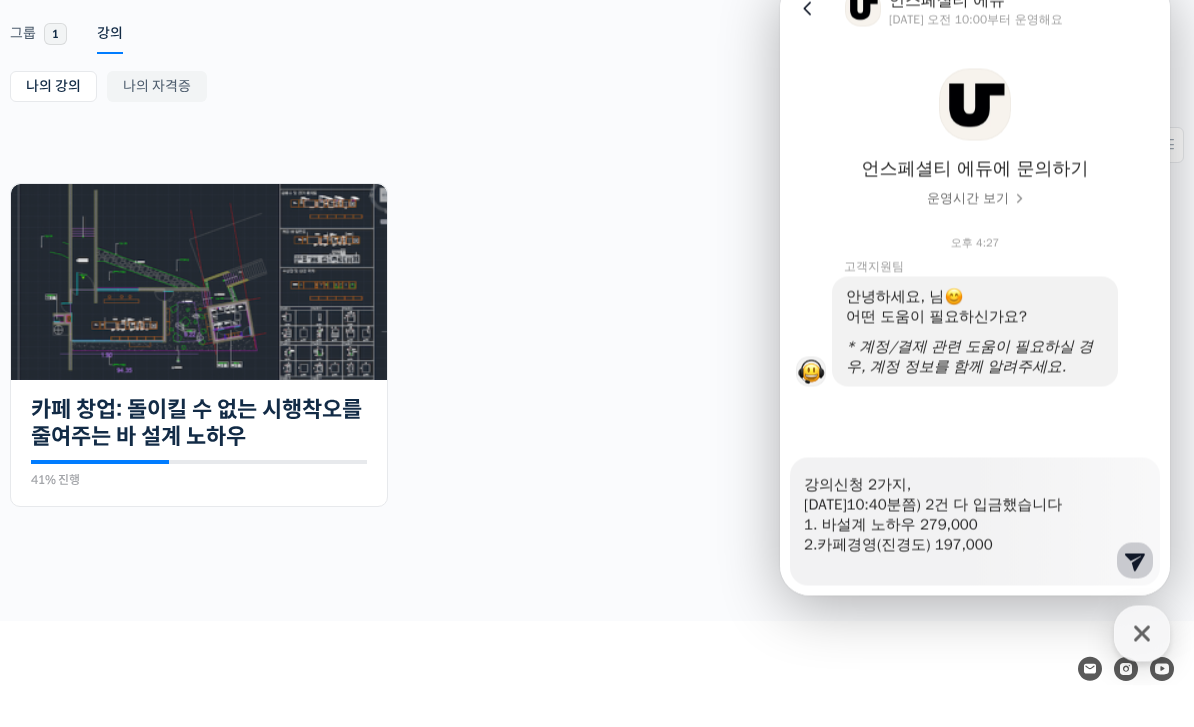 scroll, scrollTop: 38, scrollLeft: 0, axis: vertical 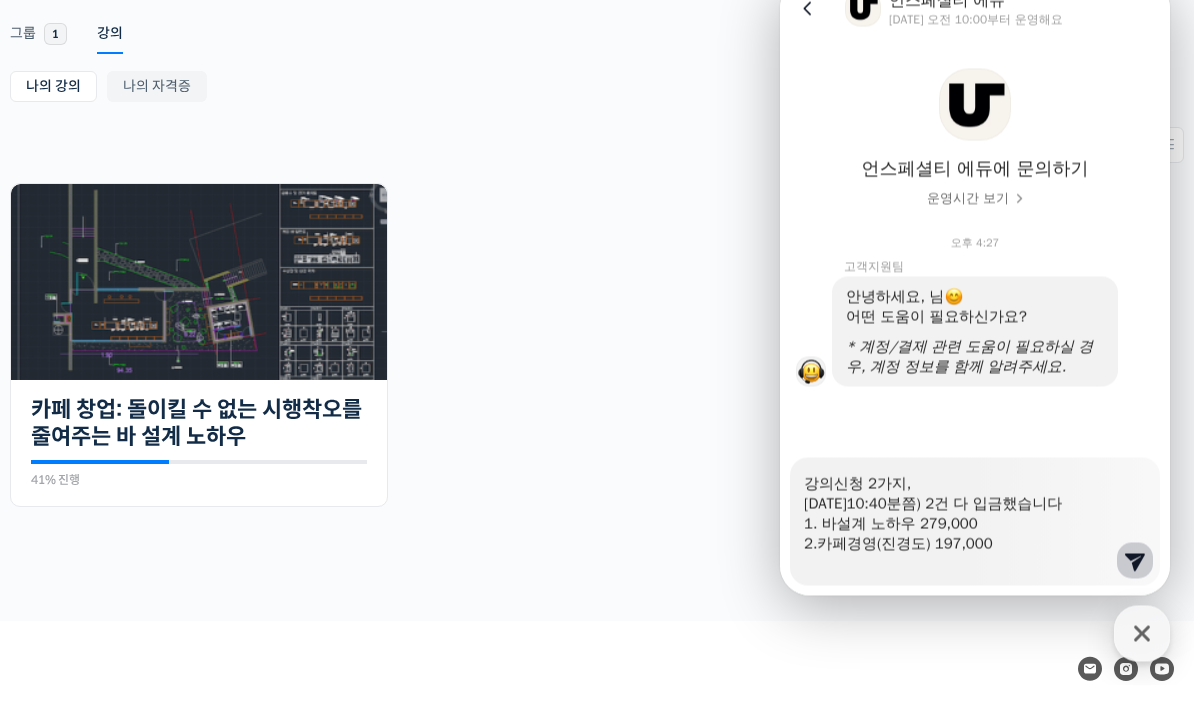 click on "안녕하세요
강의신청 2가지,
2025.07.13(10:40분쯤) 2건 다 입금했습니다
1. 바설계 노하우 279,000
2.카페경영(진경도) 197,000
현재,
카페경영(진경도) 강의는 열리지 않아서 문의드립니다 빠른 답변 바랍니다
김창희(kpat4141@gmail.com)" at bounding box center [959, 515] 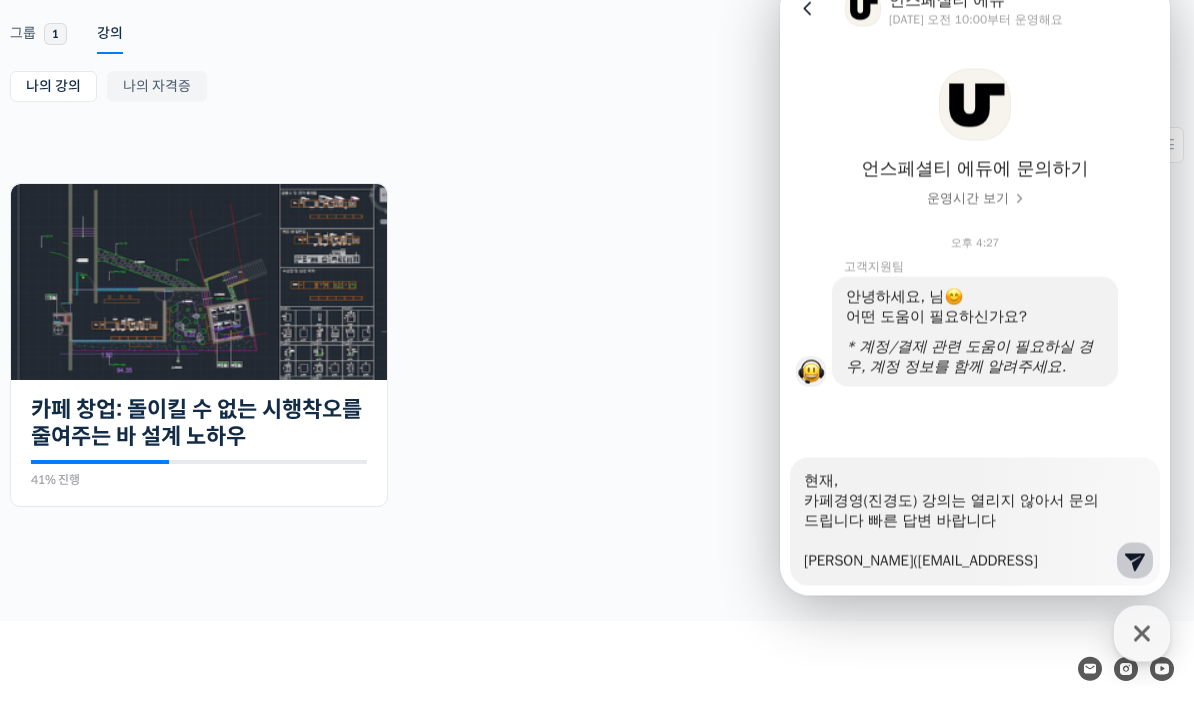 scroll, scrollTop: 140, scrollLeft: 0, axis: vertical 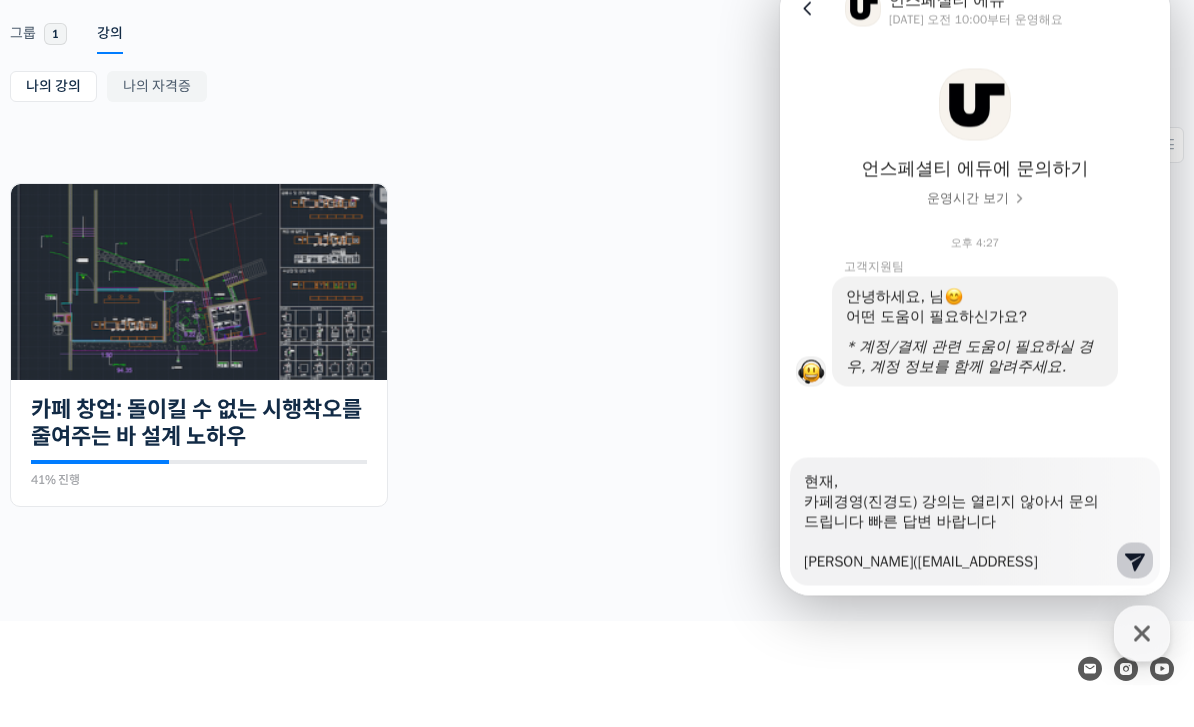 click 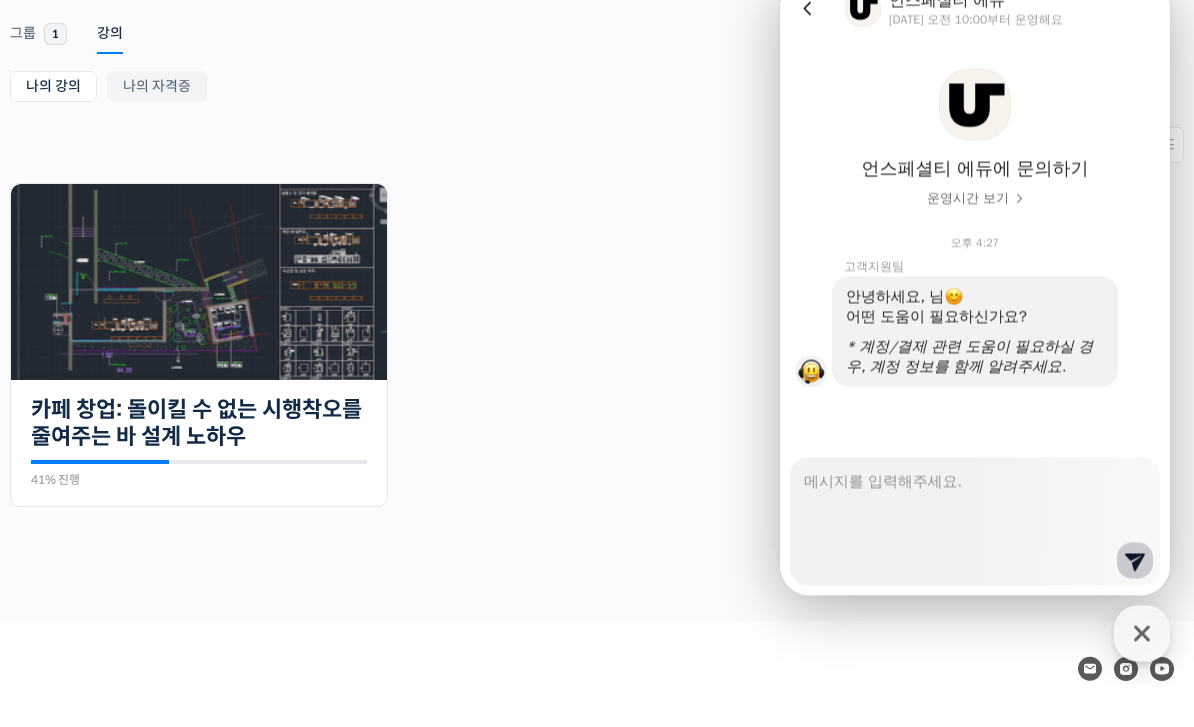 scroll, scrollTop: 0, scrollLeft: 0, axis: both 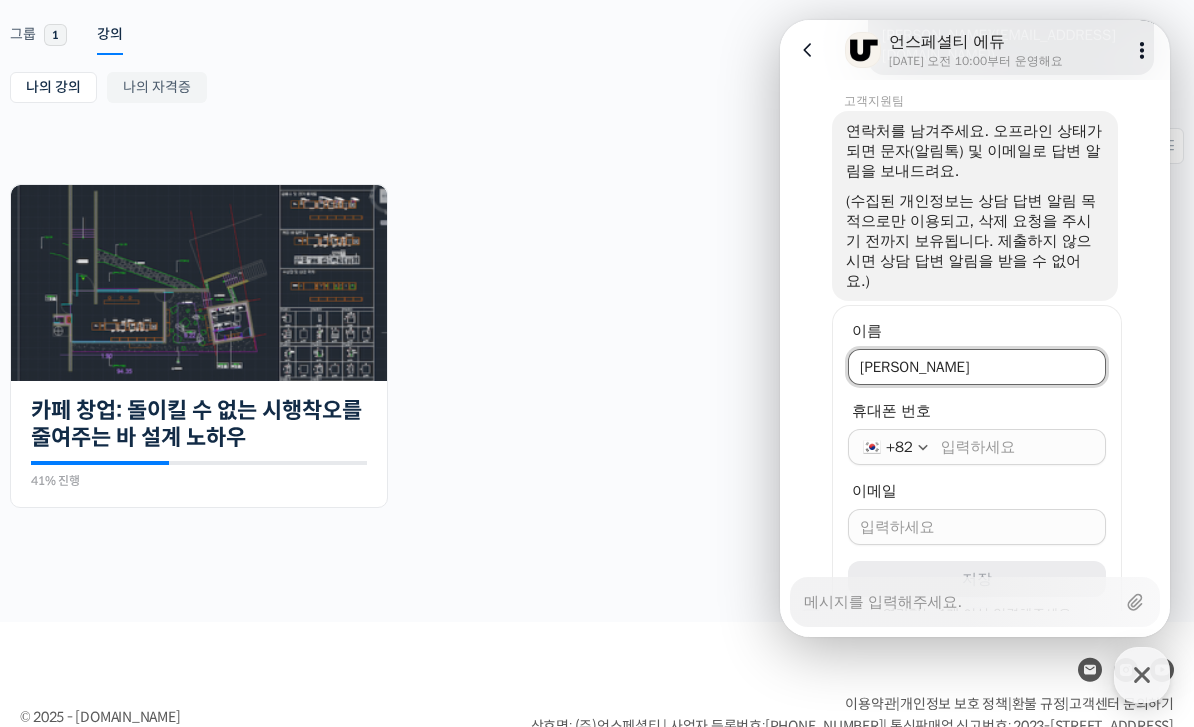 click on "휴대폰 번호" at bounding box center [1017, 447] 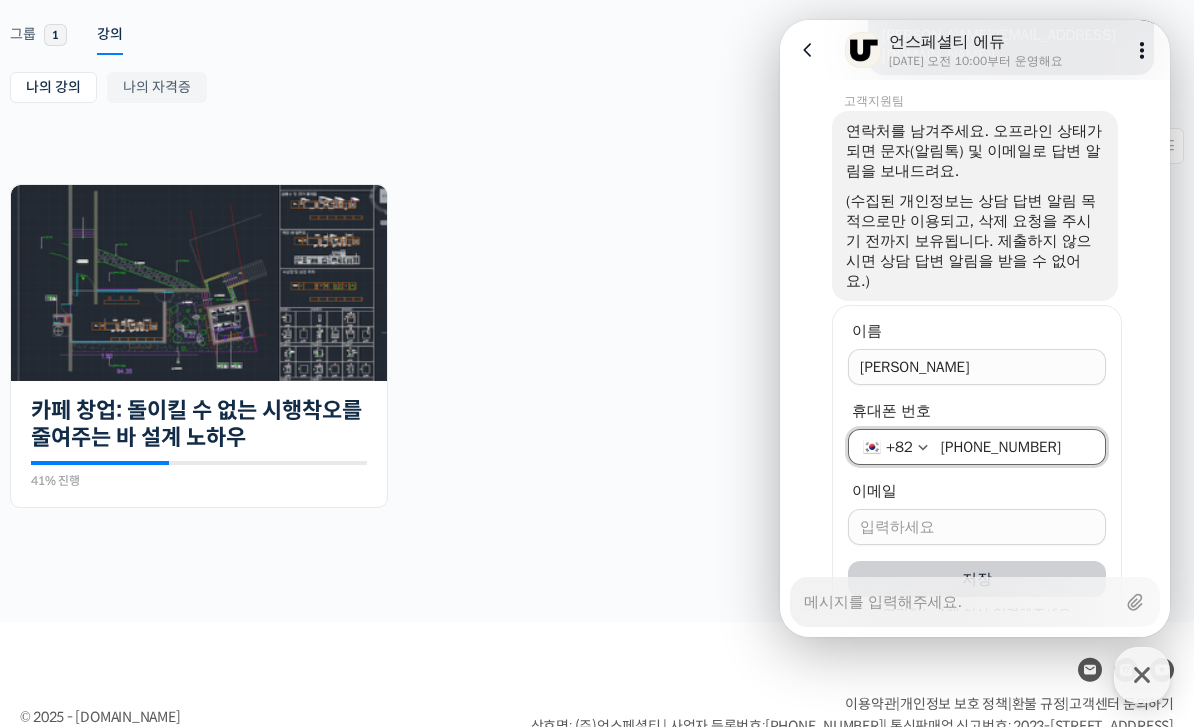 click at bounding box center (977, 527) 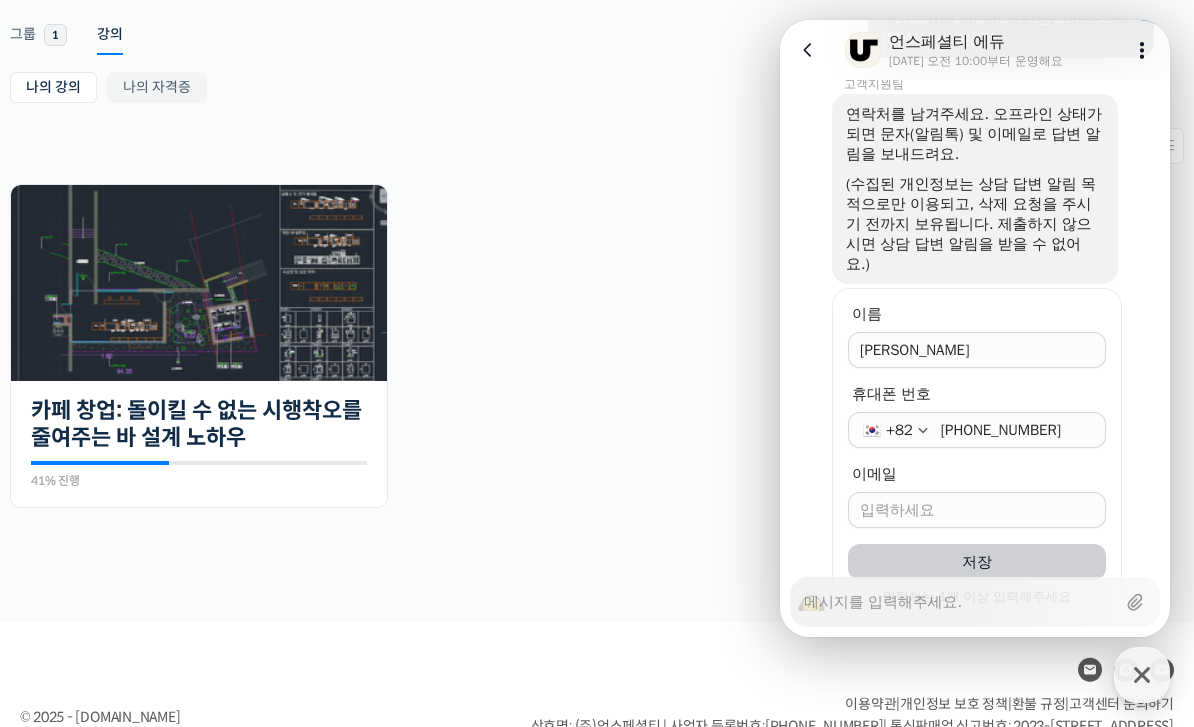scroll, scrollTop: 681, scrollLeft: 0, axis: vertical 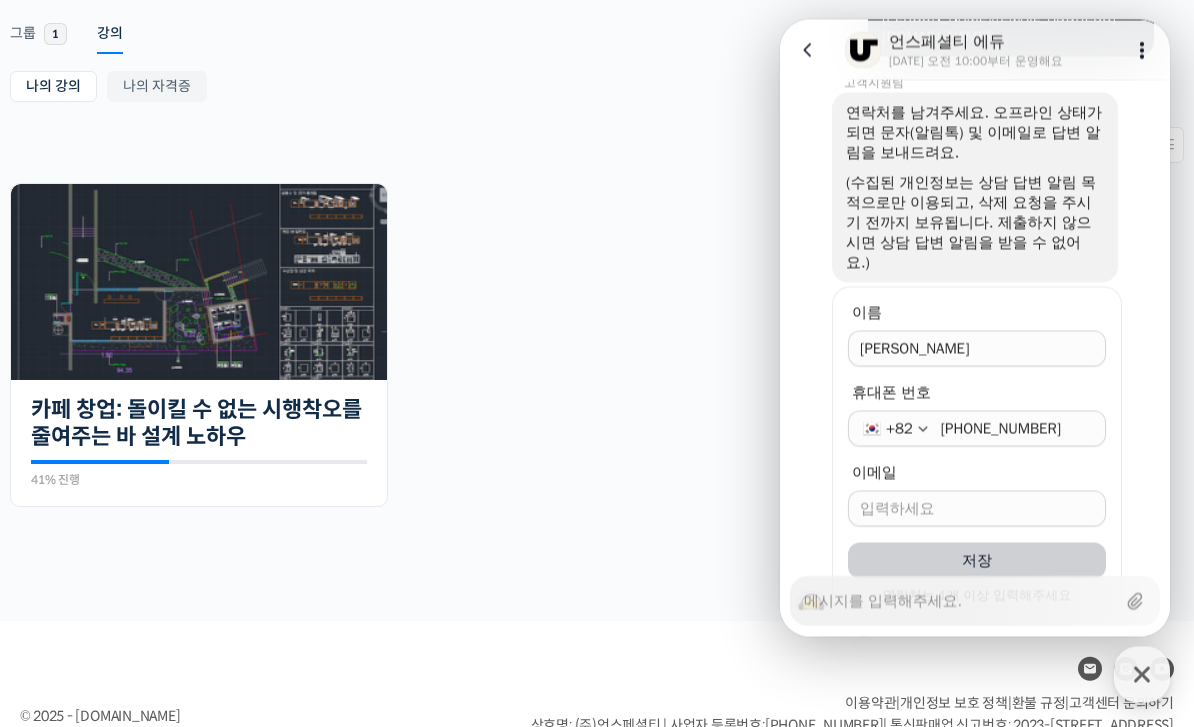 click on "이메일" at bounding box center (977, 508) 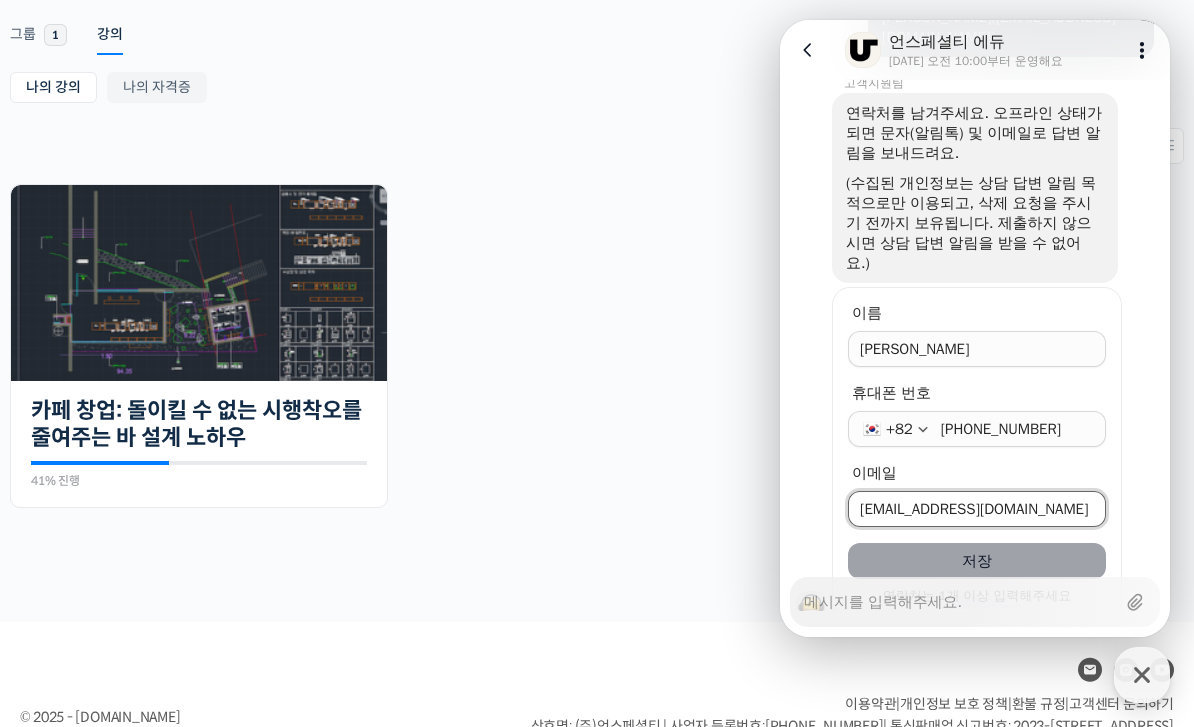 click on "저장" at bounding box center [977, 561] 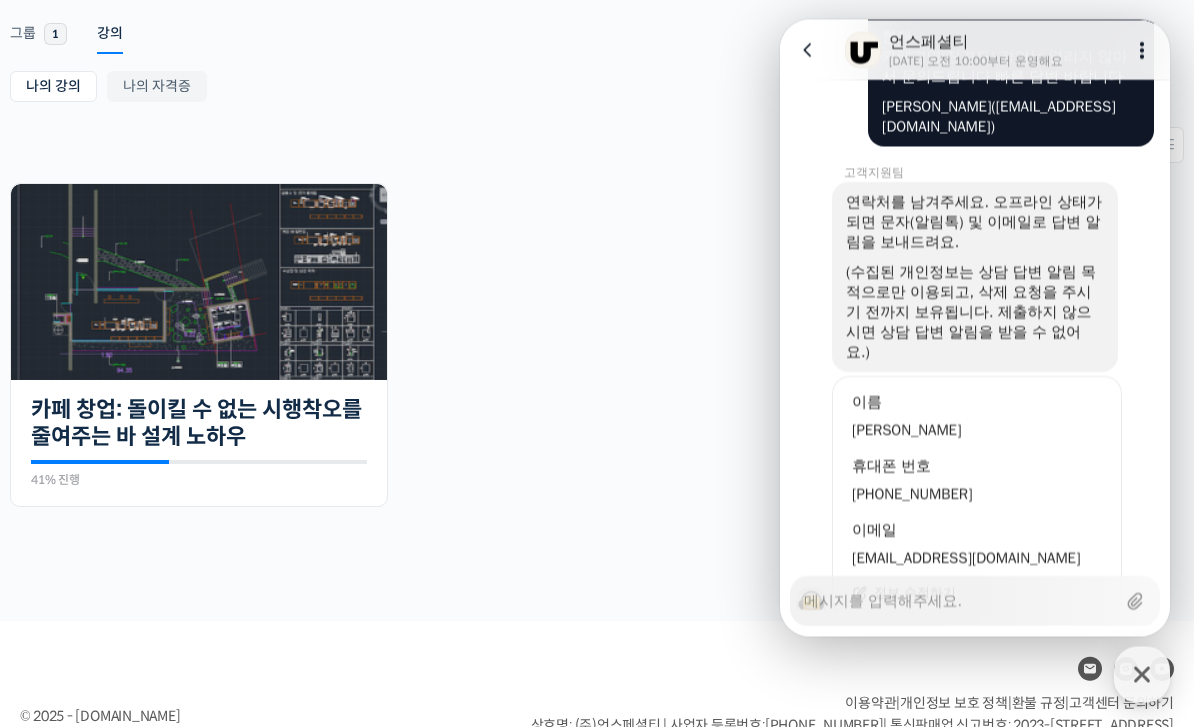 scroll, scrollTop: 589, scrollLeft: 0, axis: vertical 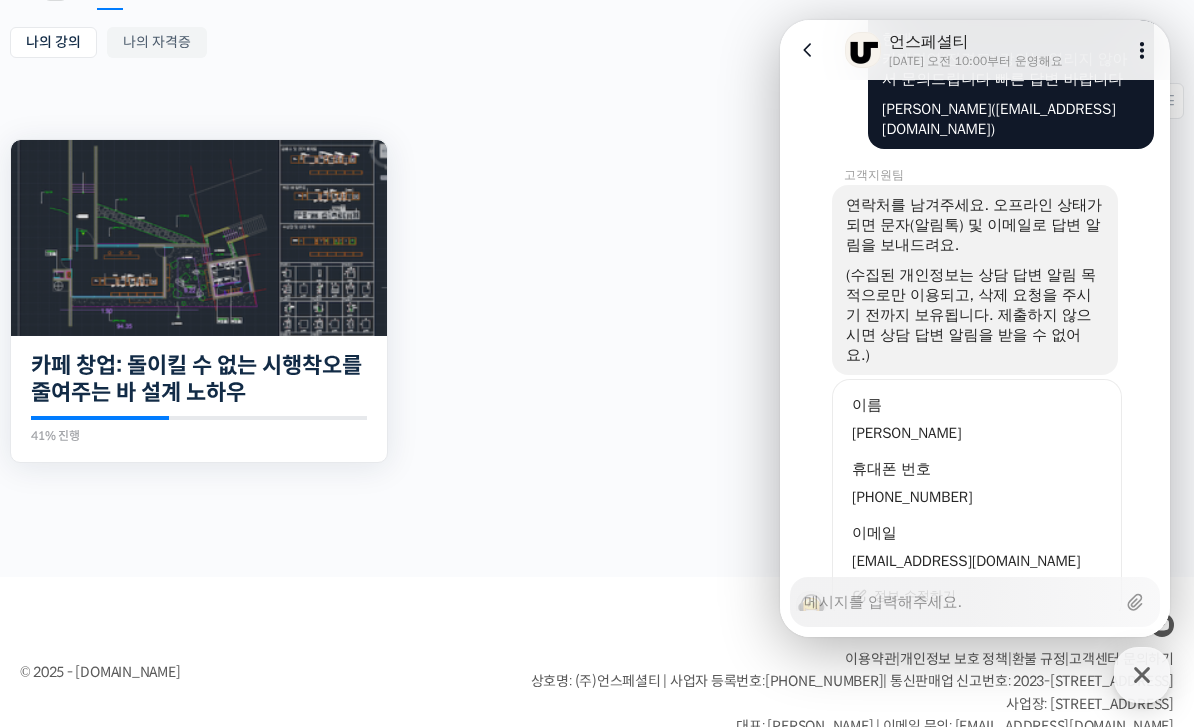 click at bounding box center [199, 238] 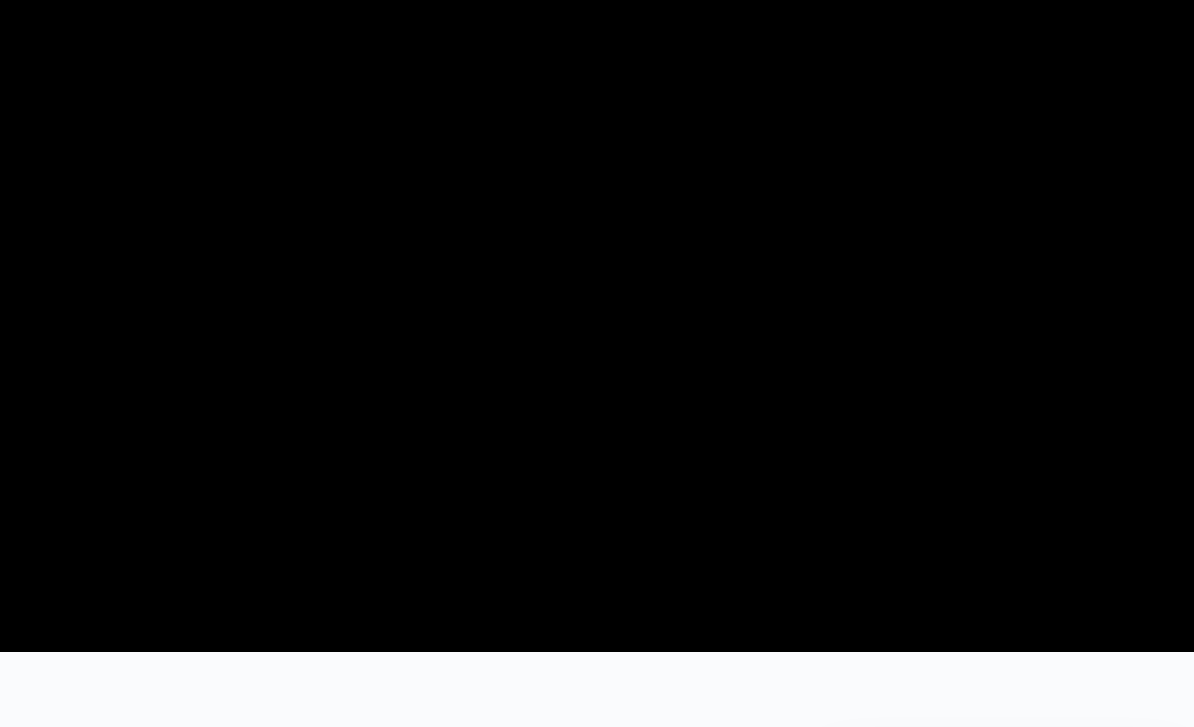 scroll, scrollTop: 0, scrollLeft: 0, axis: both 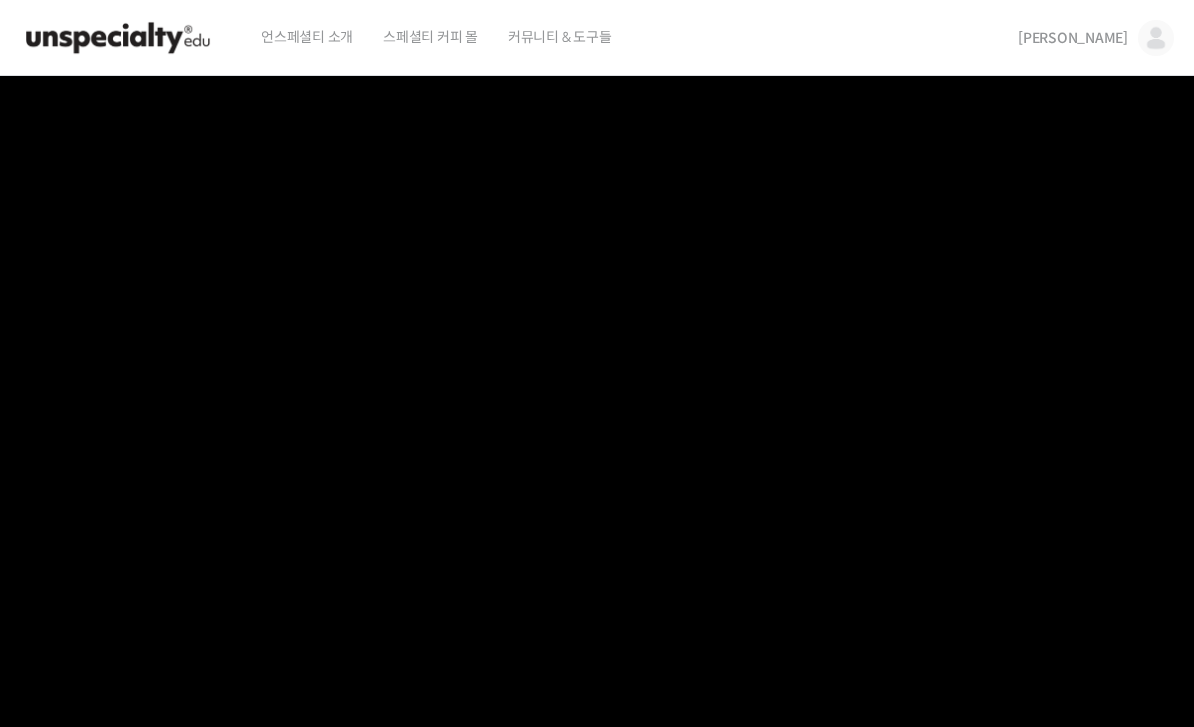 click at bounding box center [1156, 38] 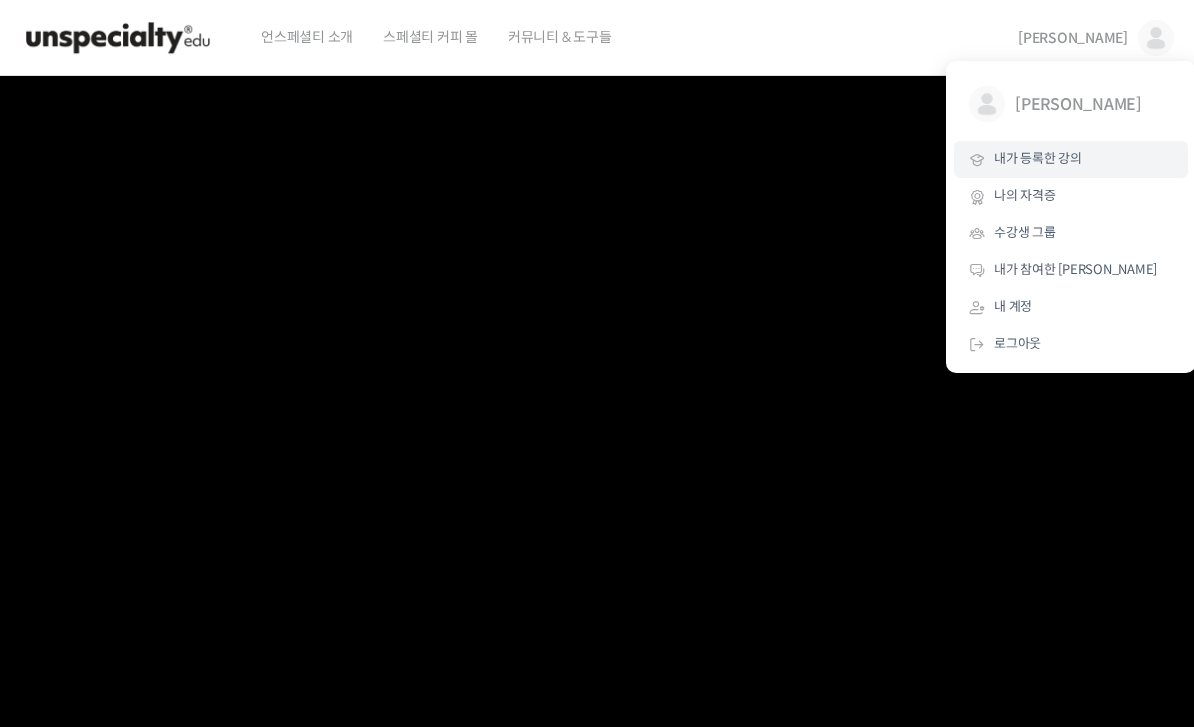 click on "내가 등록한 강의" at bounding box center (1038, 158) 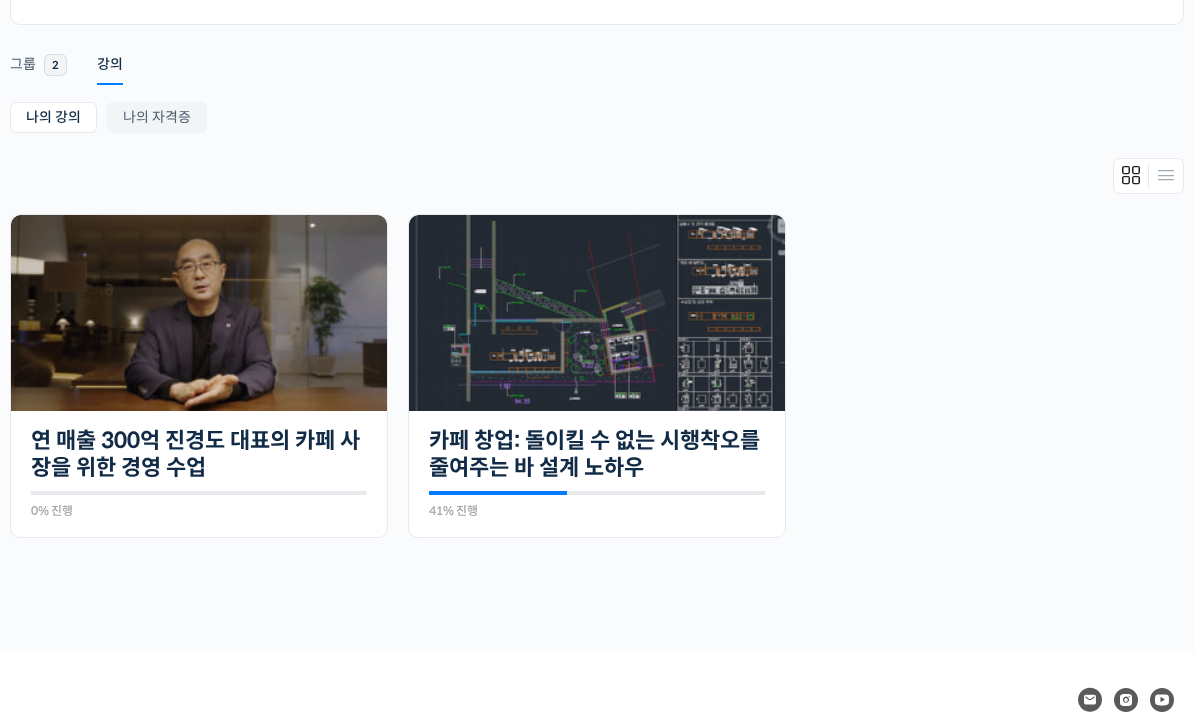scroll, scrollTop: 298, scrollLeft: 0, axis: vertical 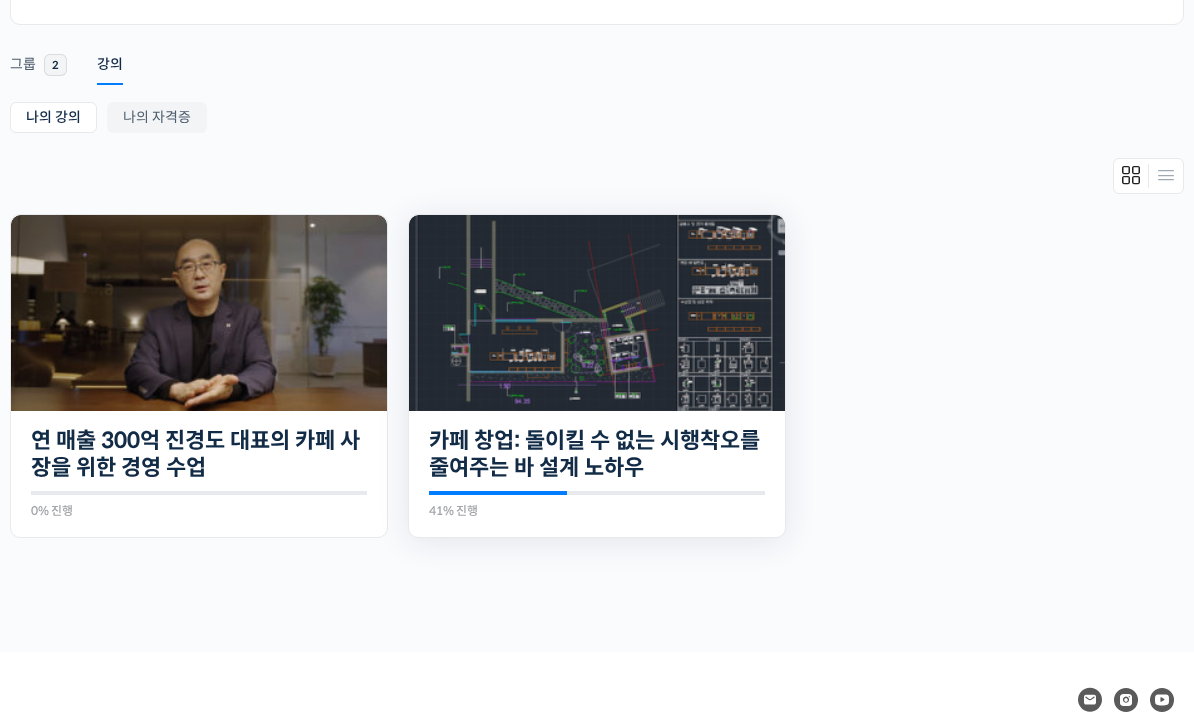click at bounding box center (597, 313) 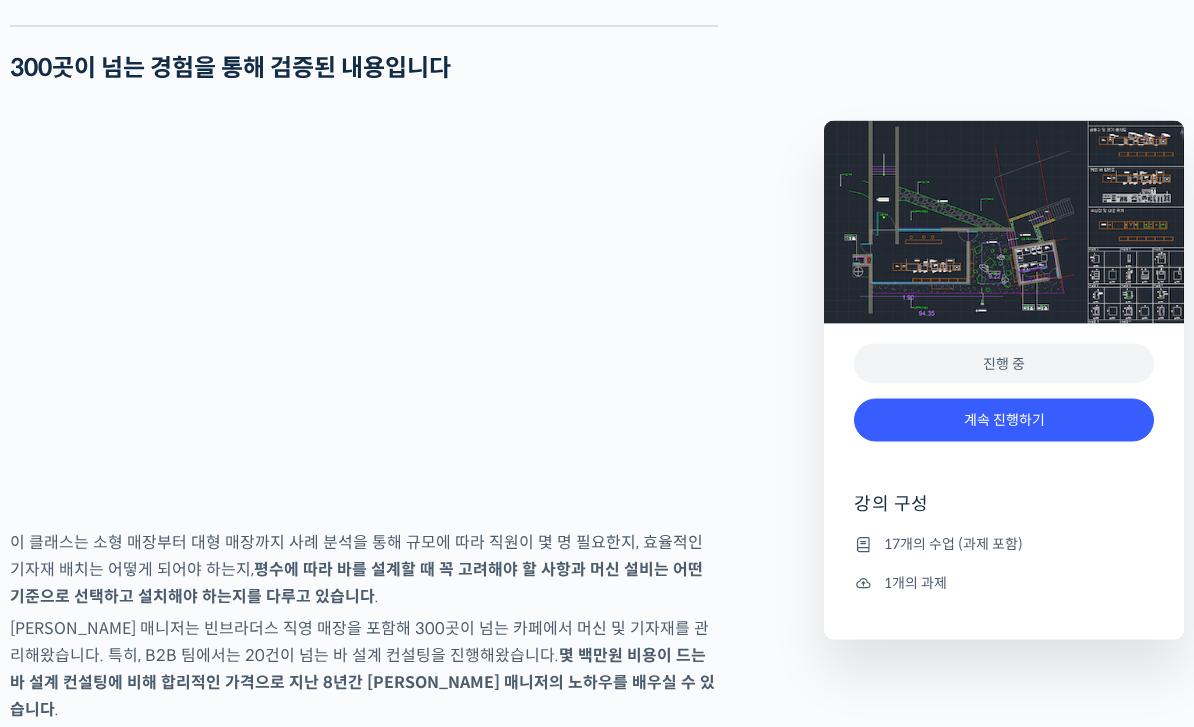 scroll, scrollTop: 1958, scrollLeft: 0, axis: vertical 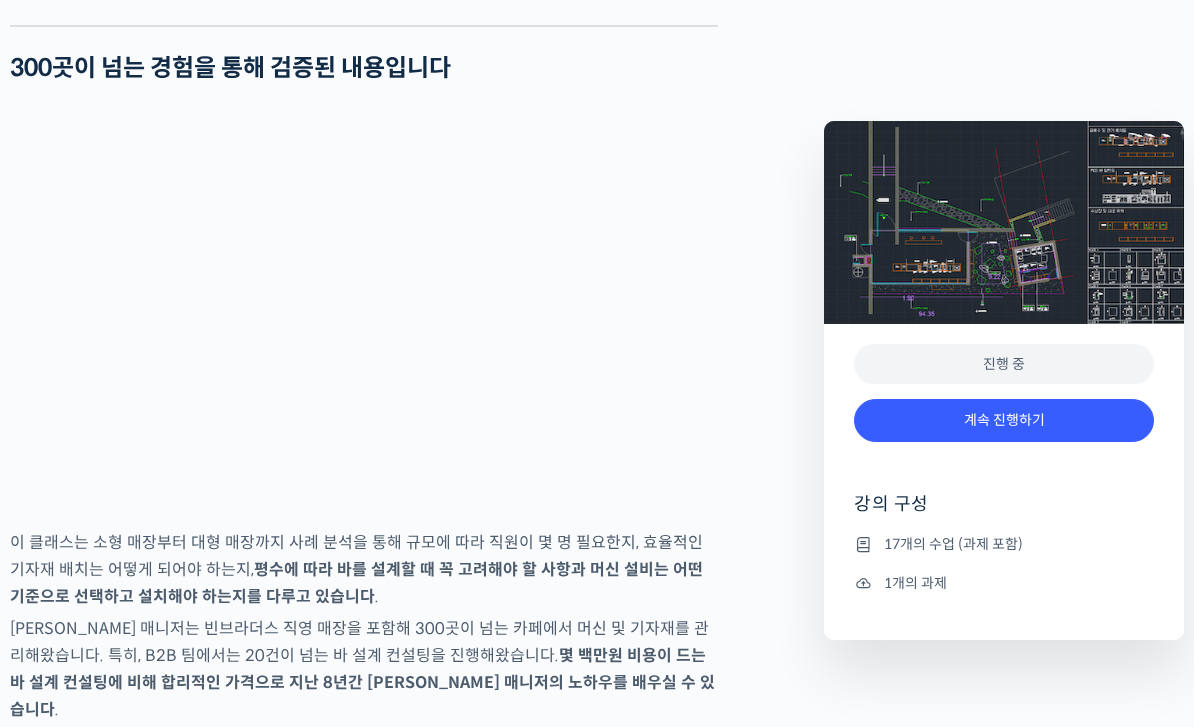 click on "17개의 수업 (과제 포함)" at bounding box center [1004, 544] 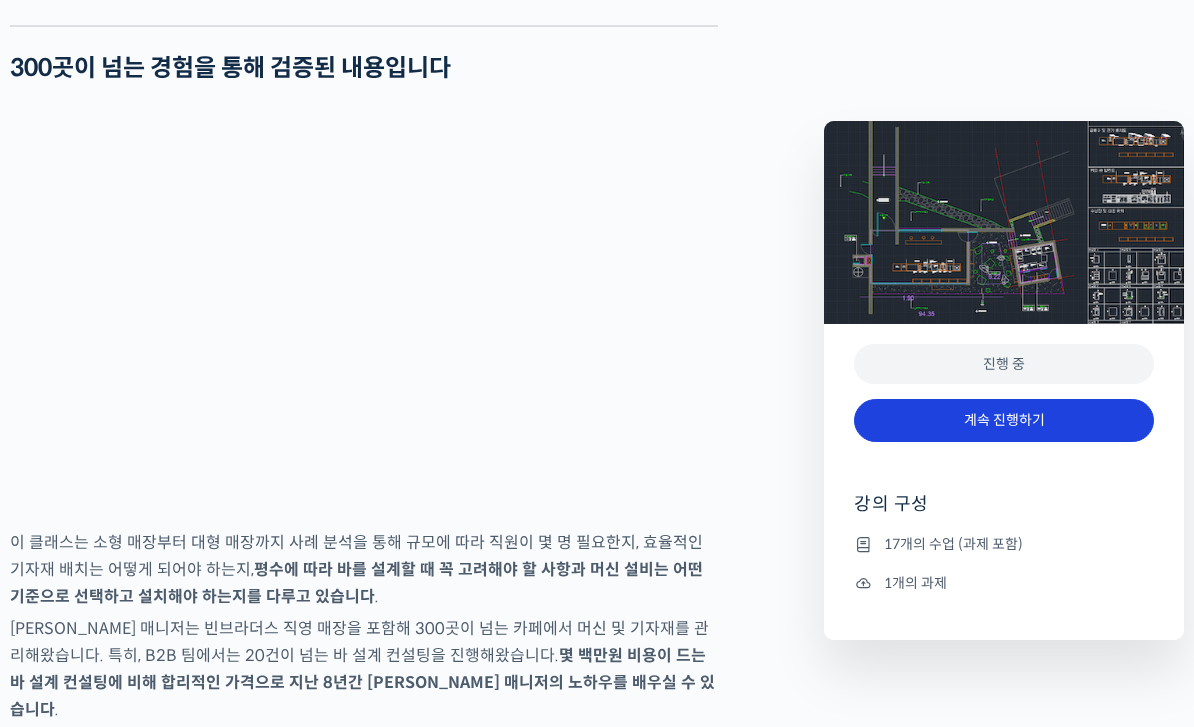 click on "계속 진행하기" at bounding box center (1004, 420) 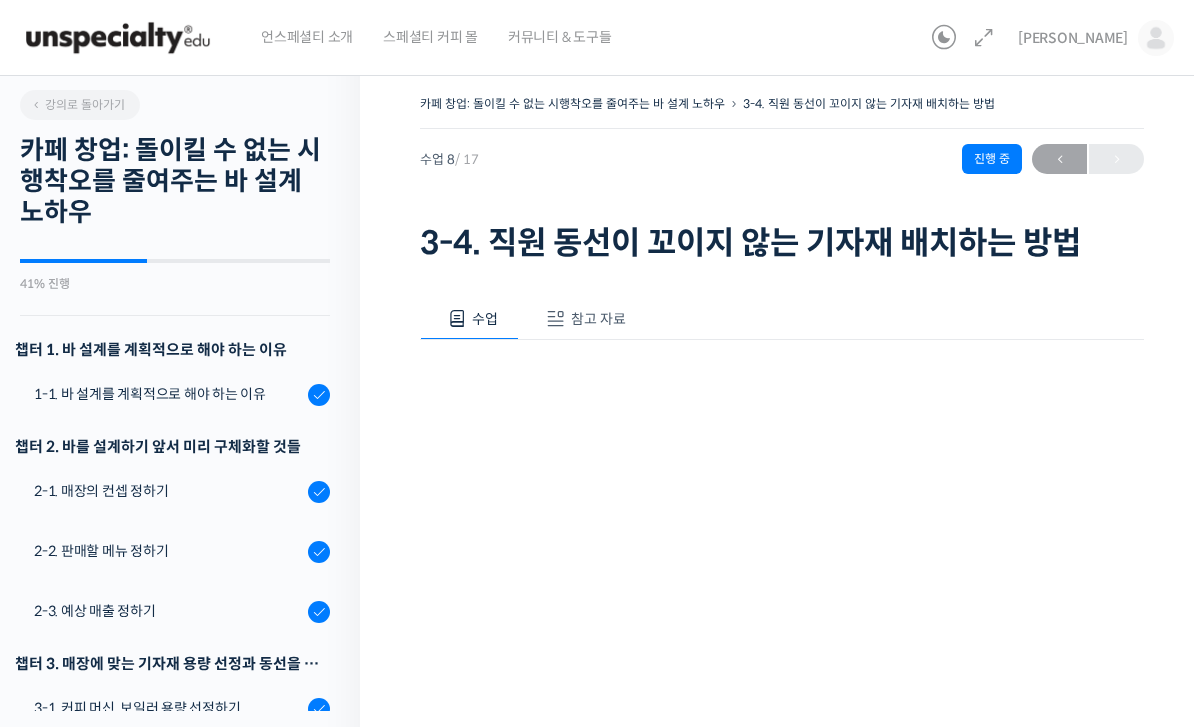 scroll, scrollTop: 0, scrollLeft: 0, axis: both 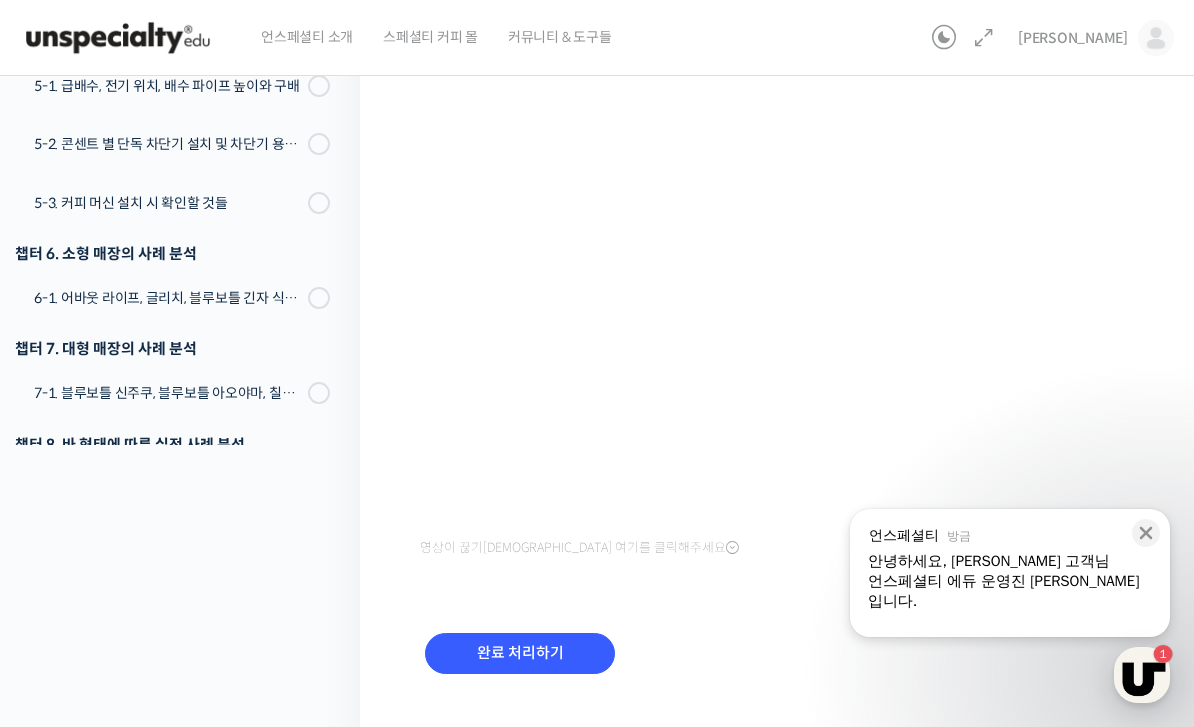 click at bounding box center (1010, 616) 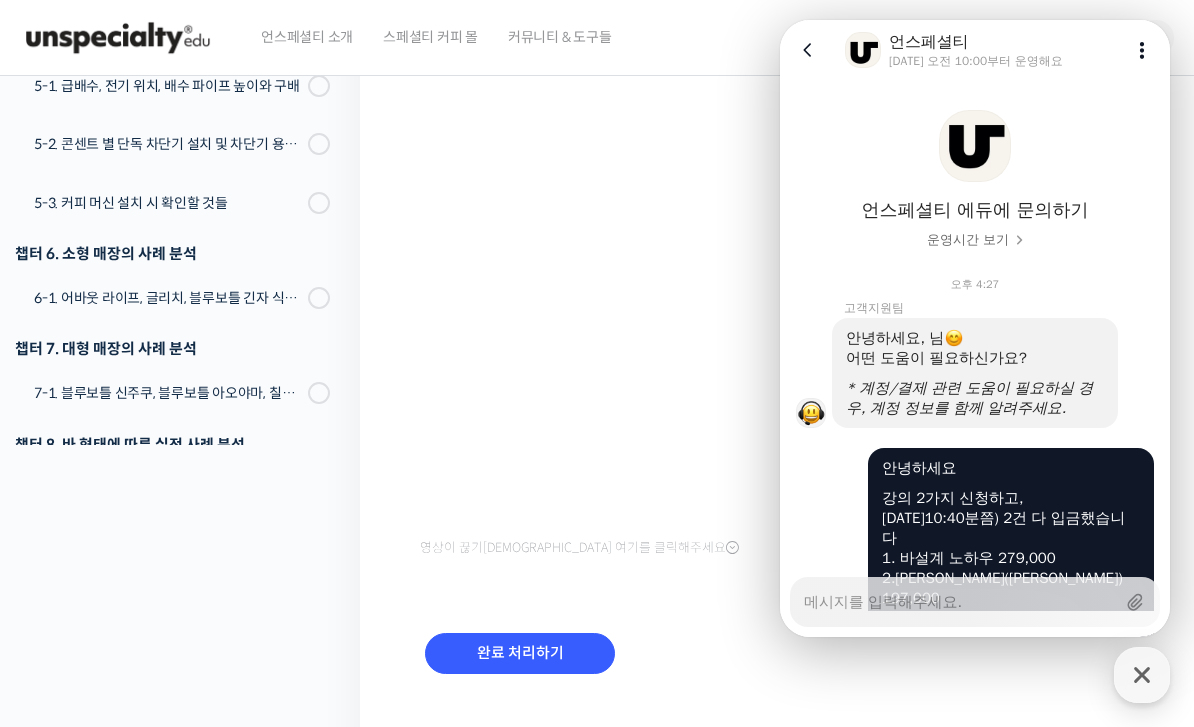 scroll, scrollTop: 942, scrollLeft: 0, axis: vertical 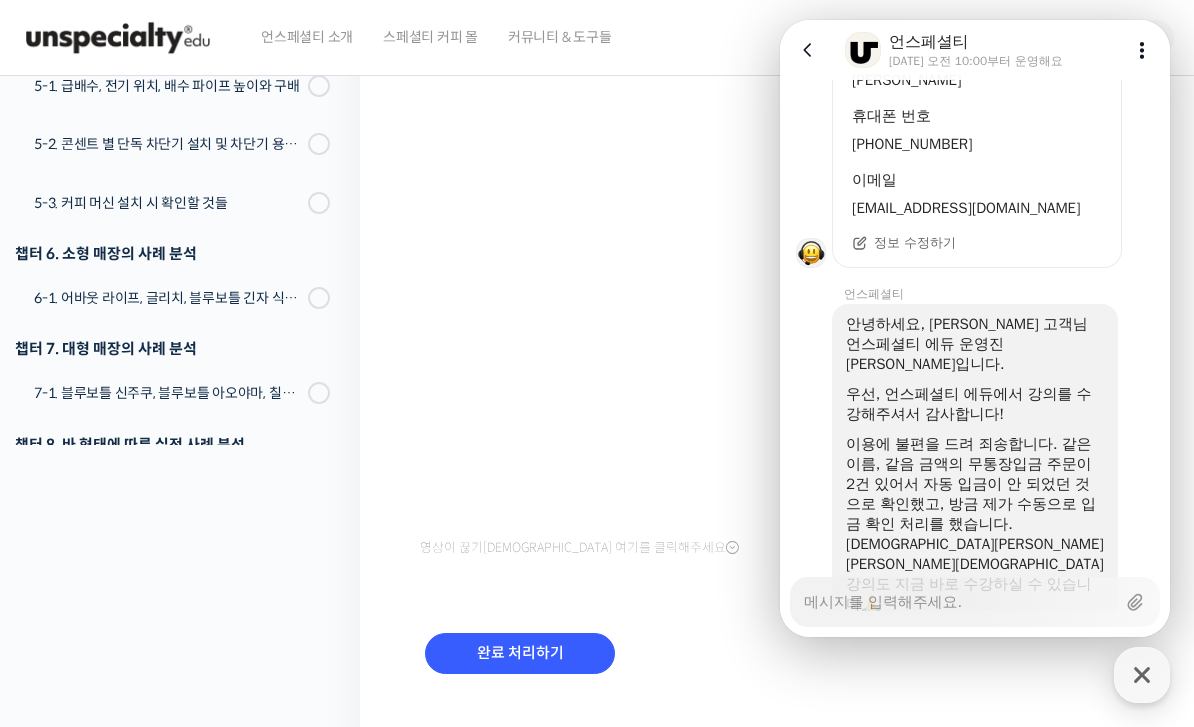 click on "Messenger Input Textarea" at bounding box center (959, 595) 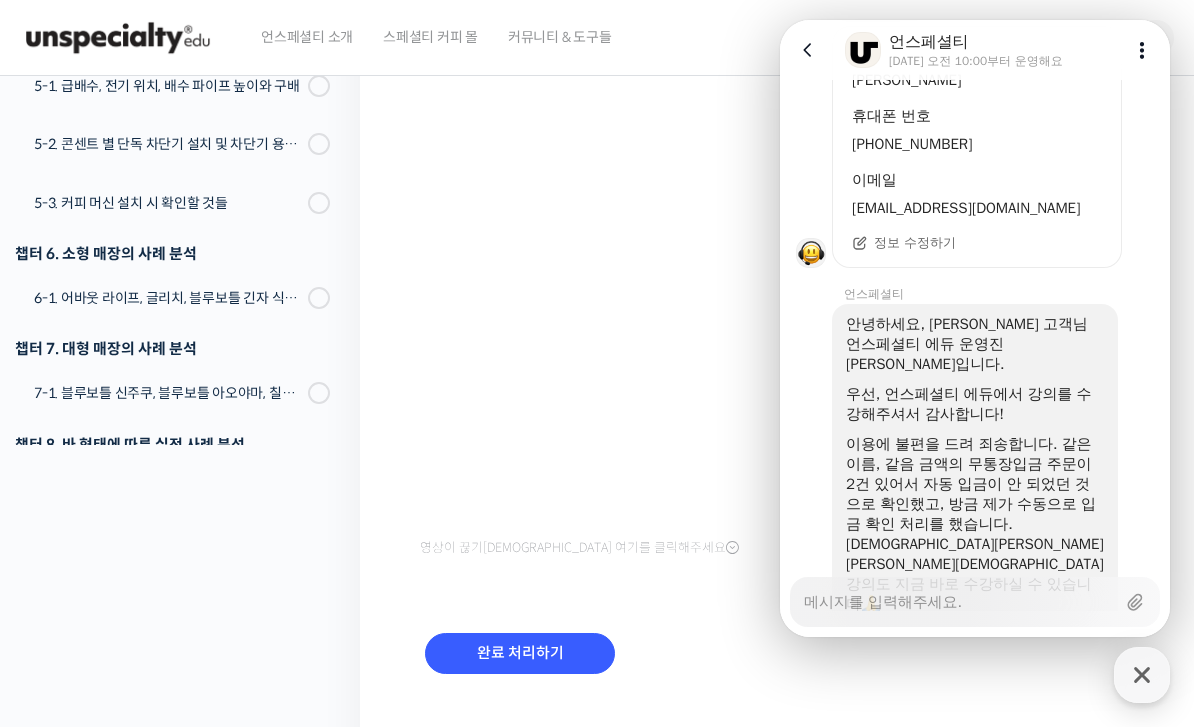 type on "x" 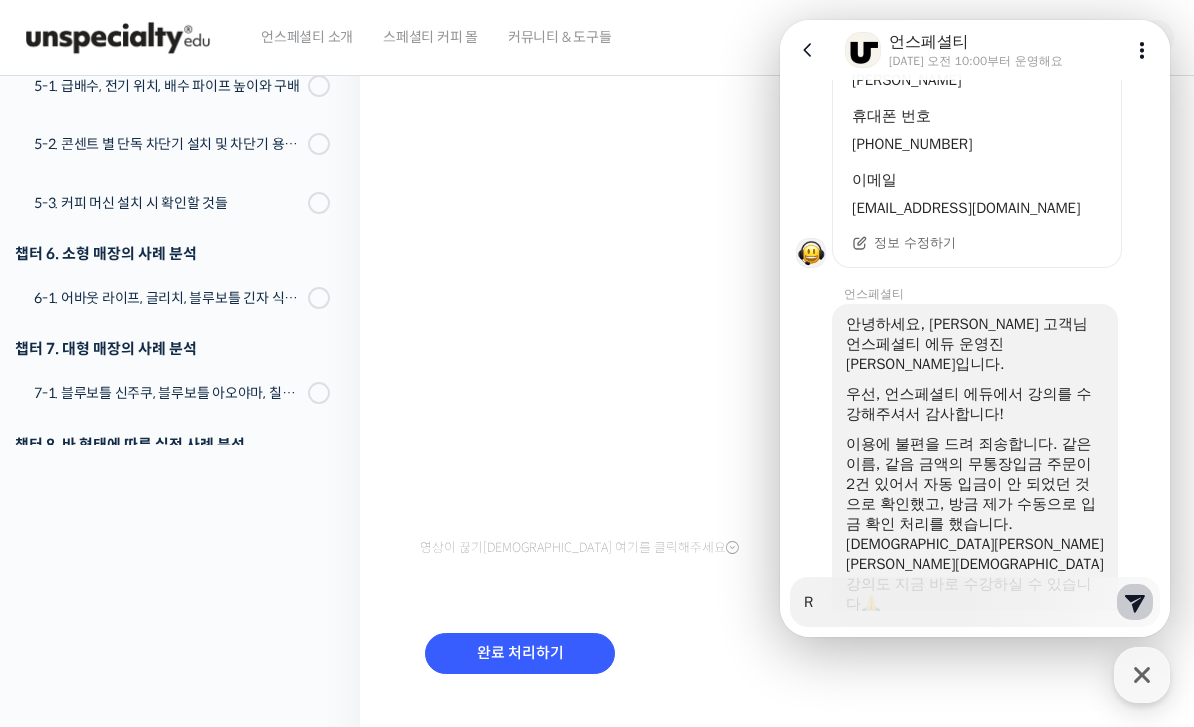 type on "x" 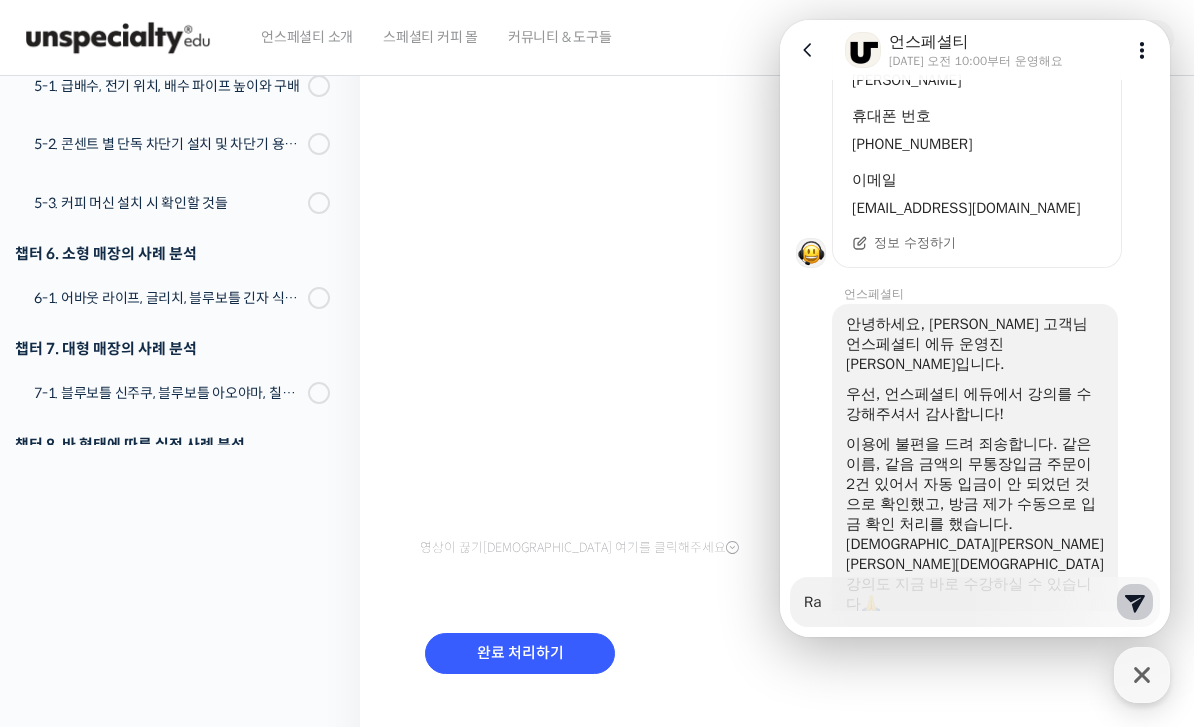 type on "x" 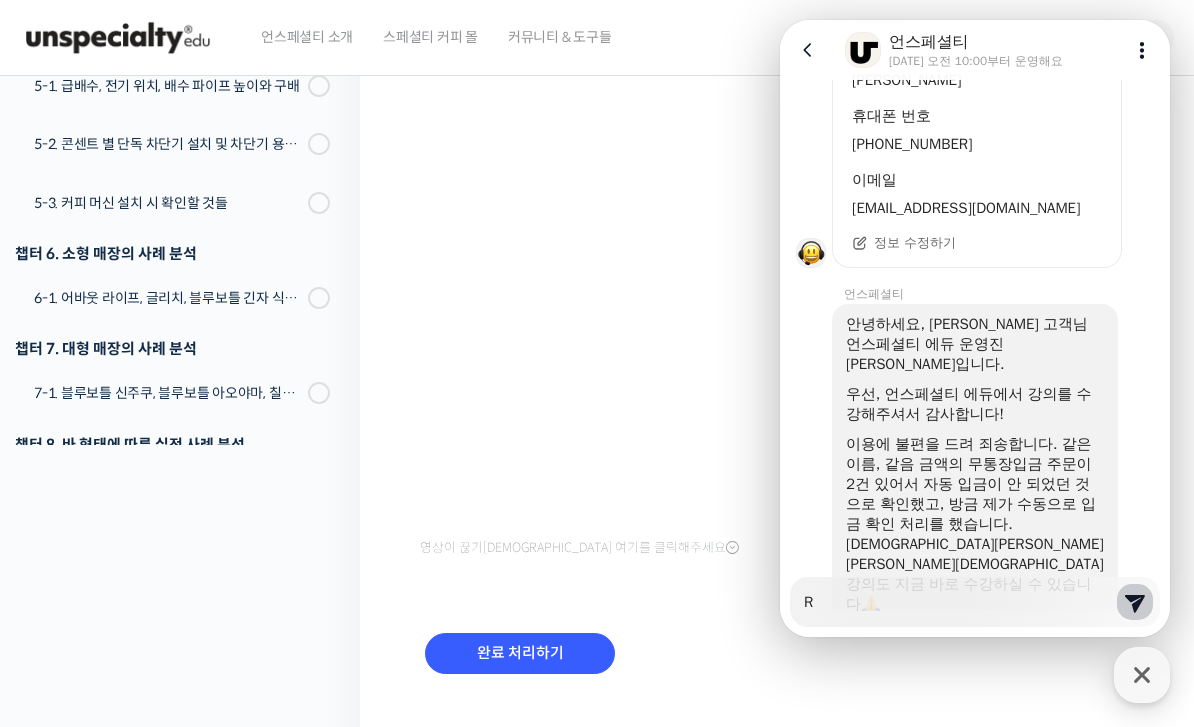 type on "x" 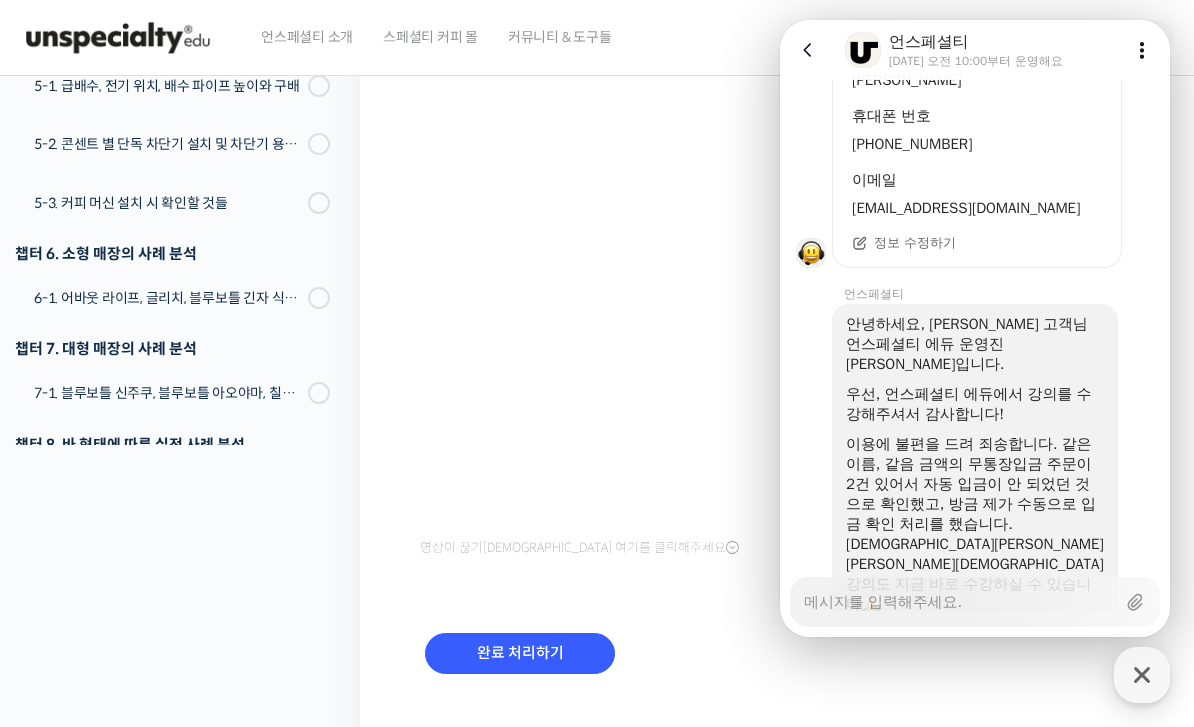 type on "x" 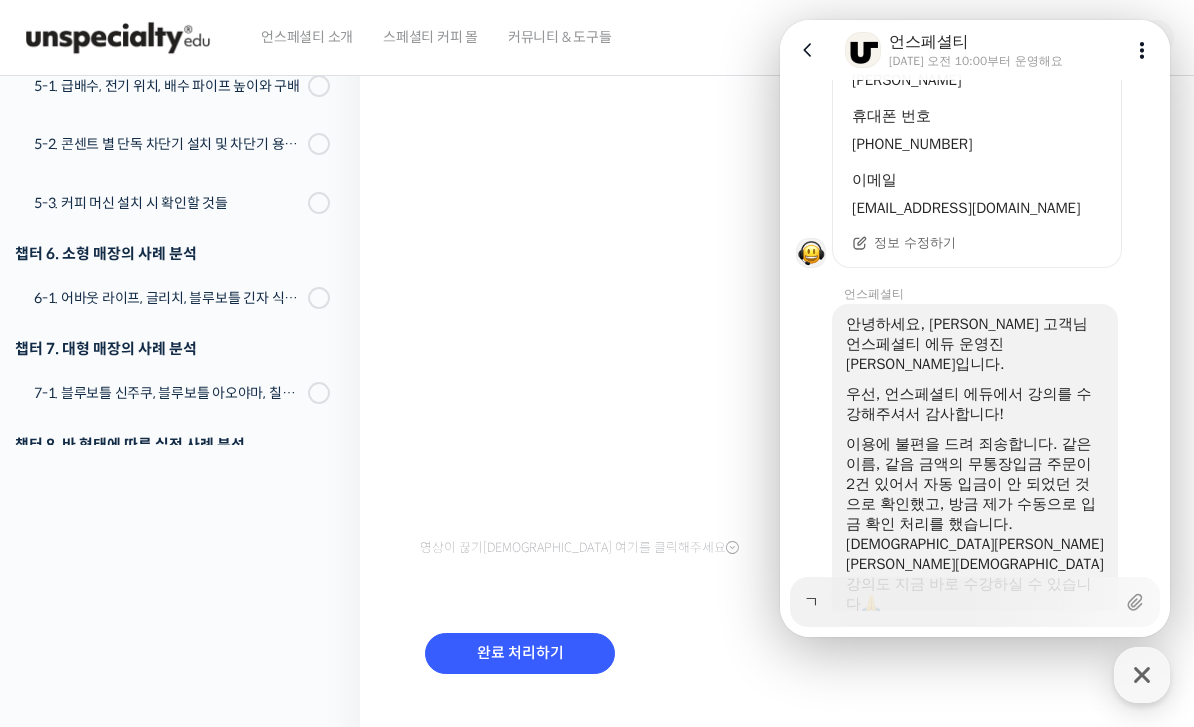 type on "x" 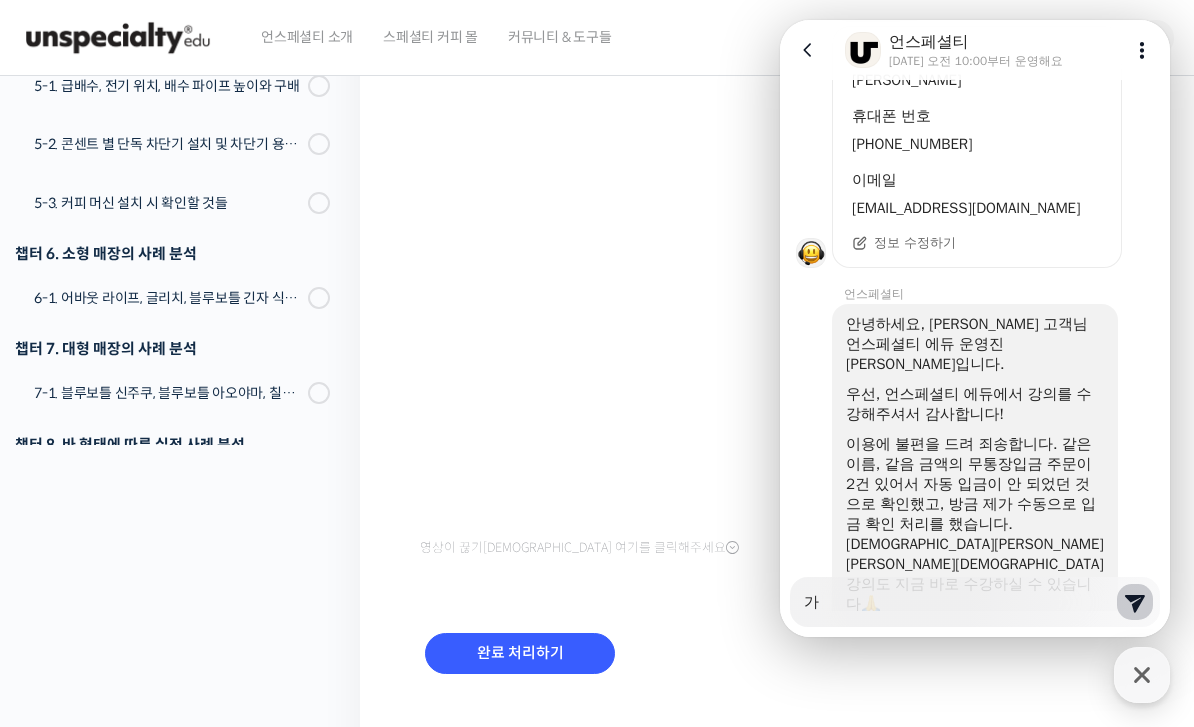 type on "x" 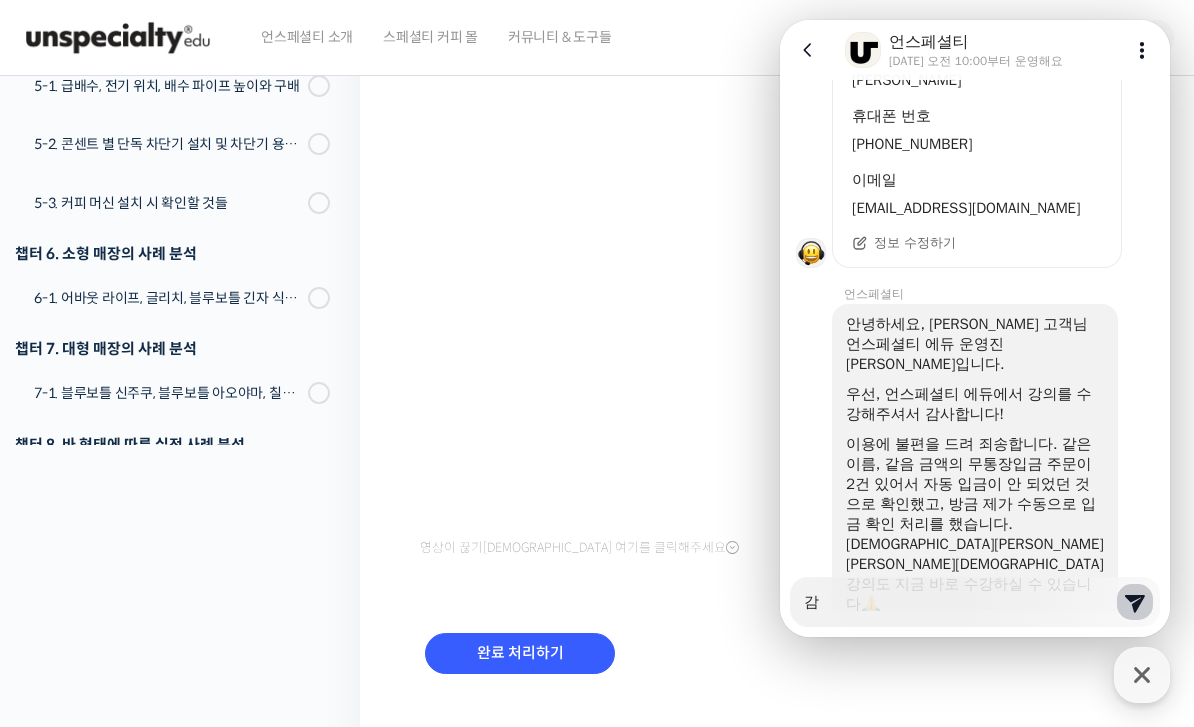 type on "x" 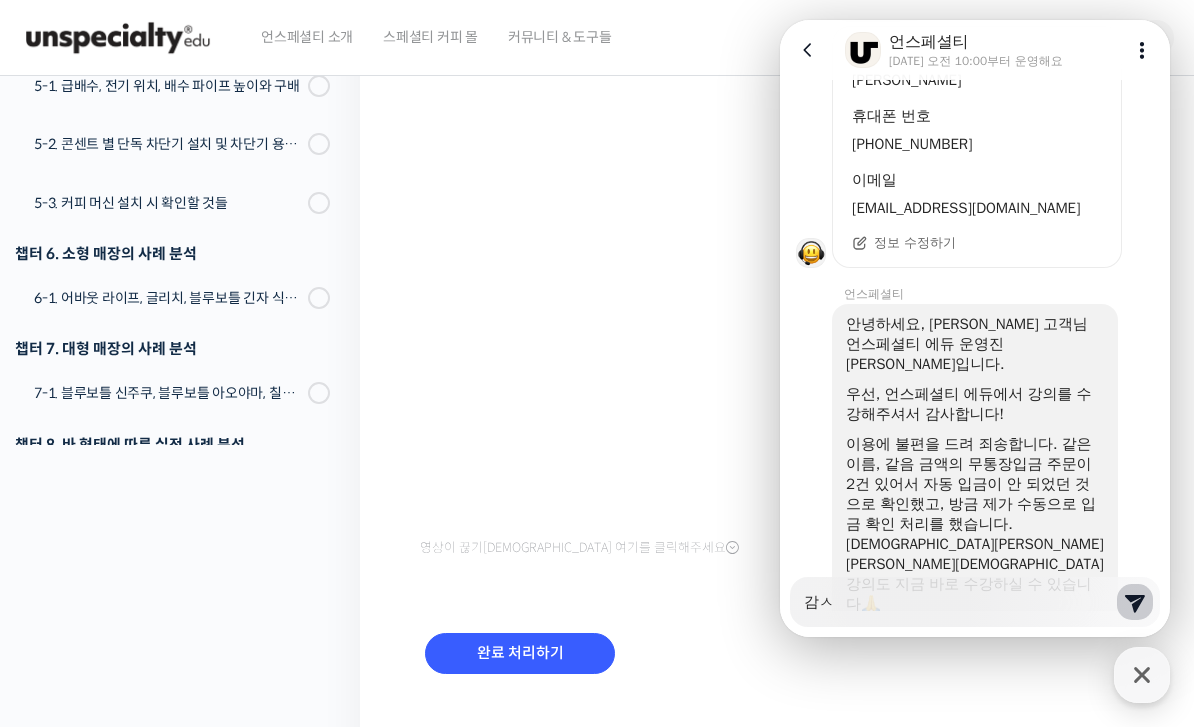 type on "x" 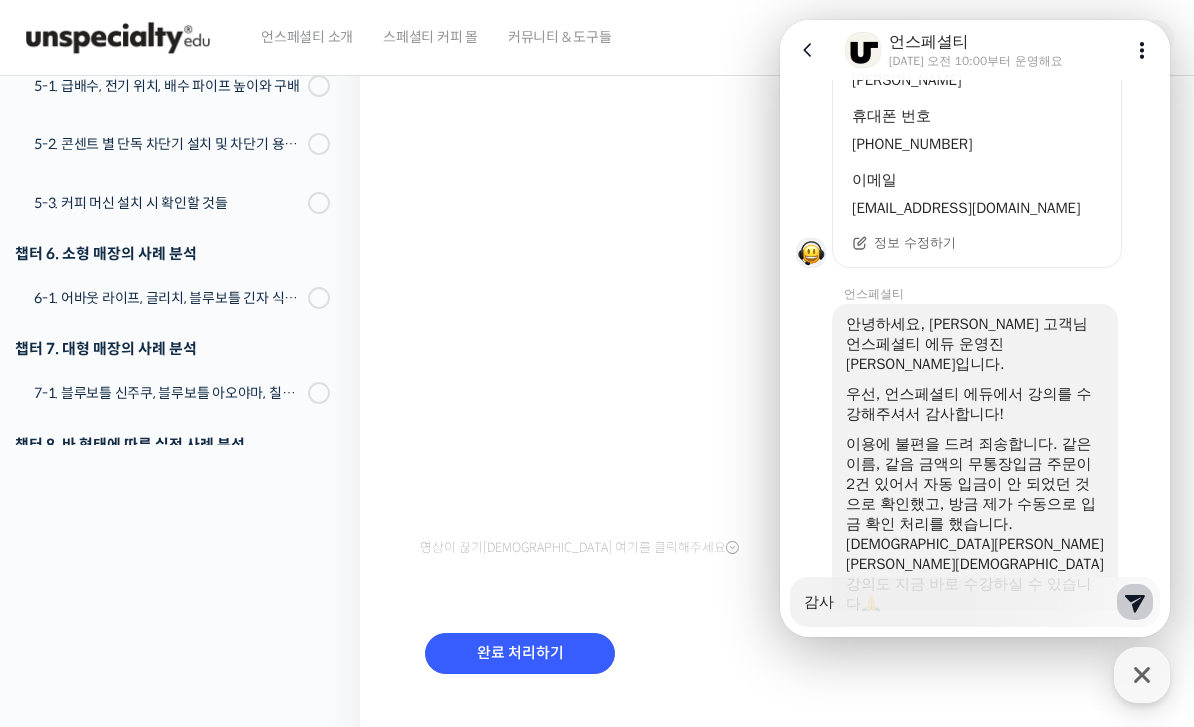 type on "x" 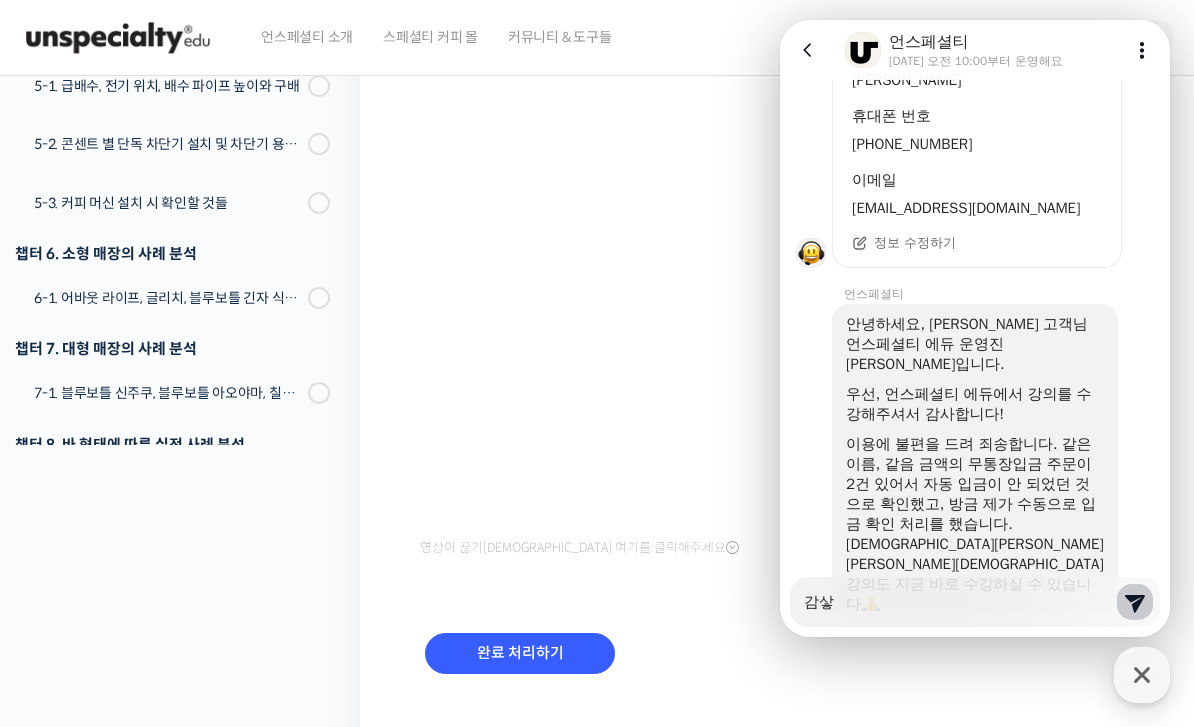 type on "x" 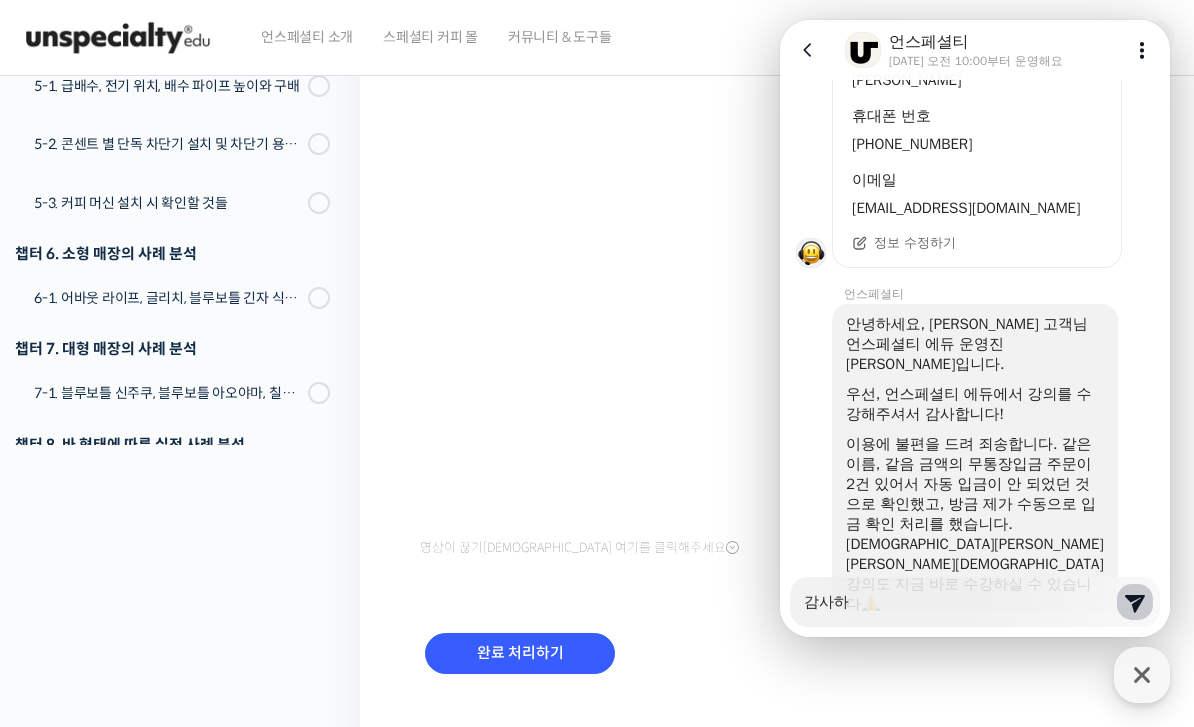 type on "x" 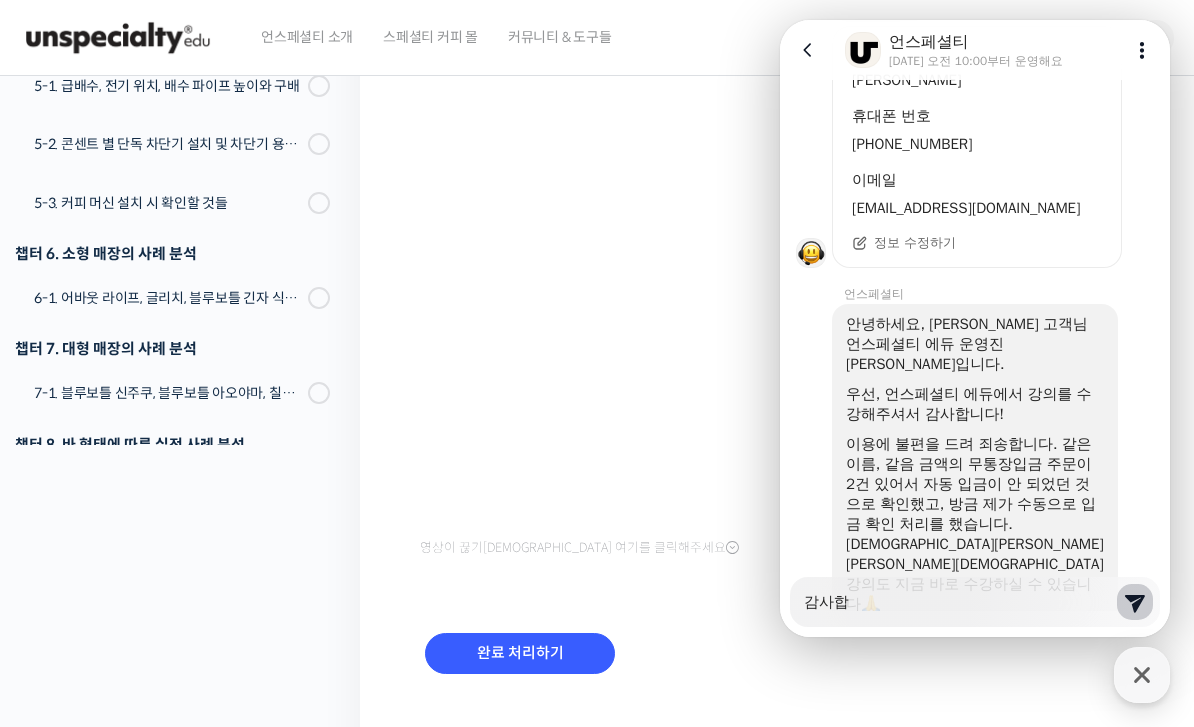 type on "x" 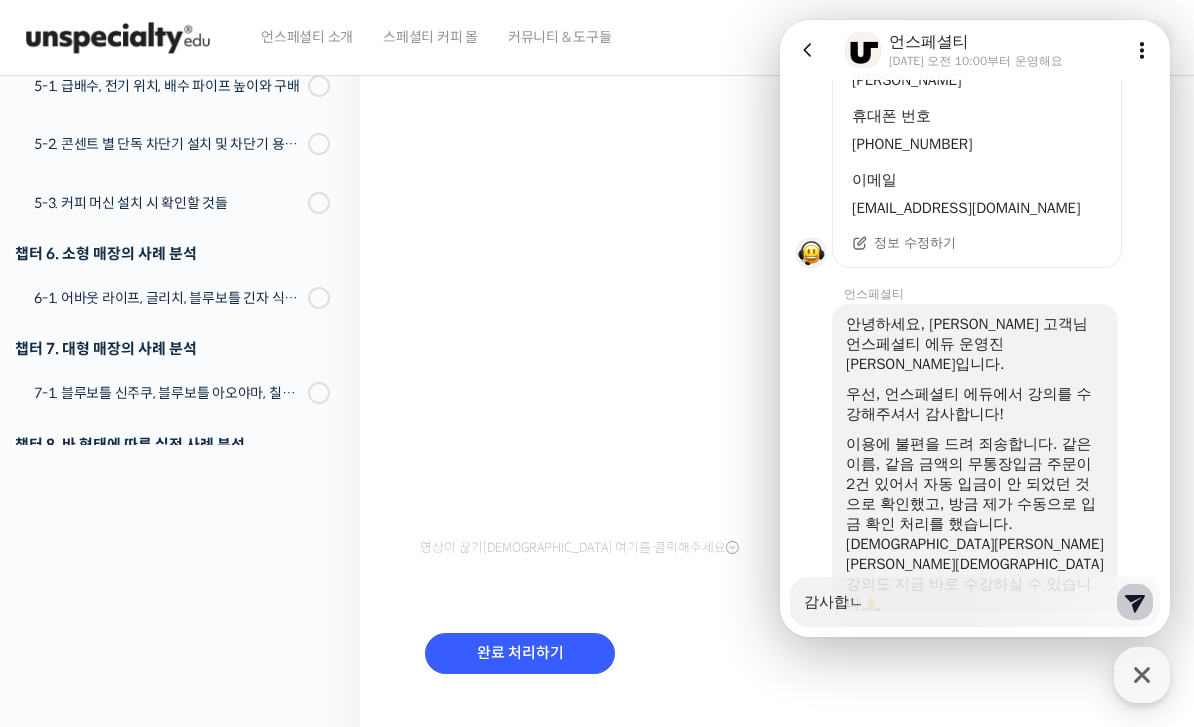 type on "x" 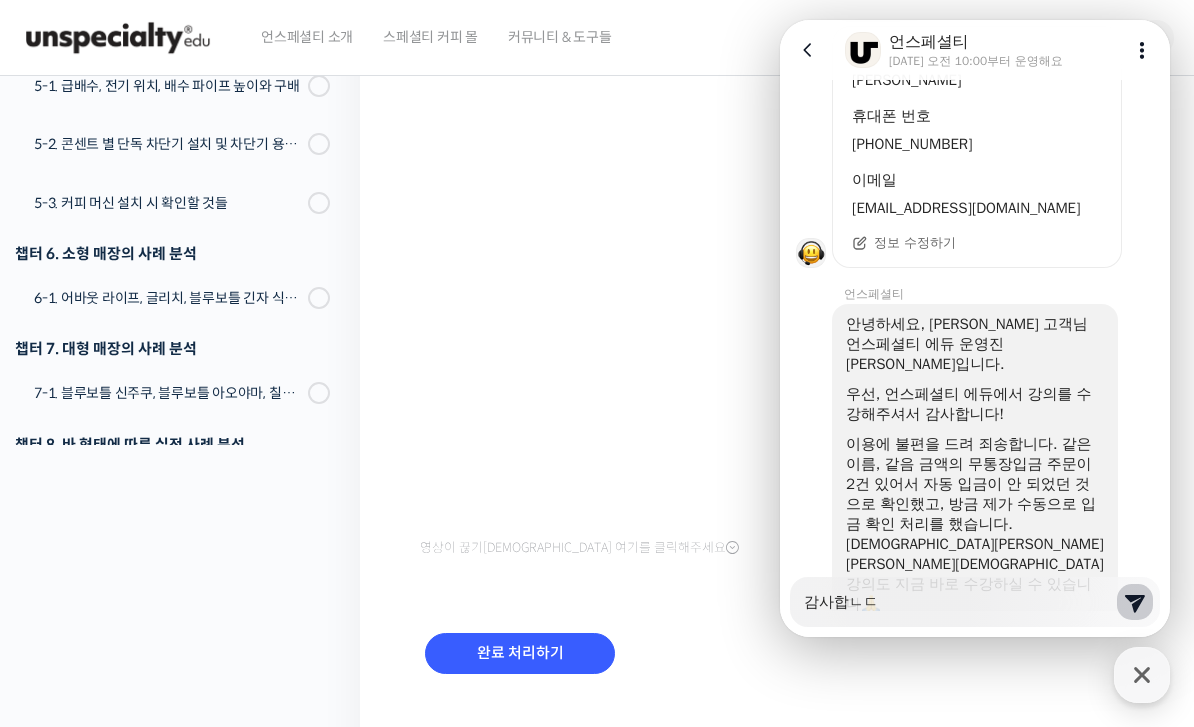 type on "x" 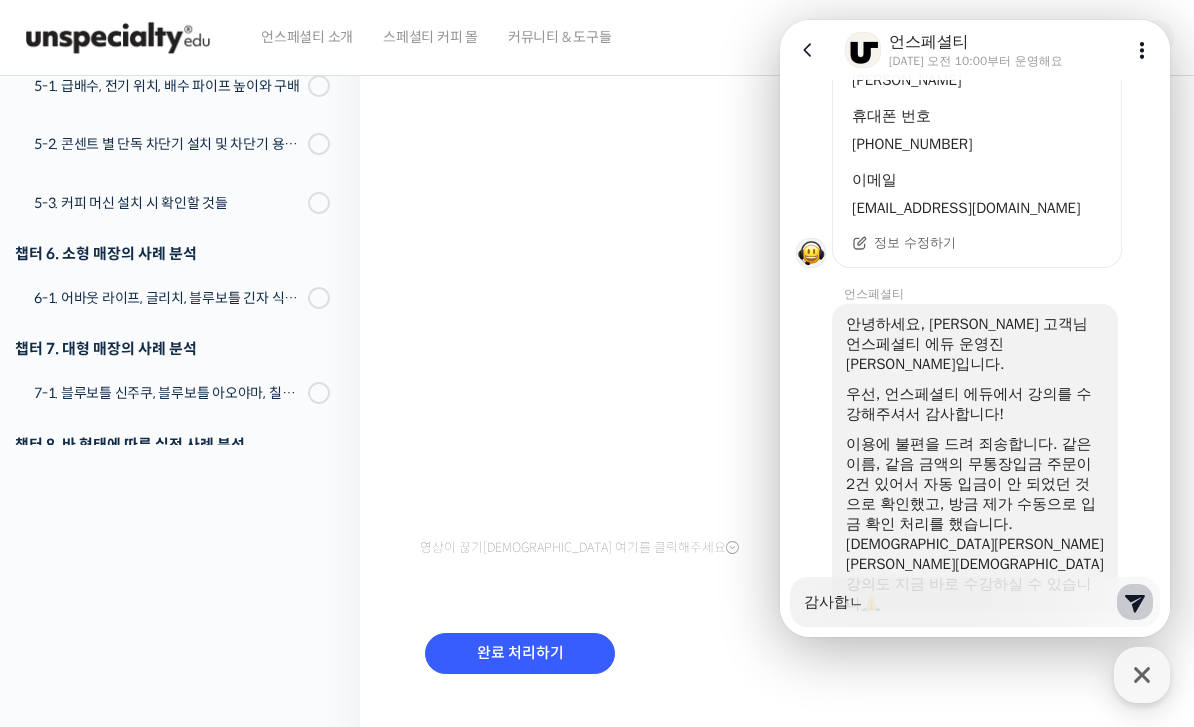 type on "x" 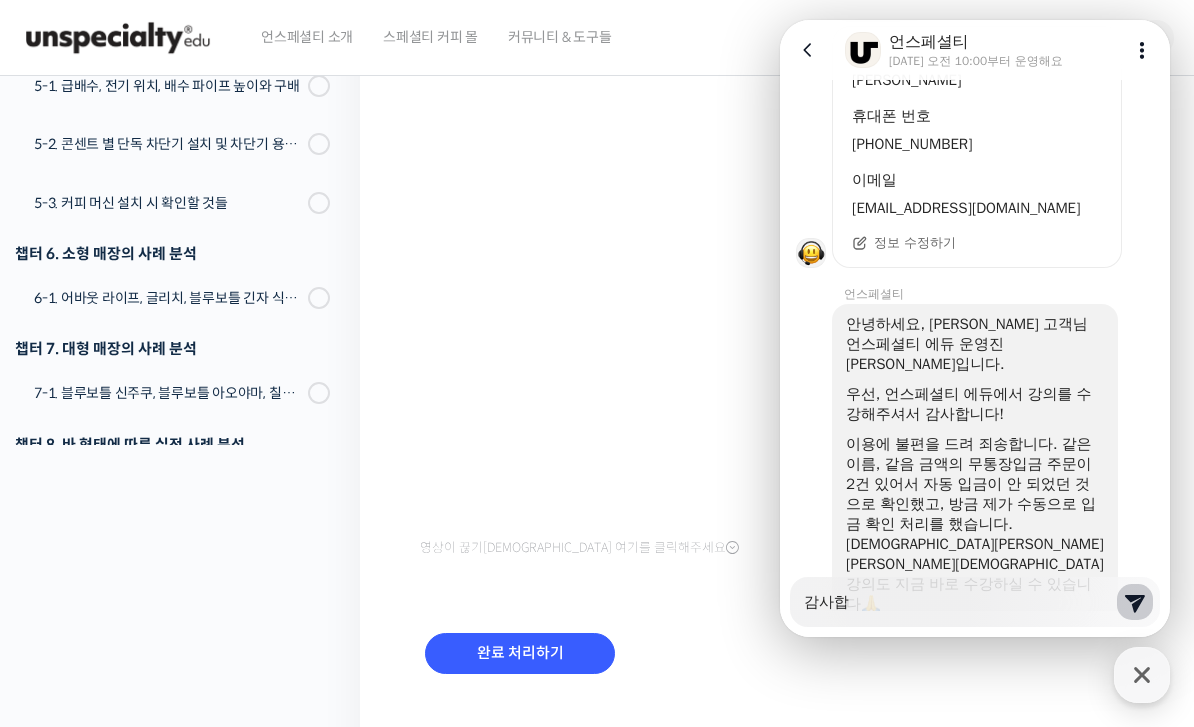 type on "x" 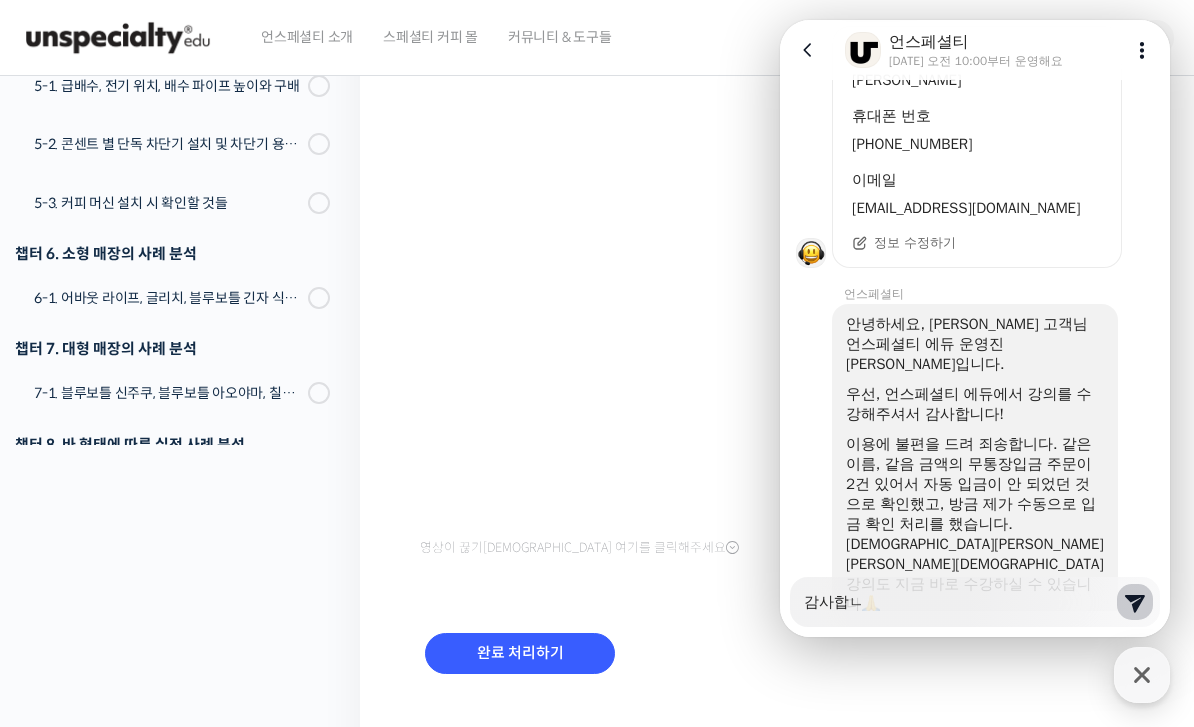 type on "x" 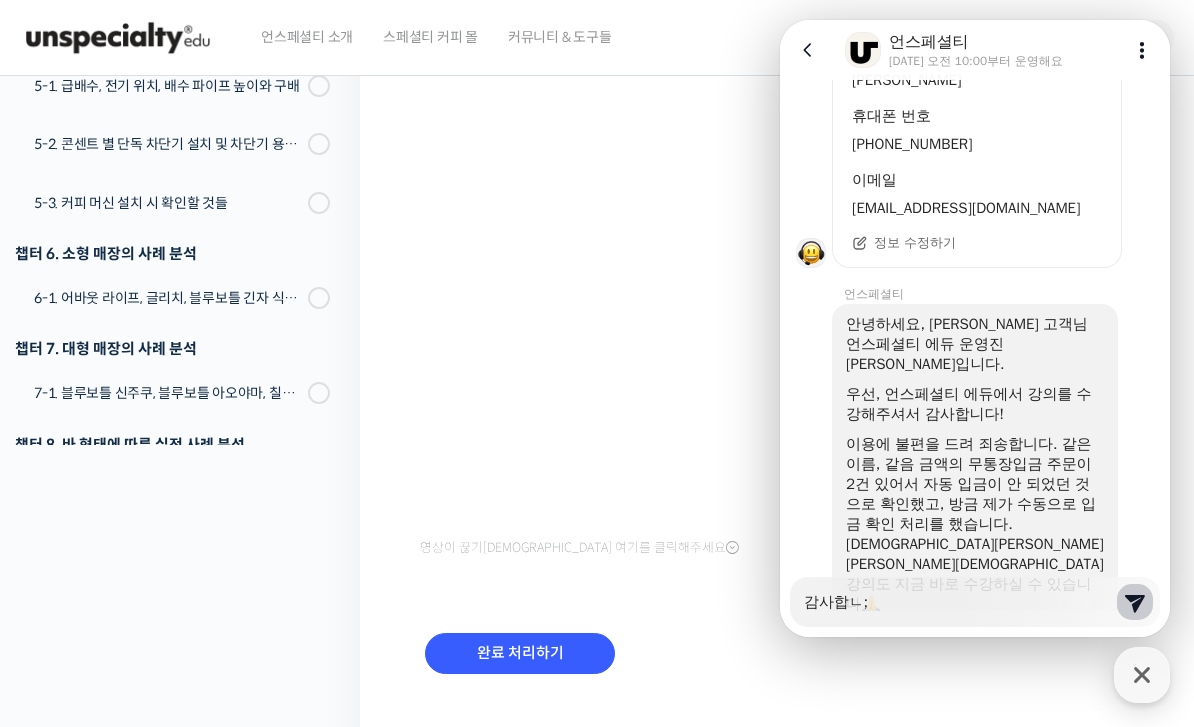 type on "x" 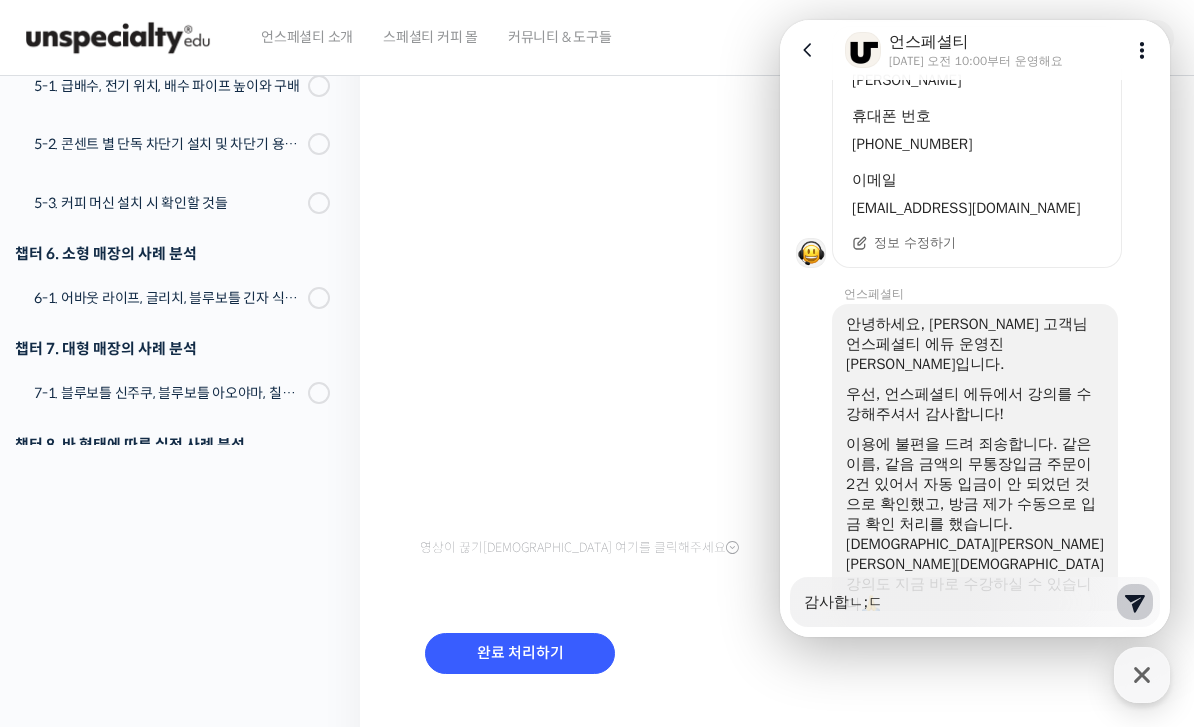 type on "x" 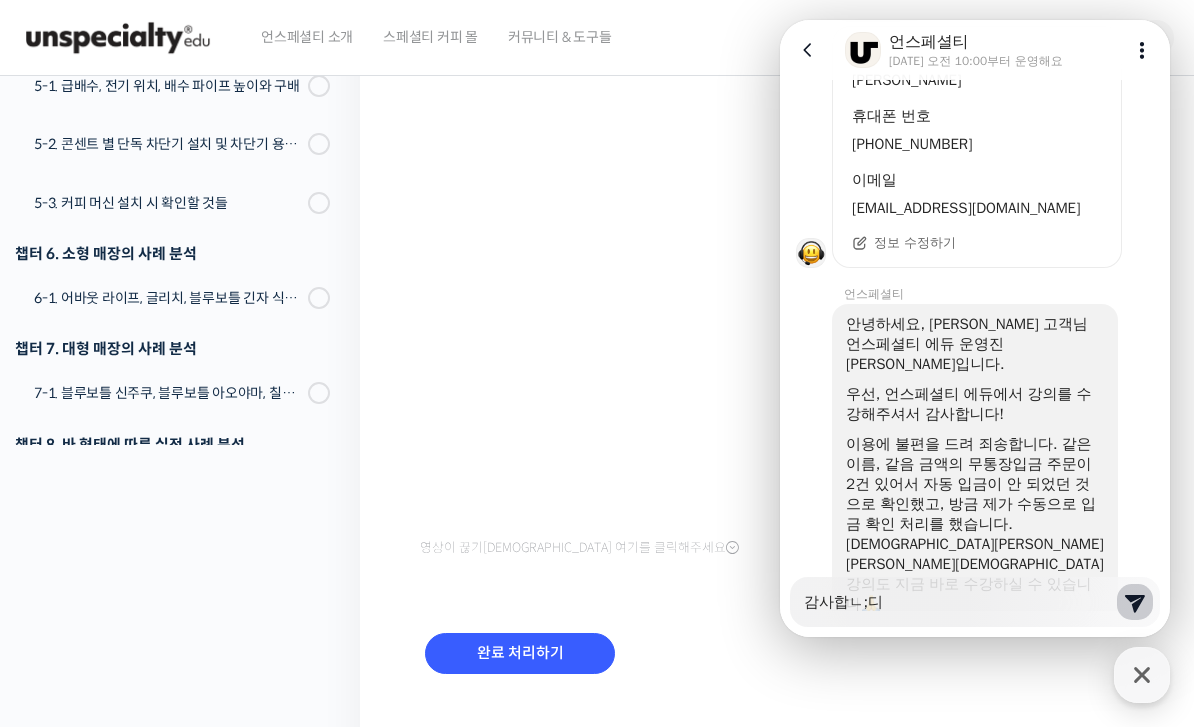 type on "x" 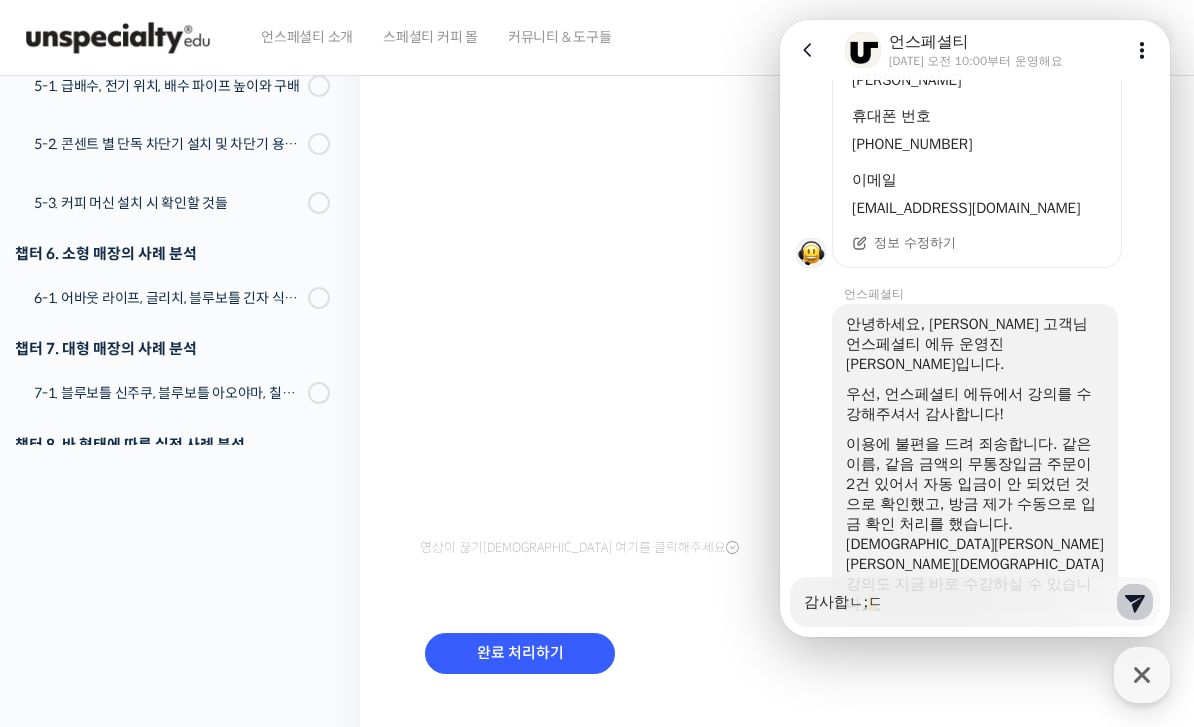 type on "x" 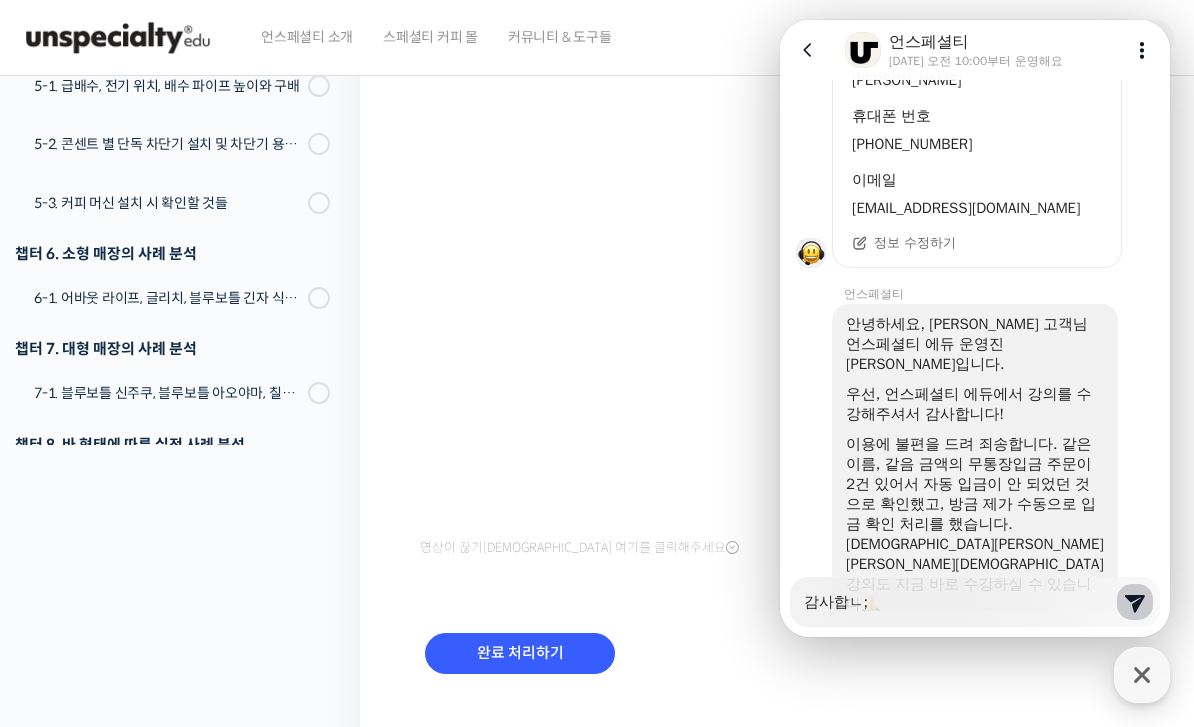 type on "x" 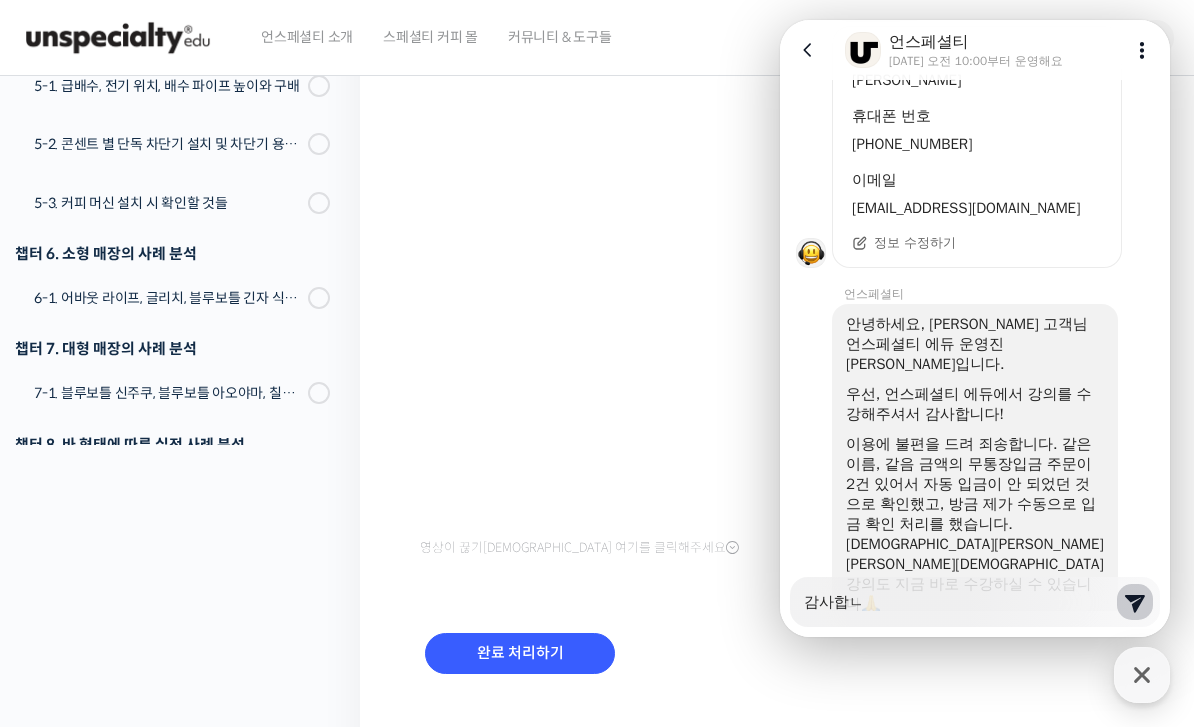 type on "x" 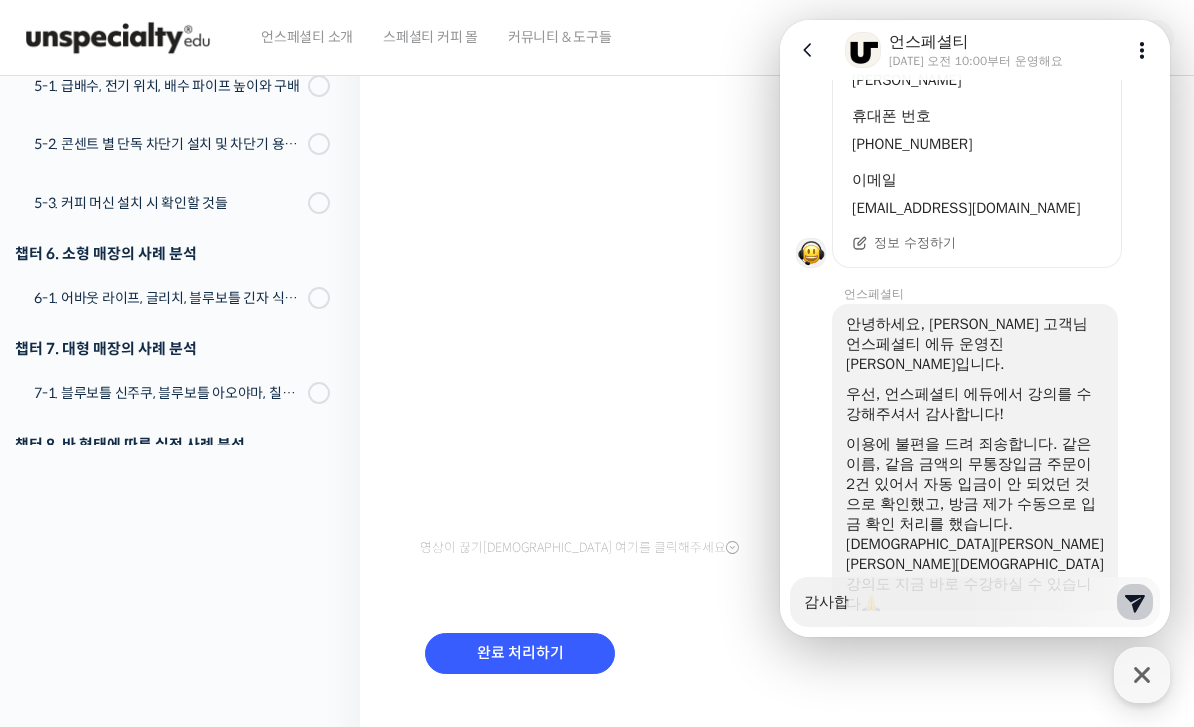 type on "x" 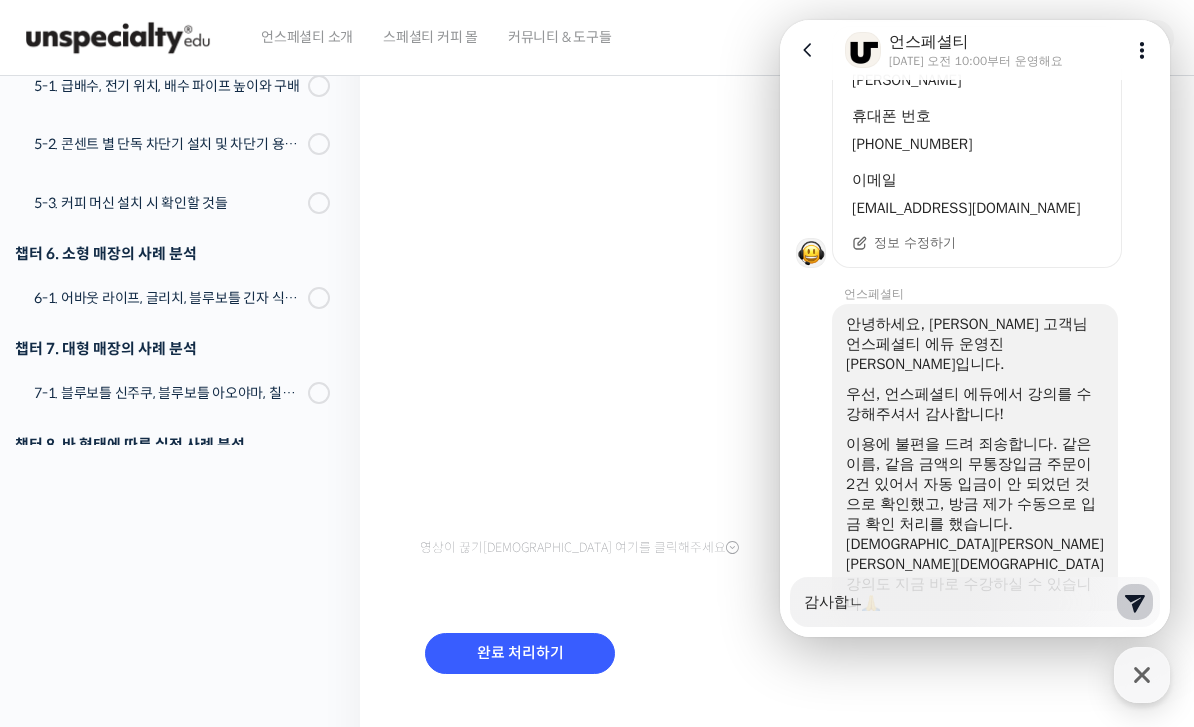 type on "x" 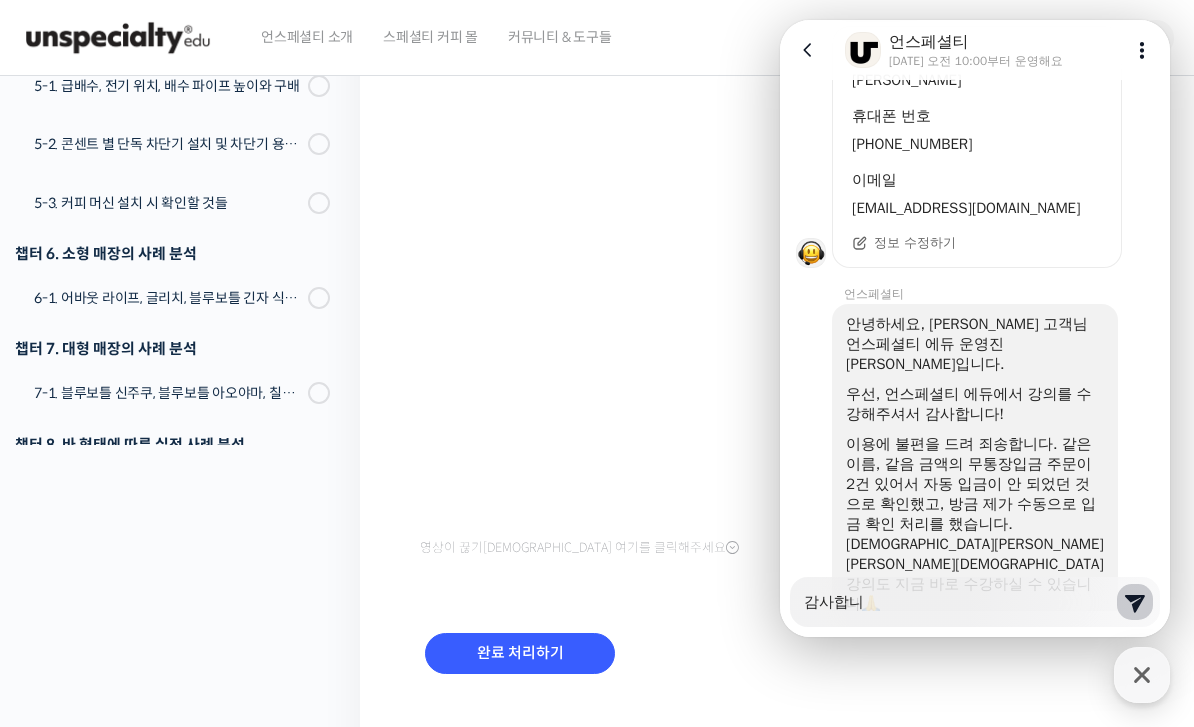 type on "x" 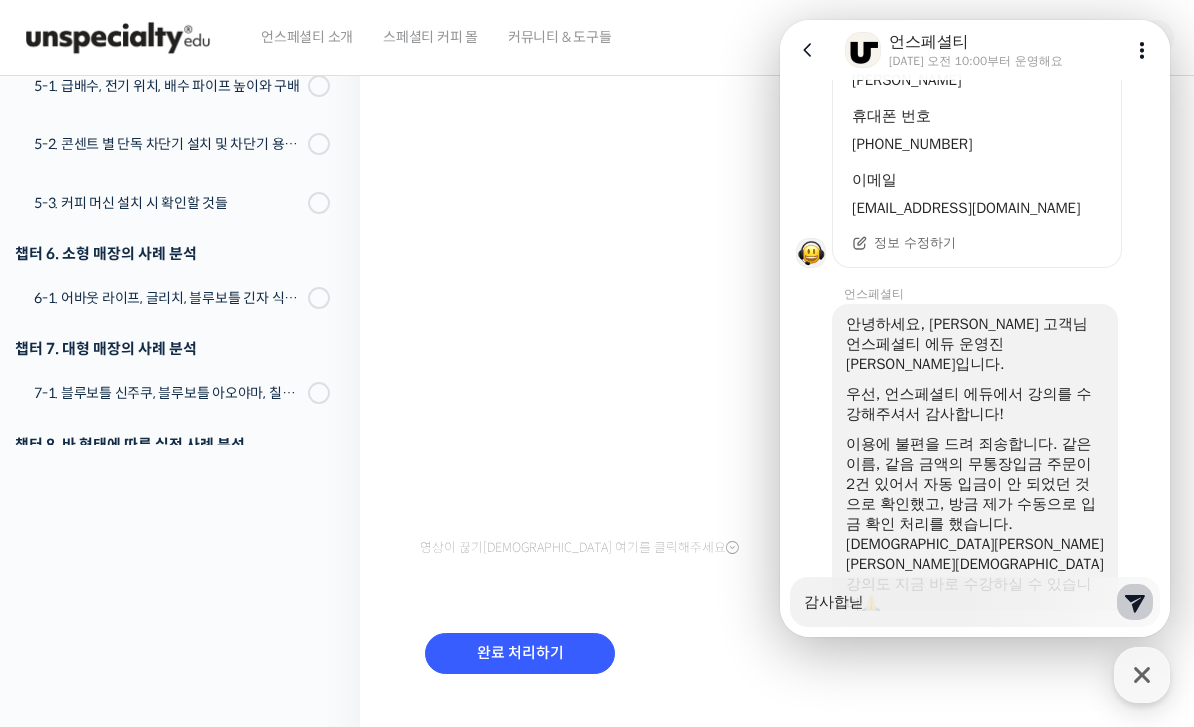 type on "x" 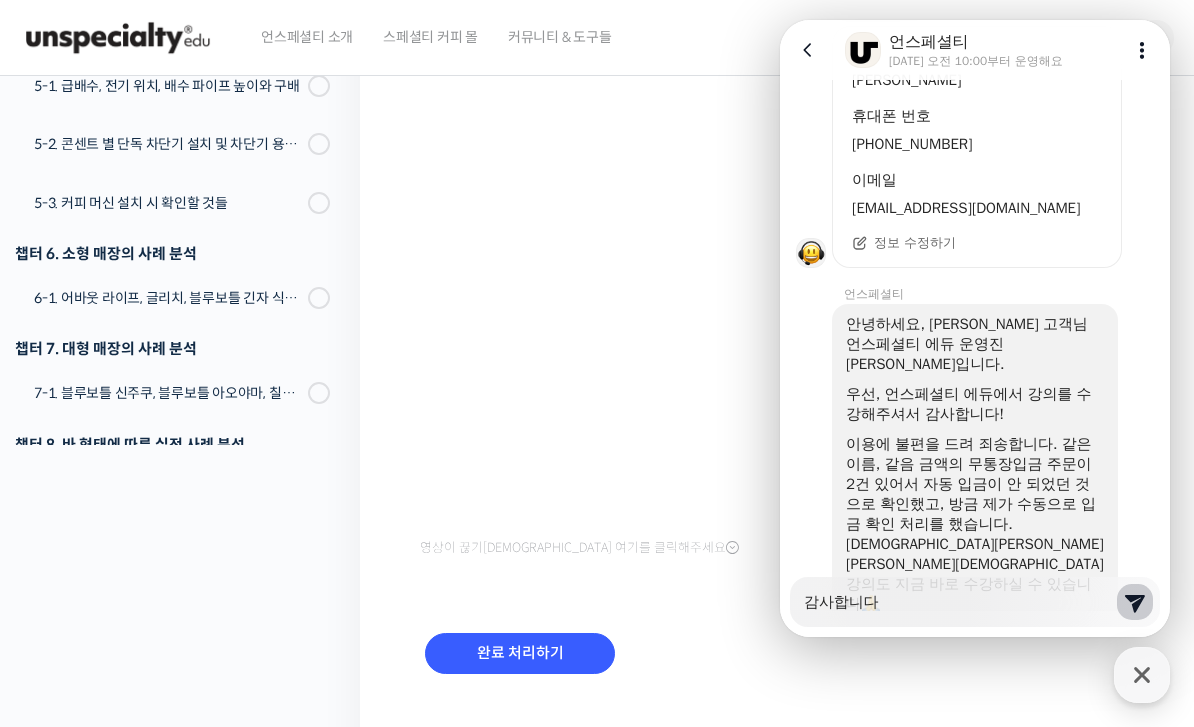 type on "감사합니다" 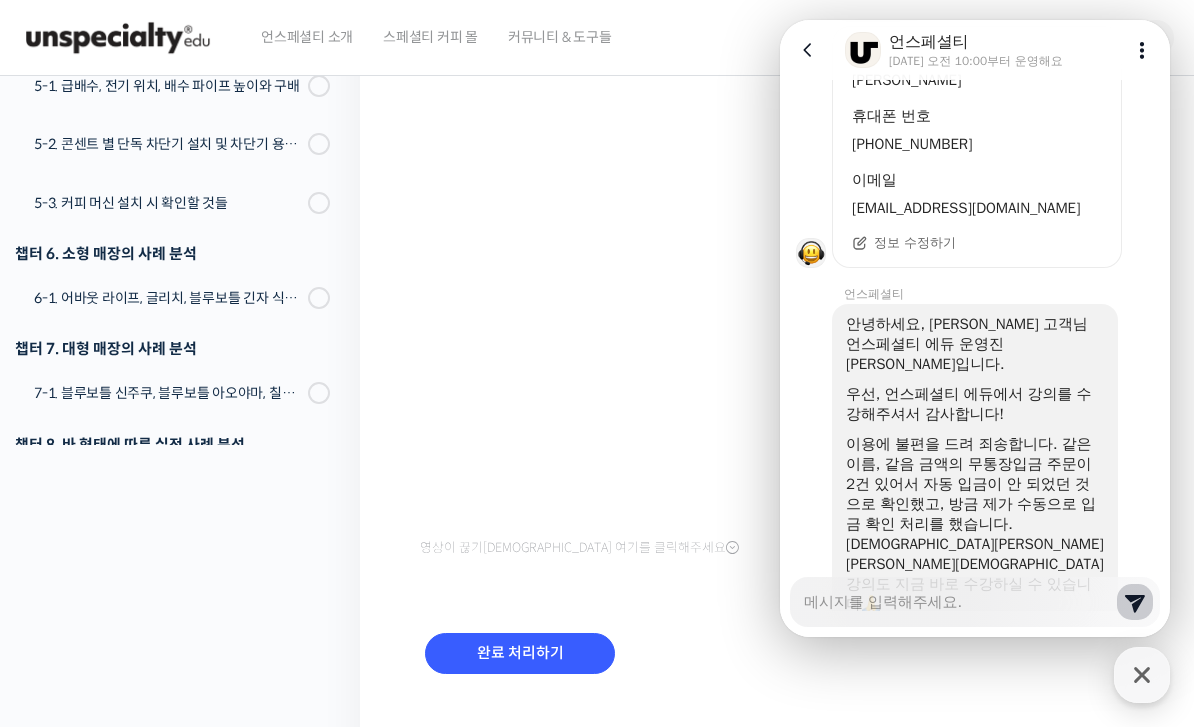 scroll, scrollTop: 1002, scrollLeft: 0, axis: vertical 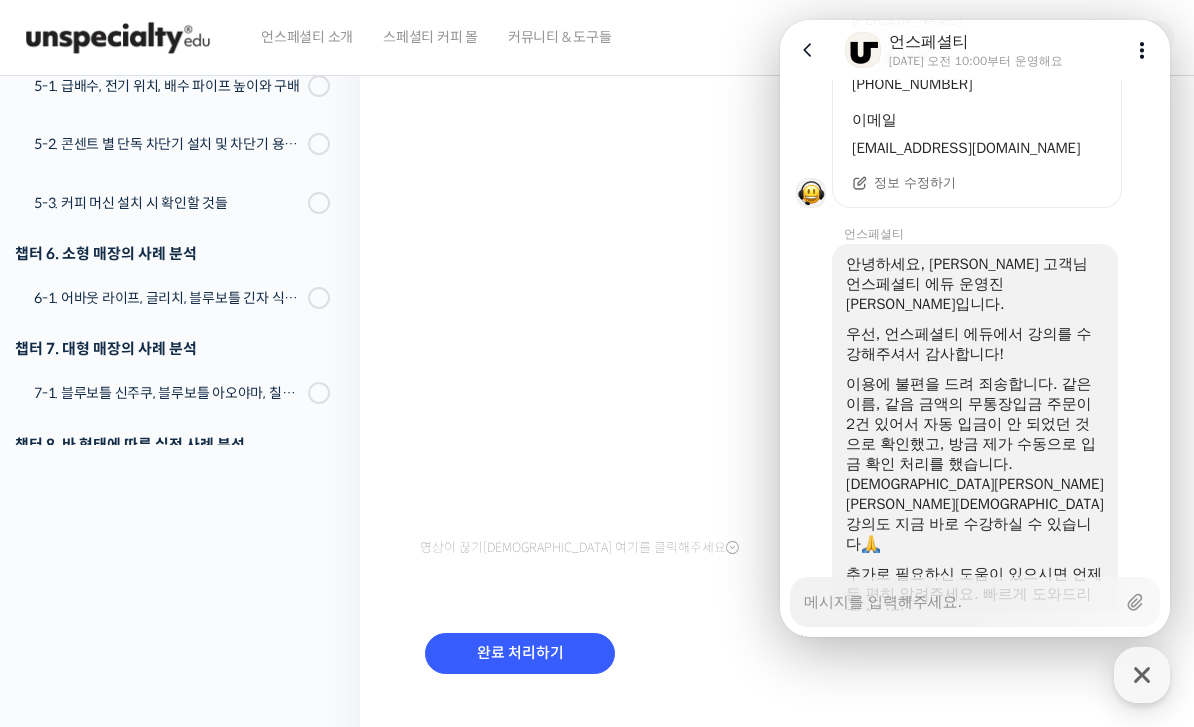 click on "영상이 끊기[DEMOGRAPHIC_DATA] 여기를 클릭해주세요" at bounding box center [782, 318] 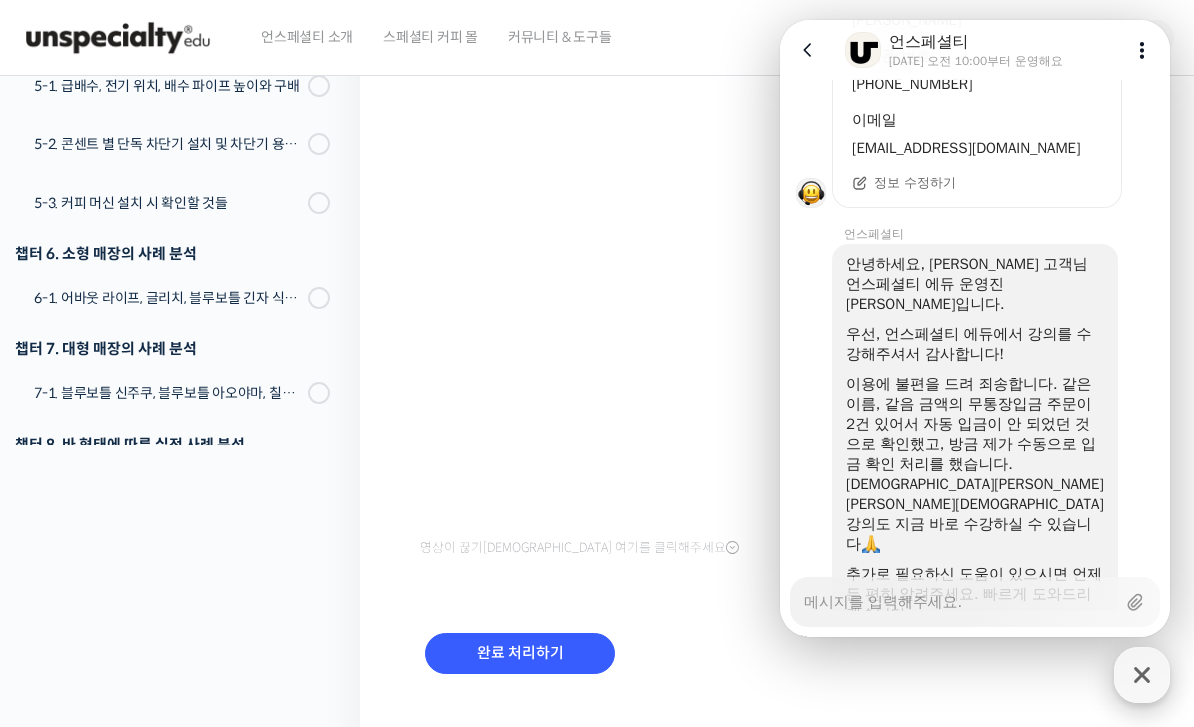 click 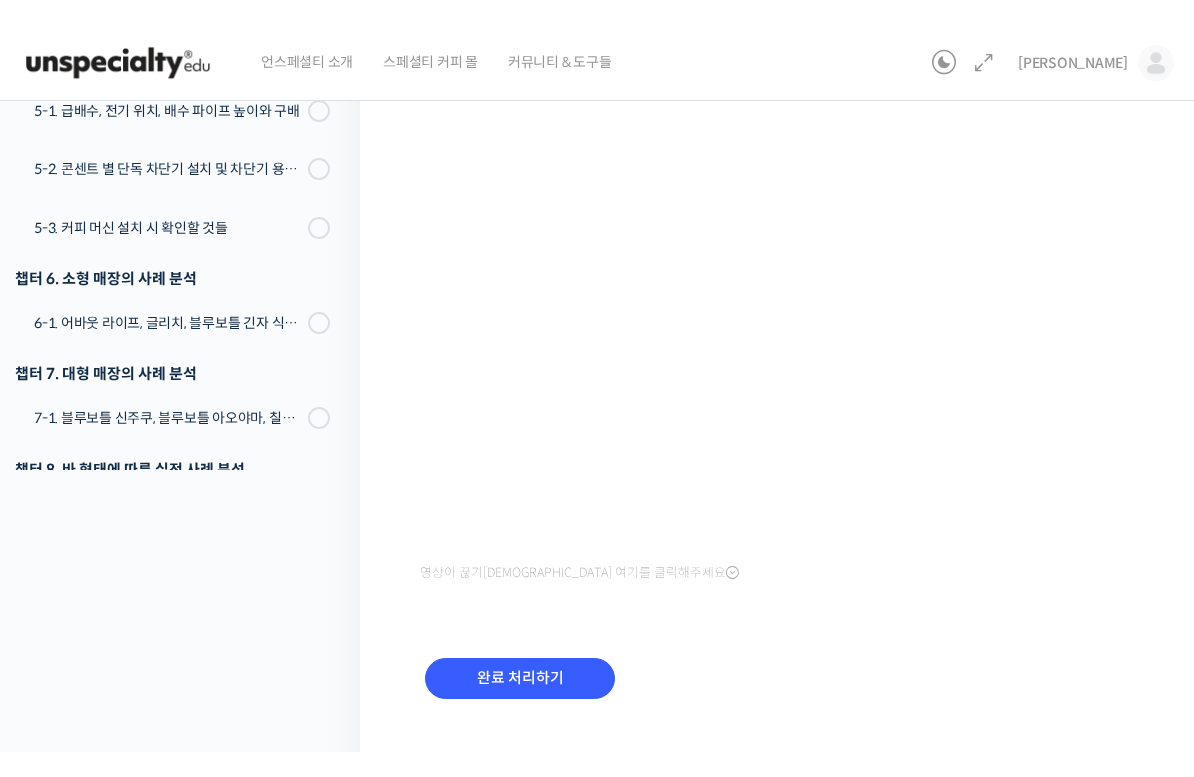scroll, scrollTop: 24, scrollLeft: 0, axis: vertical 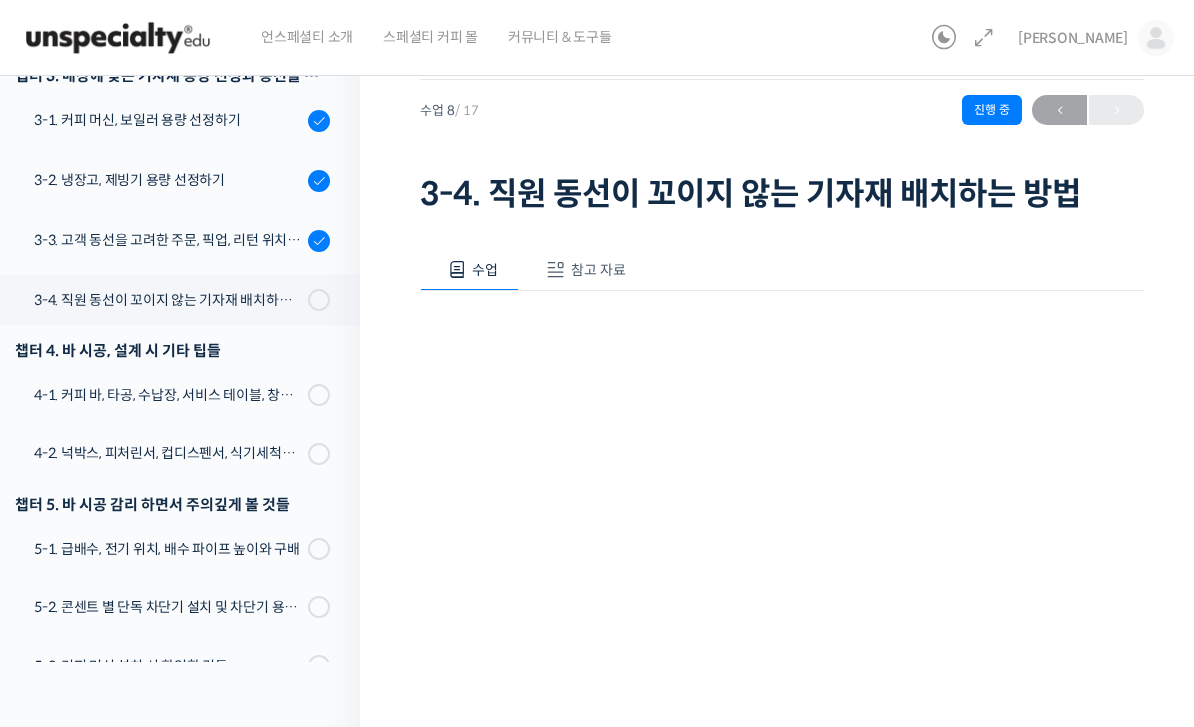 type on "x" 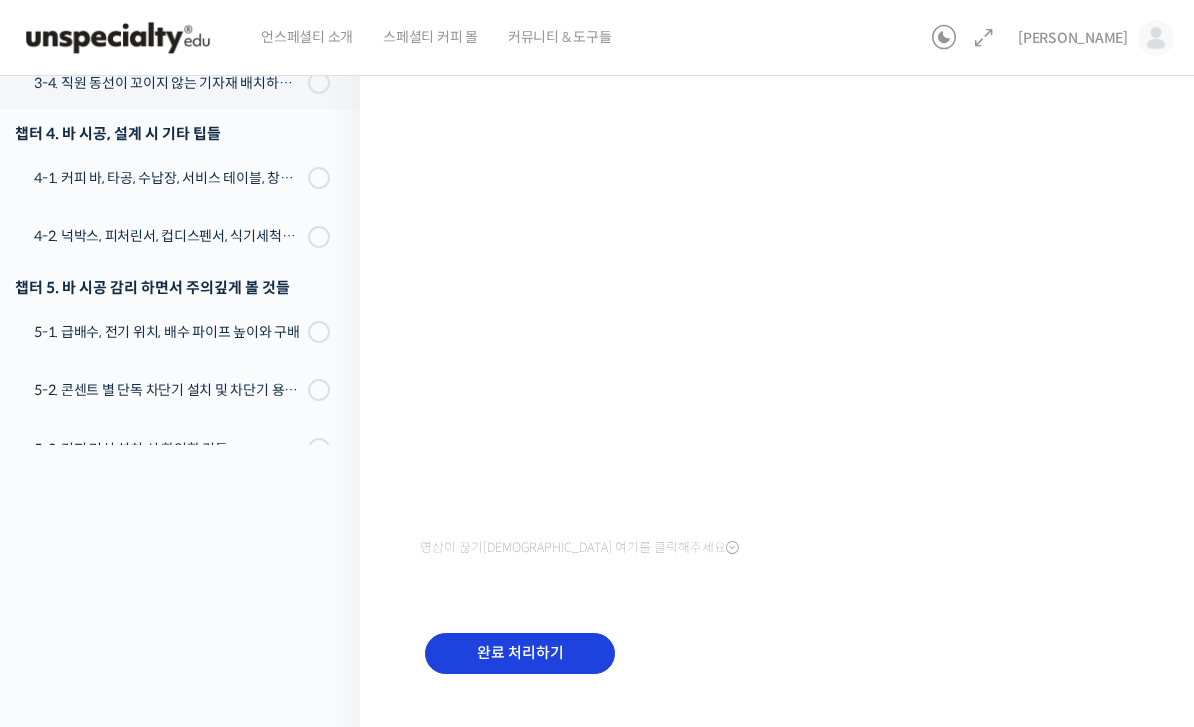 click on "완료 처리하기" at bounding box center (520, 653) 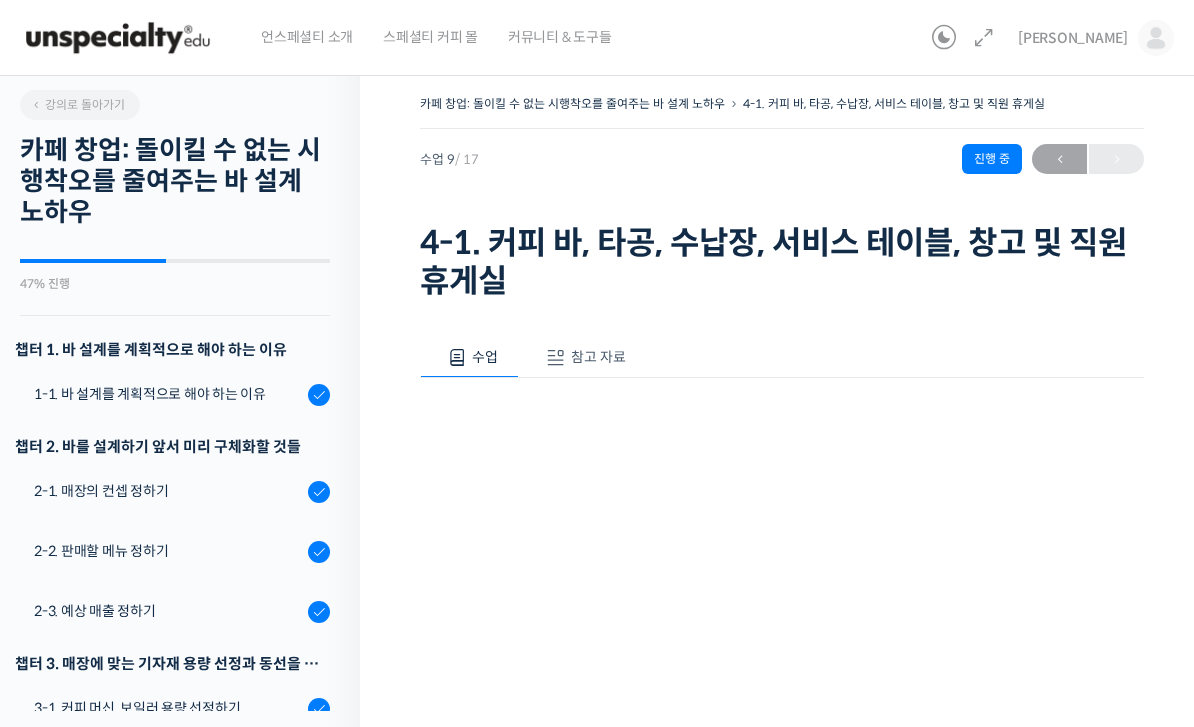 scroll, scrollTop: 0, scrollLeft: 0, axis: both 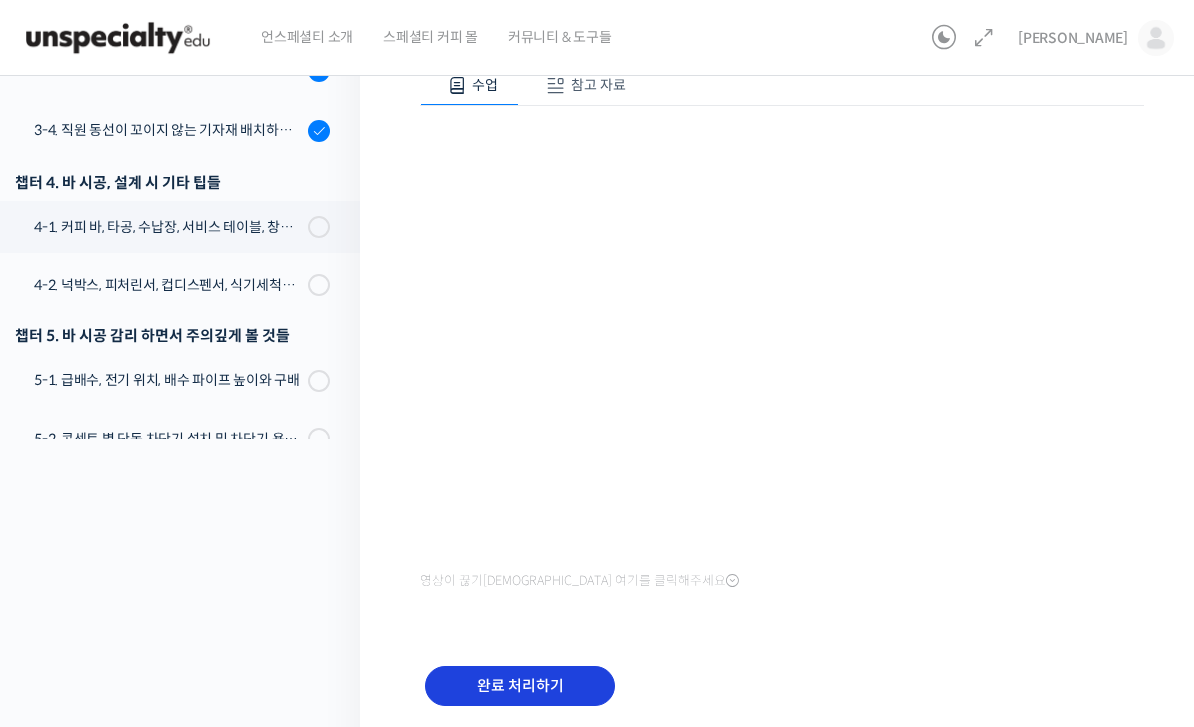click on "완료 처리하기" at bounding box center [520, 686] 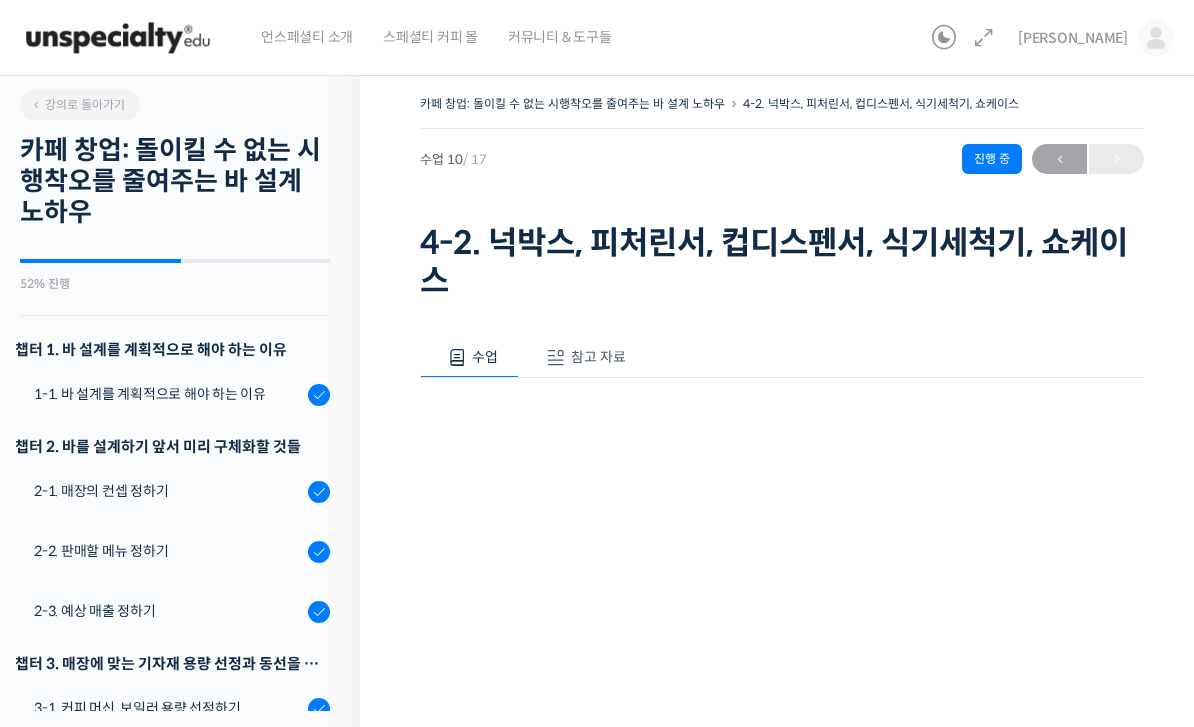 scroll, scrollTop: 0, scrollLeft: 0, axis: both 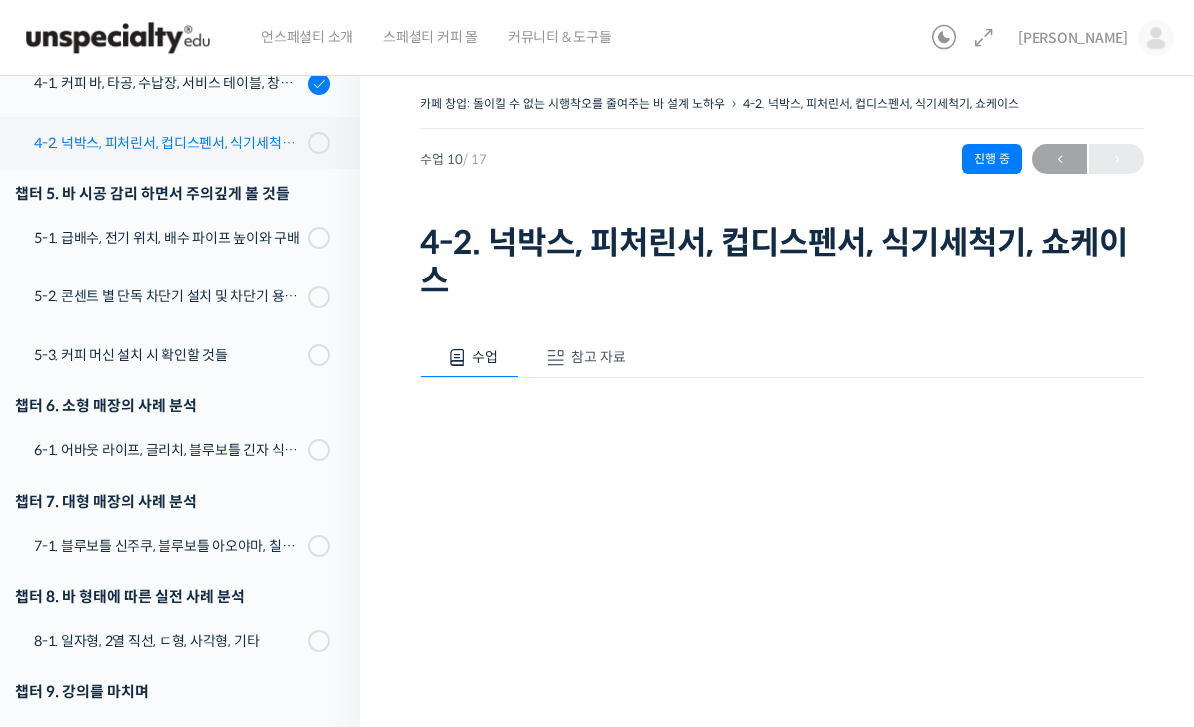 click on "4-2. 넉박스, 피처린서, 컵디스펜서, 식기세척기, 쇼케이스" at bounding box center (168, 143) 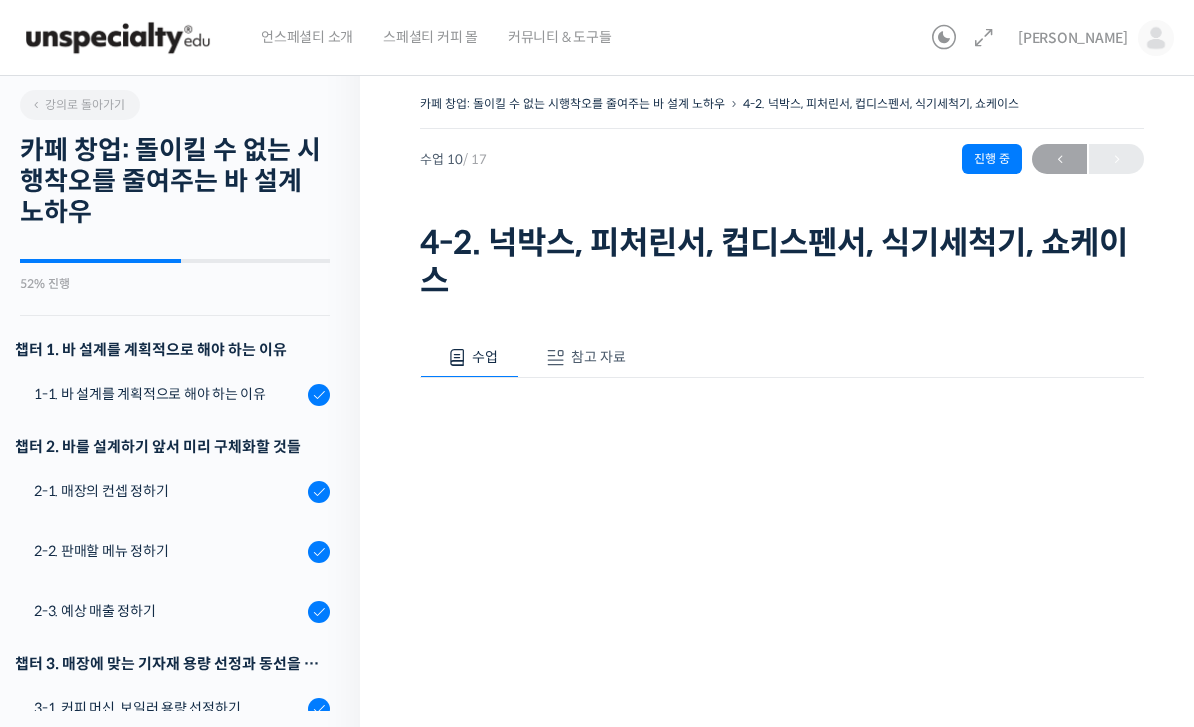 scroll, scrollTop: 0, scrollLeft: 0, axis: both 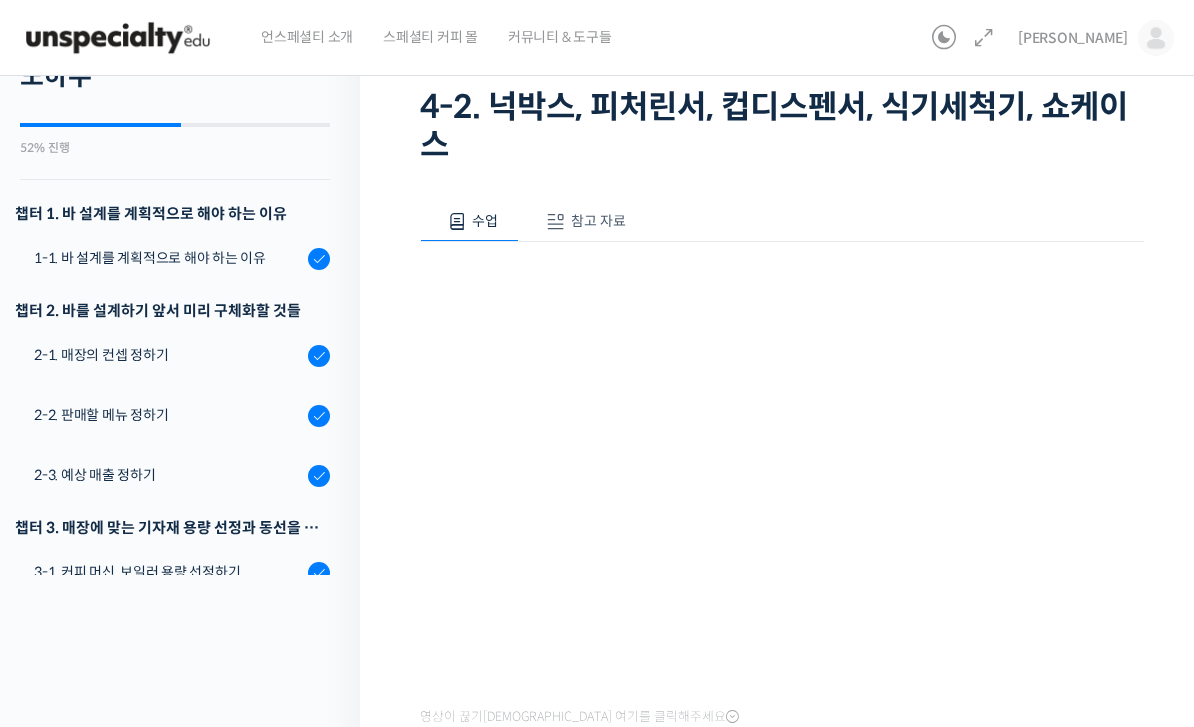 click at bounding box center (118, 38) 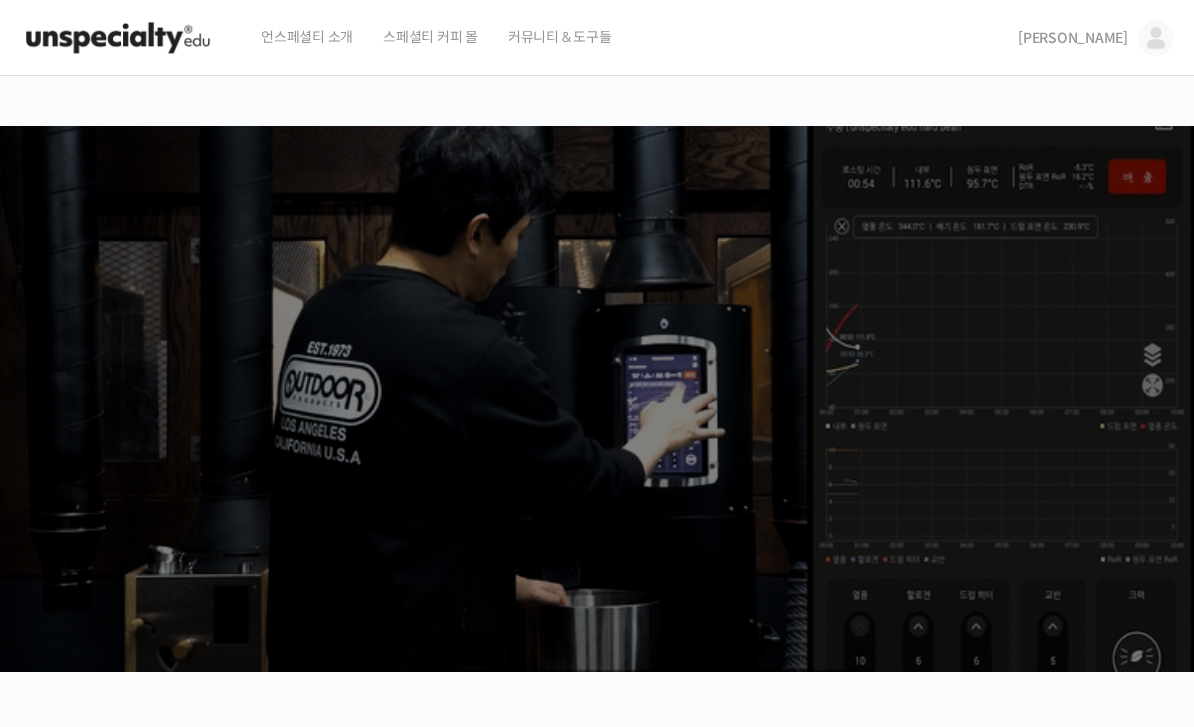 scroll, scrollTop: 0, scrollLeft: 0, axis: both 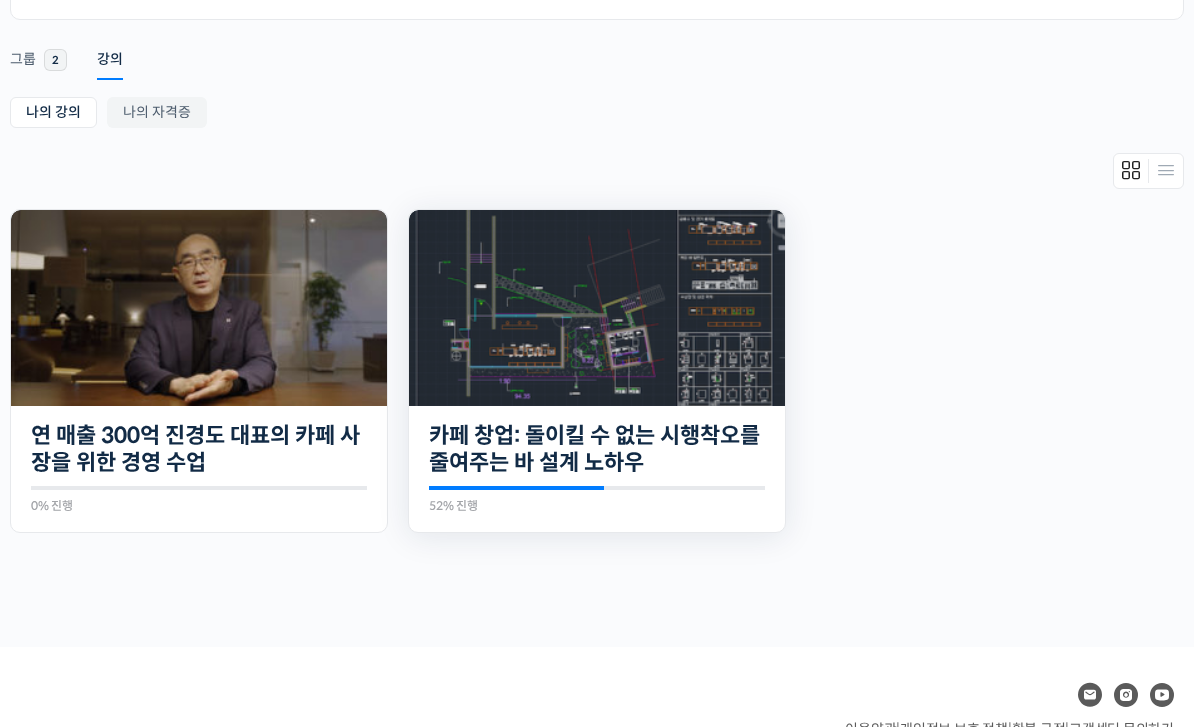 click at bounding box center (597, 308) 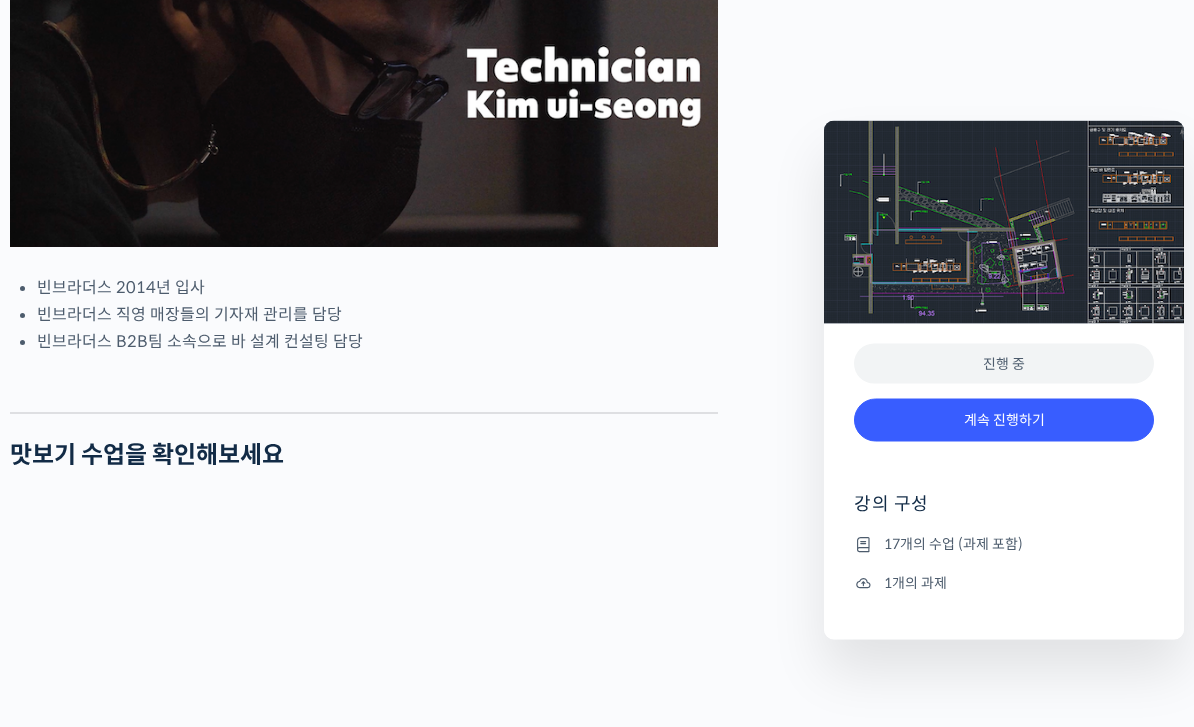 scroll, scrollTop: 1015, scrollLeft: 0, axis: vertical 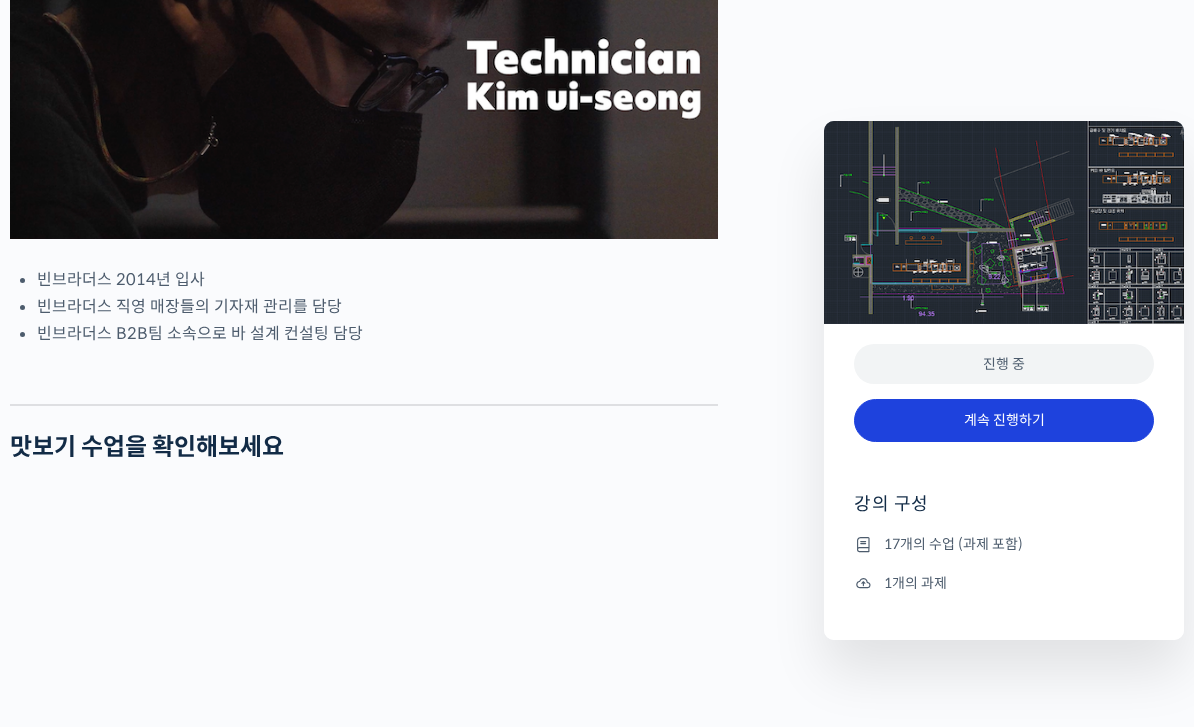 click on "계속 진행하기" at bounding box center [1004, 420] 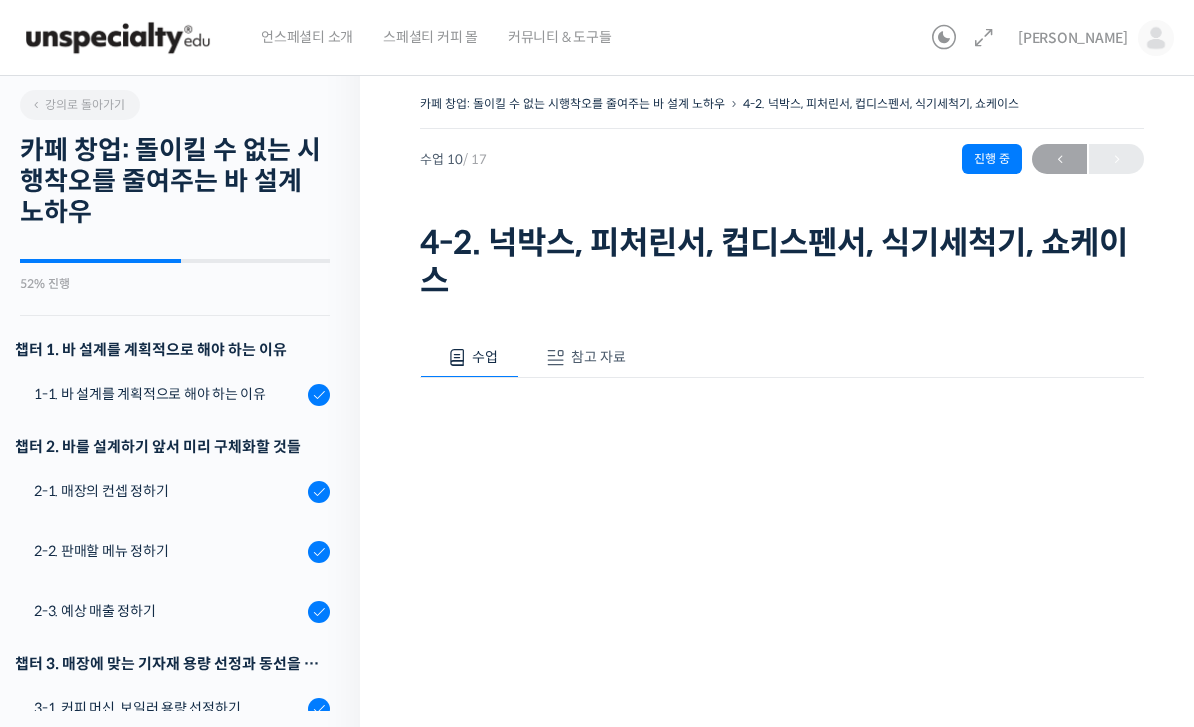 scroll, scrollTop: 0, scrollLeft: 0, axis: both 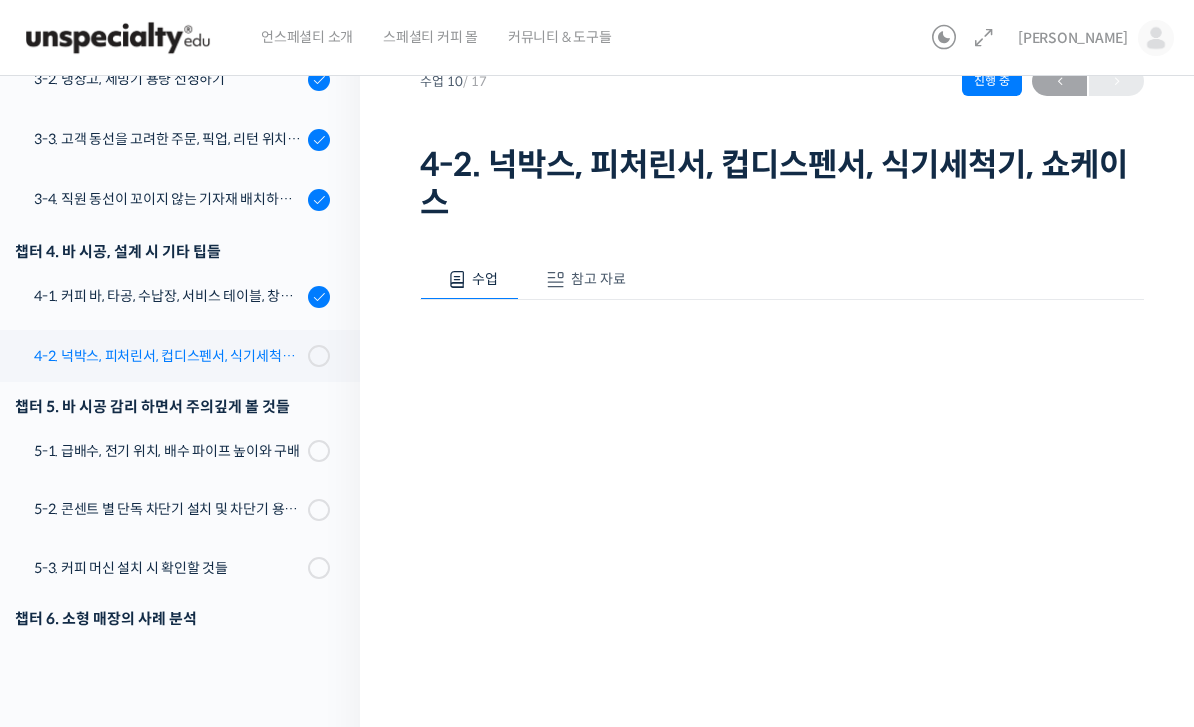 click on "4-2. 넉박스, 피처린서, 컵디스펜서, 식기세척기, 쇼케이스" at bounding box center (168, 356) 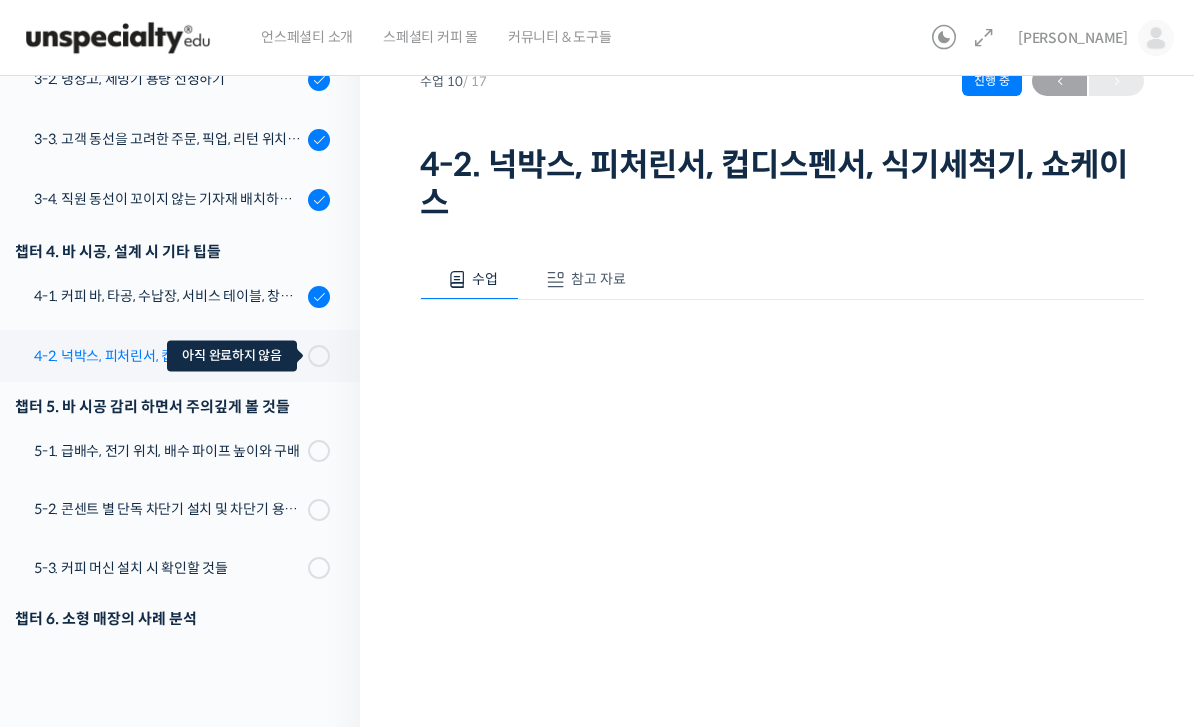click at bounding box center [313, 356] 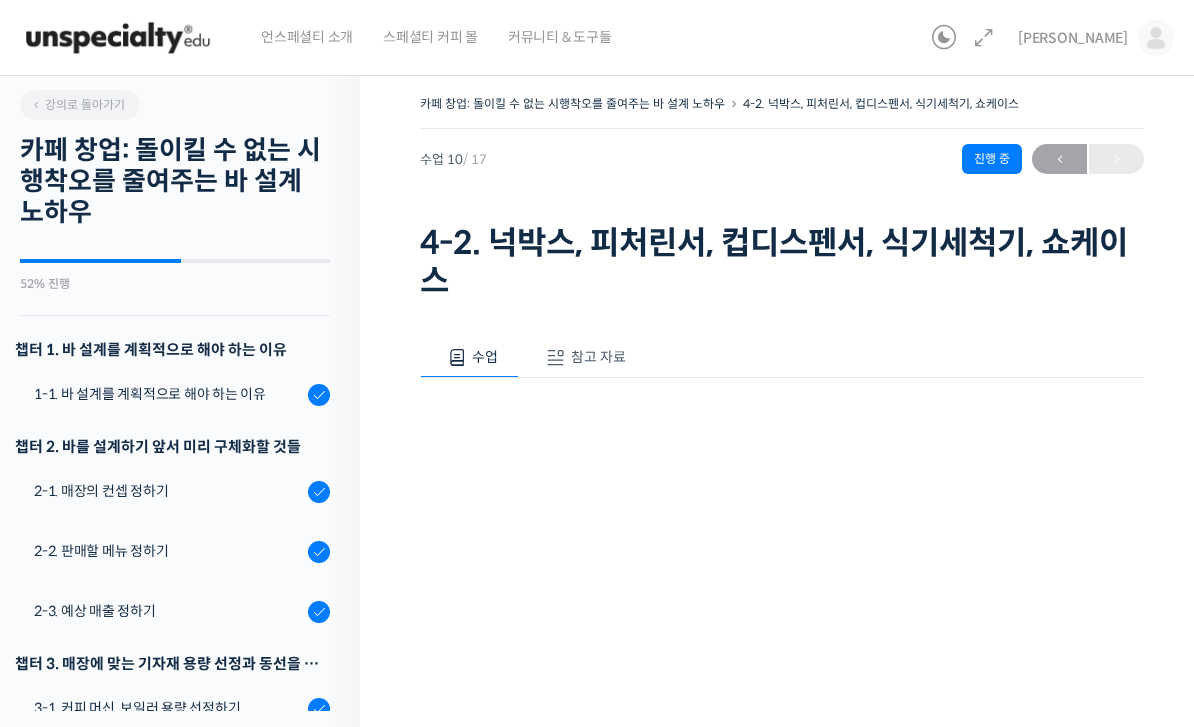 scroll, scrollTop: 0, scrollLeft: 0, axis: both 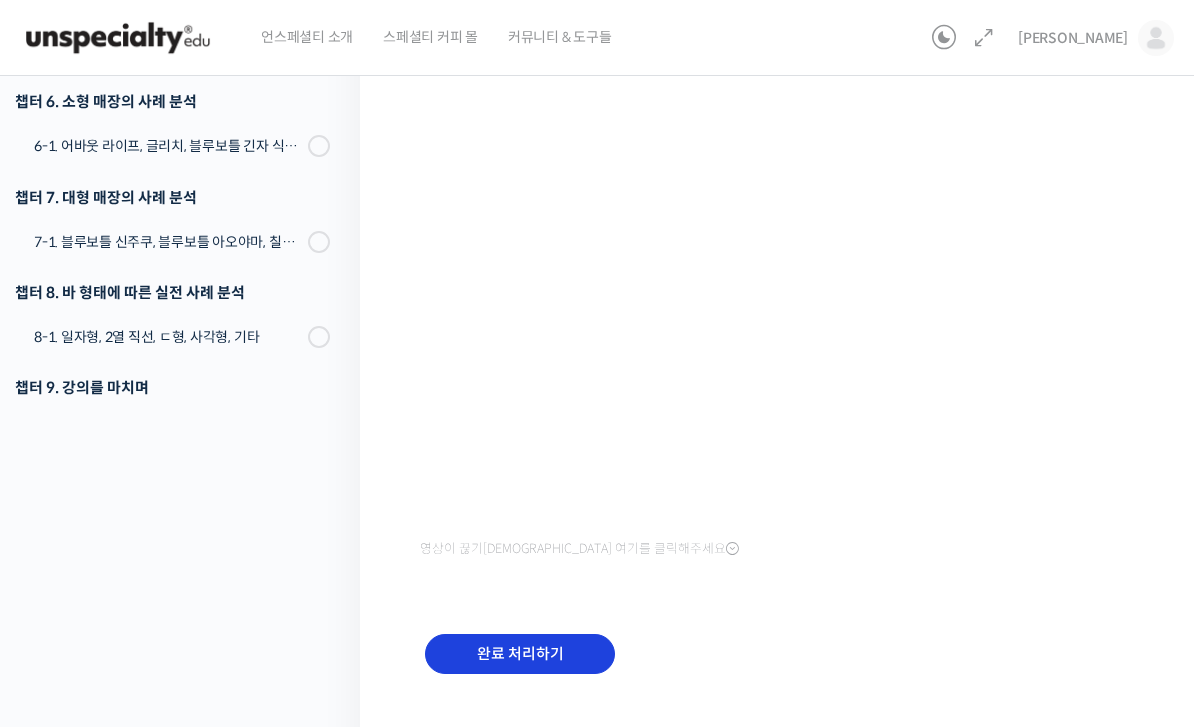 click on "완료 처리하기" at bounding box center [520, 654] 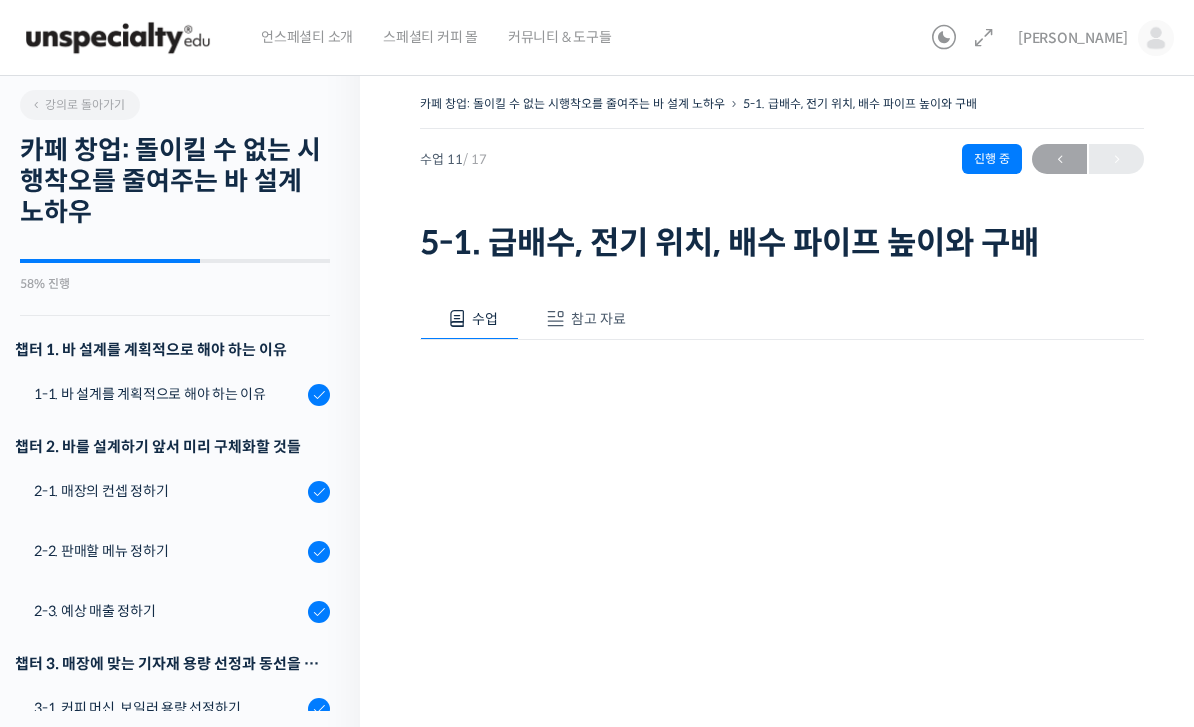 scroll, scrollTop: 0, scrollLeft: 0, axis: both 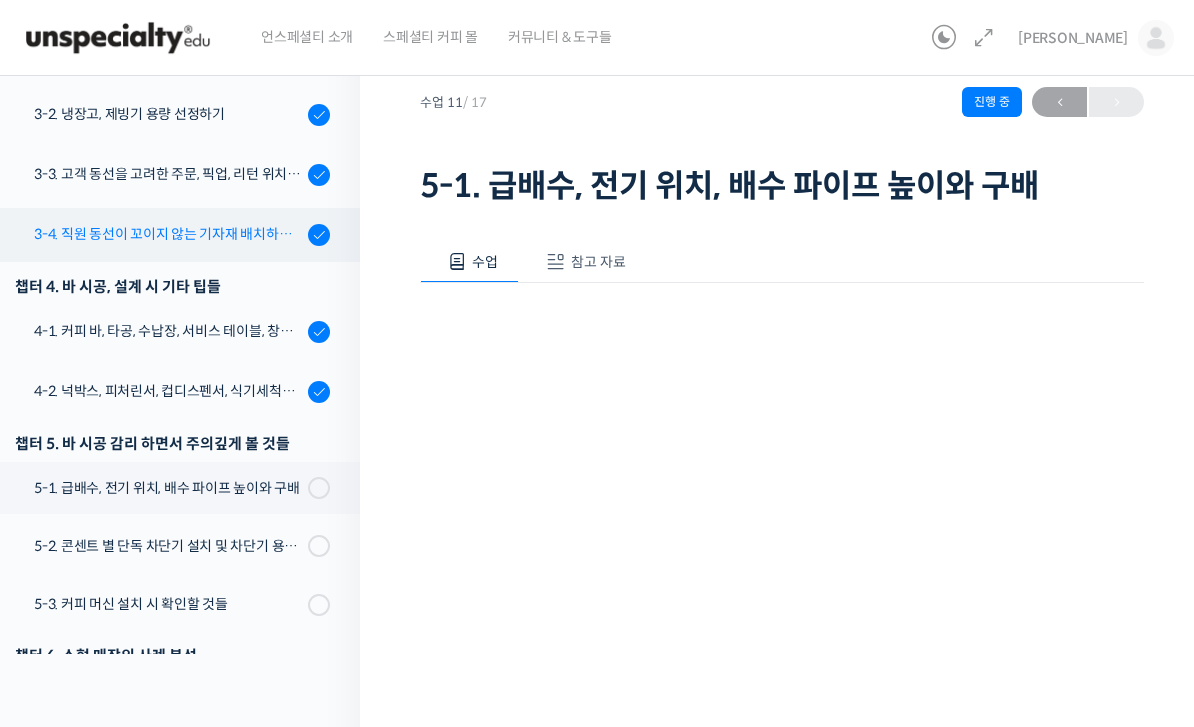 click on "3-4. 직원 동선이 꼬이지 않는 기자재 배치하는 방법" at bounding box center (168, 234) 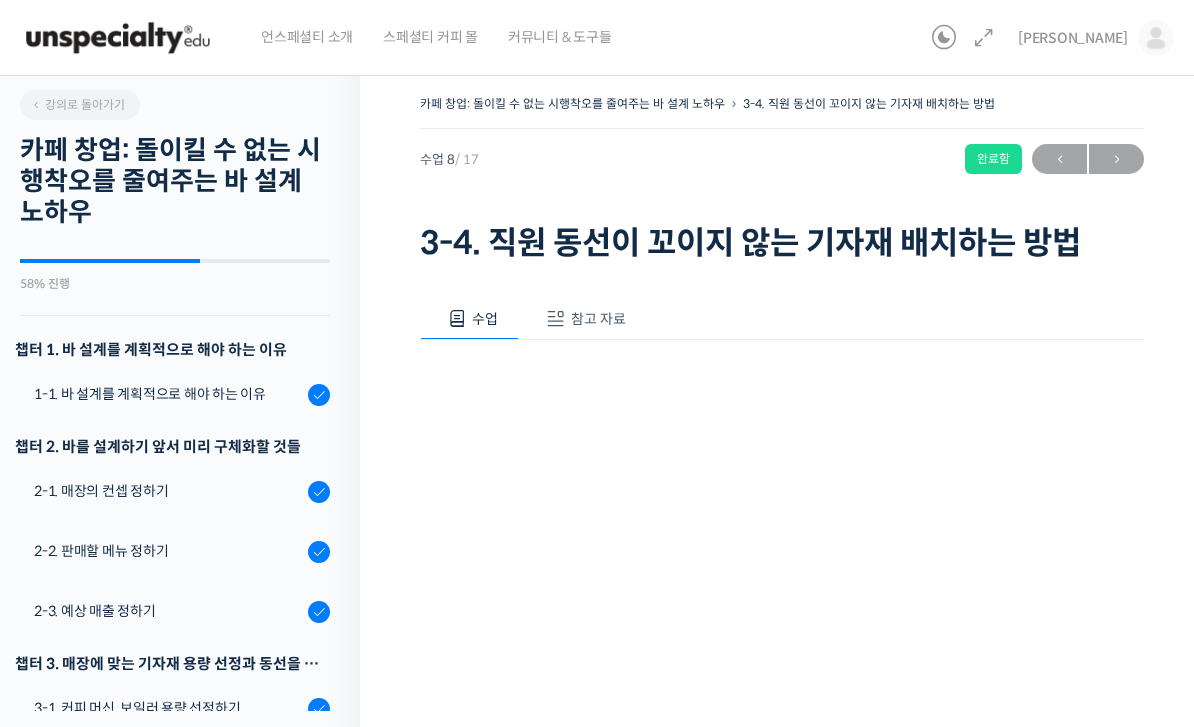scroll, scrollTop: 0, scrollLeft: 0, axis: both 